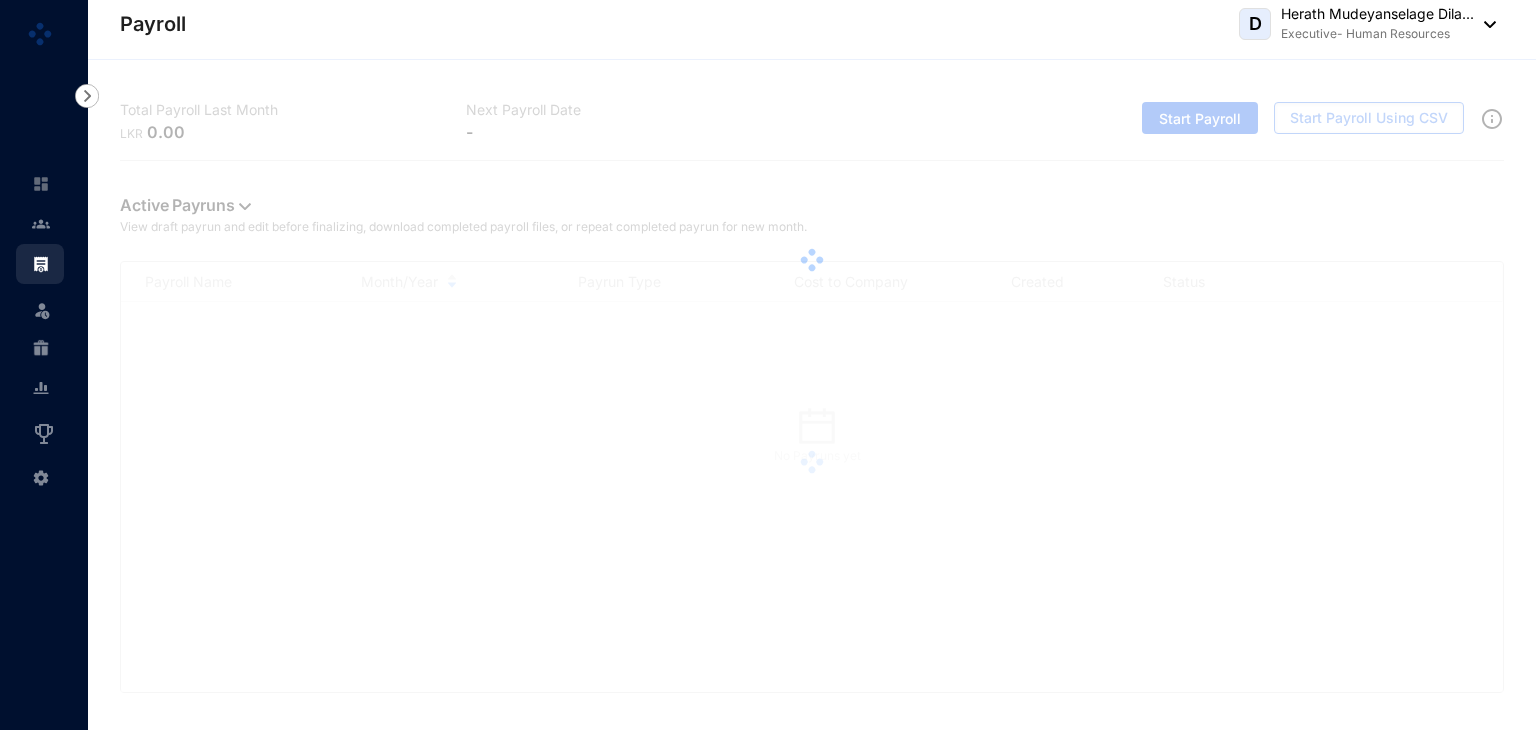 scroll, scrollTop: 0, scrollLeft: 0, axis: both 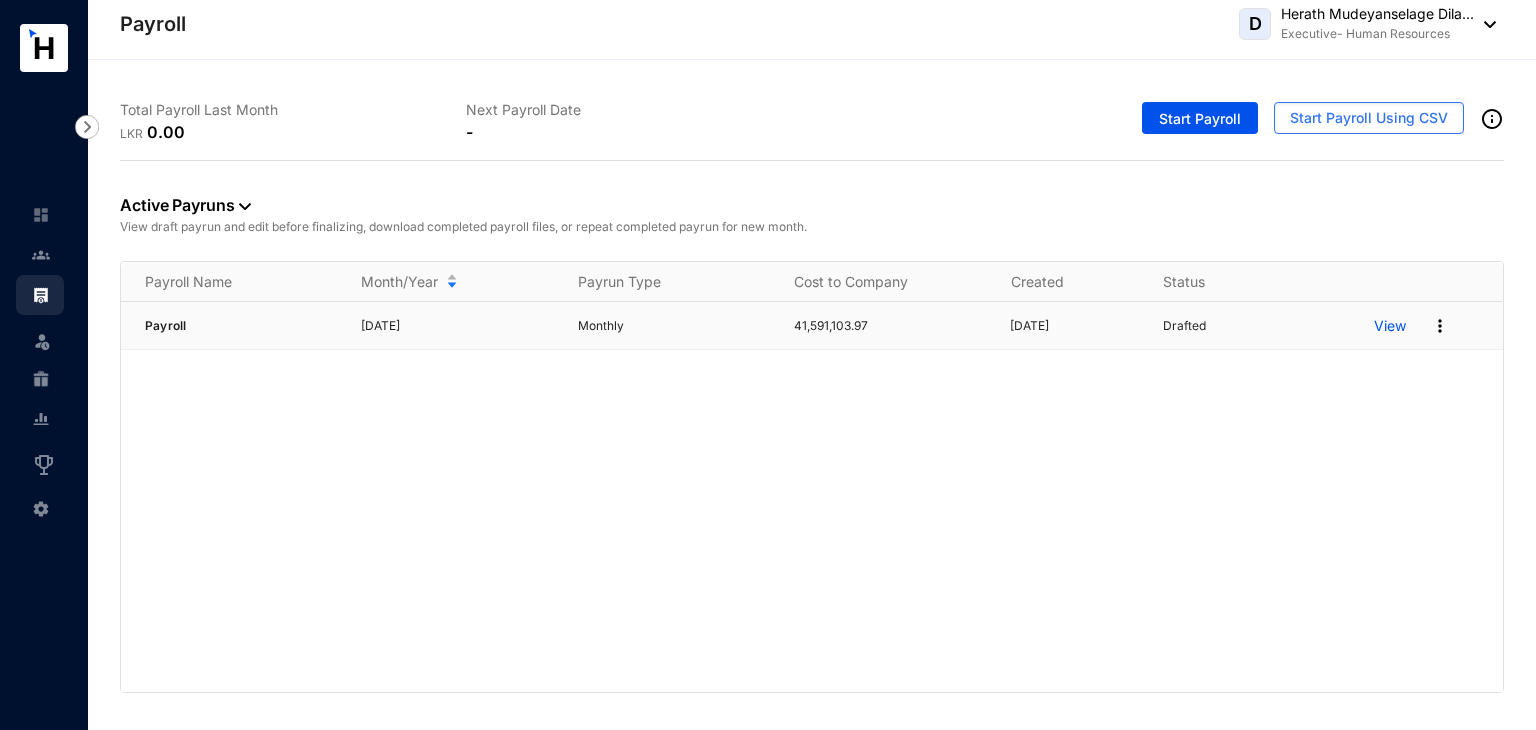 click on "View" at bounding box center (1438, 326) 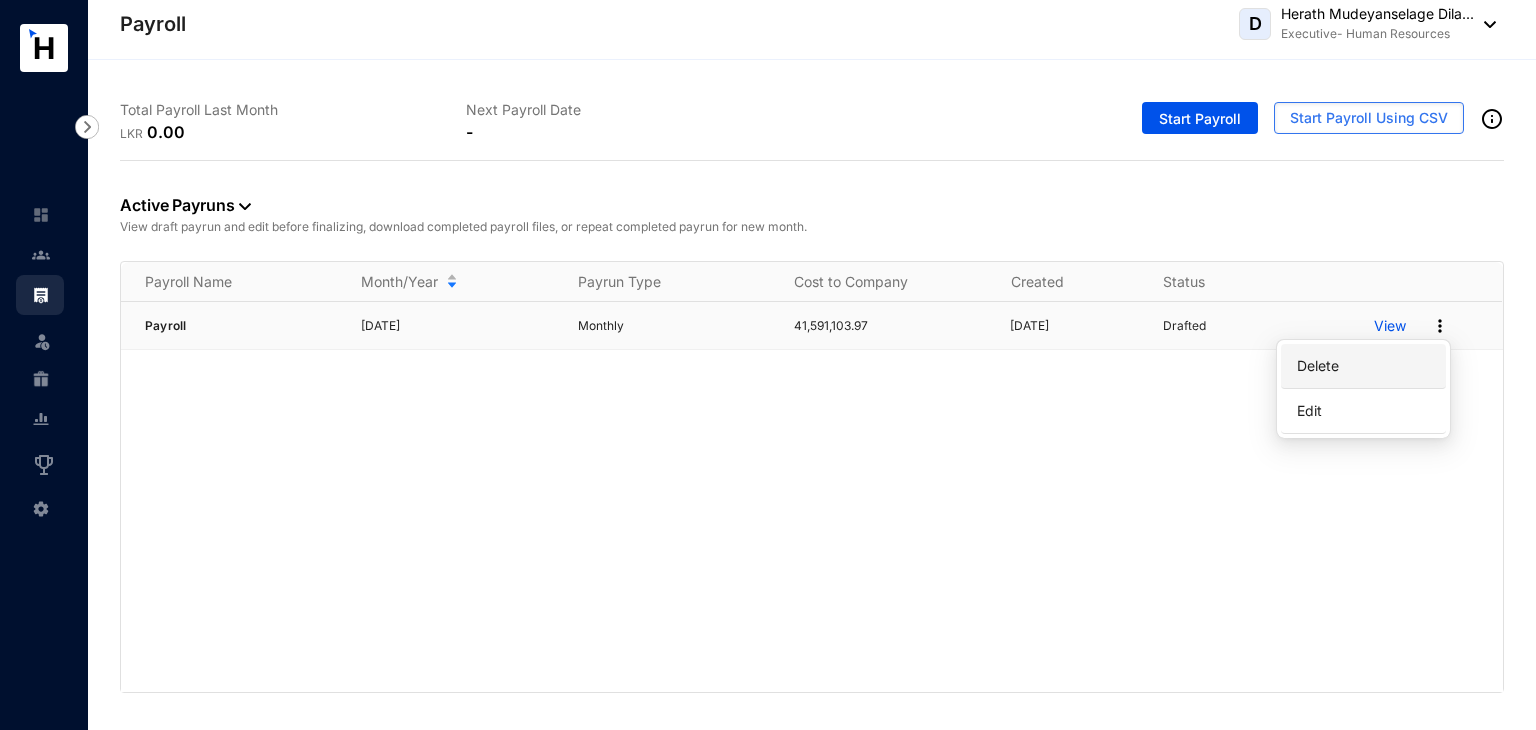 click on "Delete" at bounding box center (1363, 366) 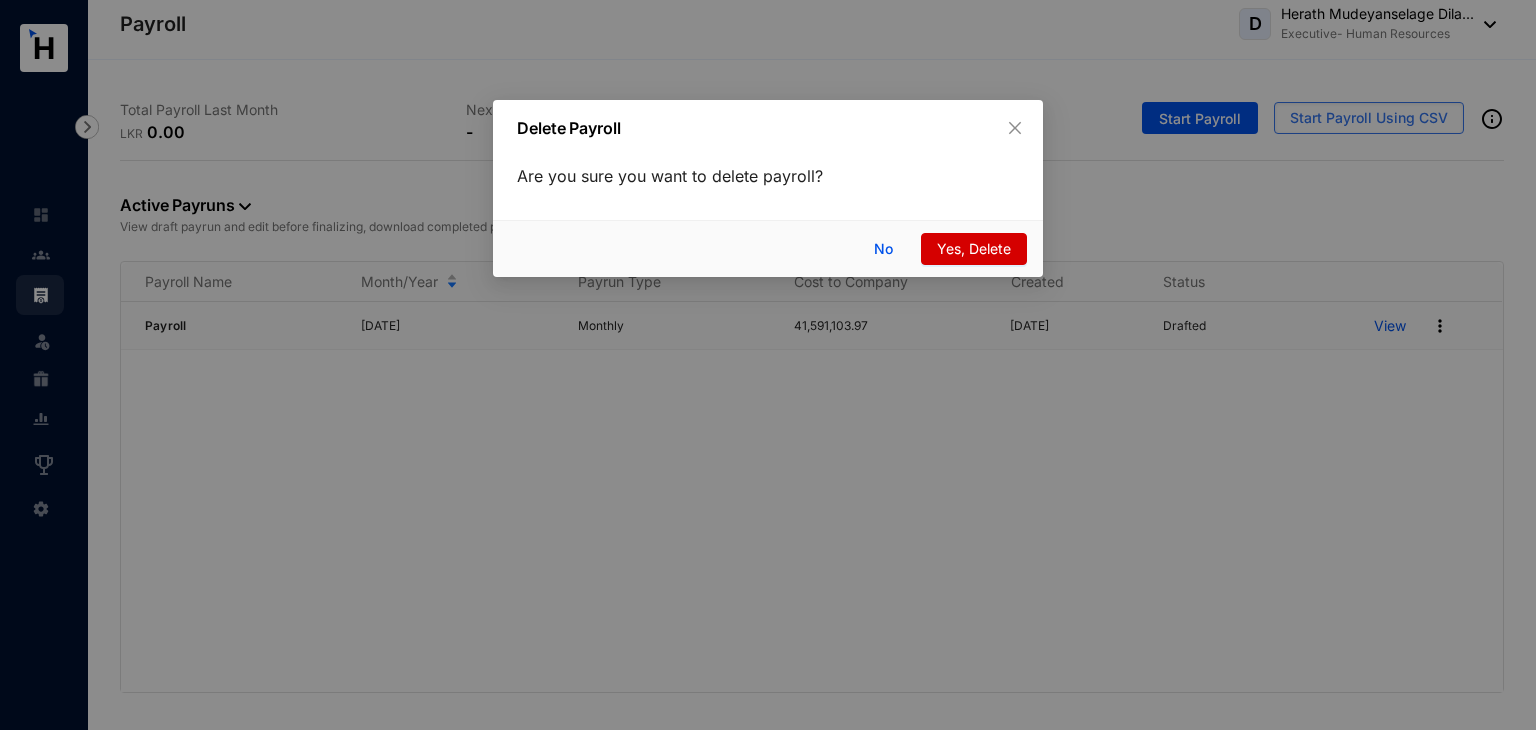 click on "Yes, Delete" at bounding box center [974, 249] 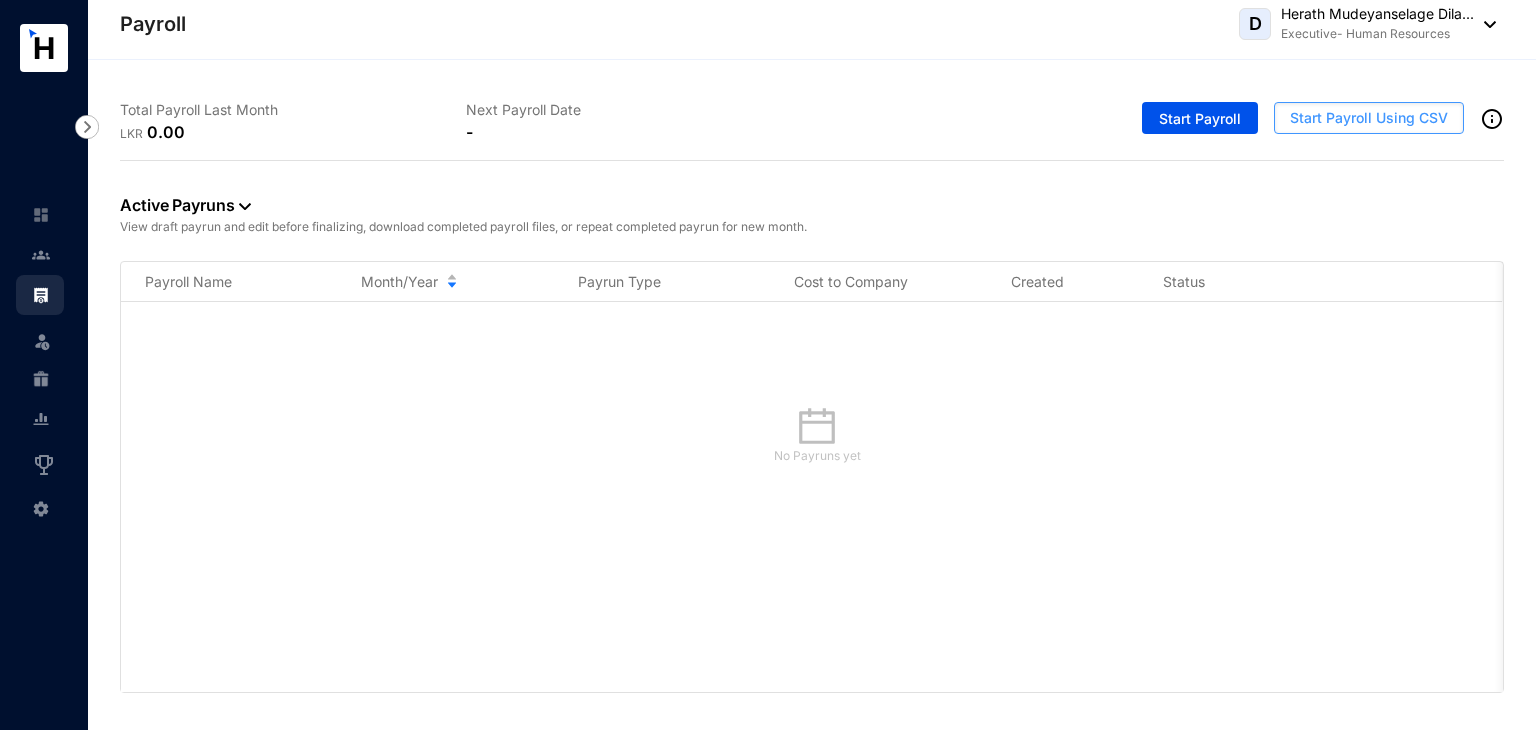 click on "Start Payroll Using CSV" at bounding box center [1369, 118] 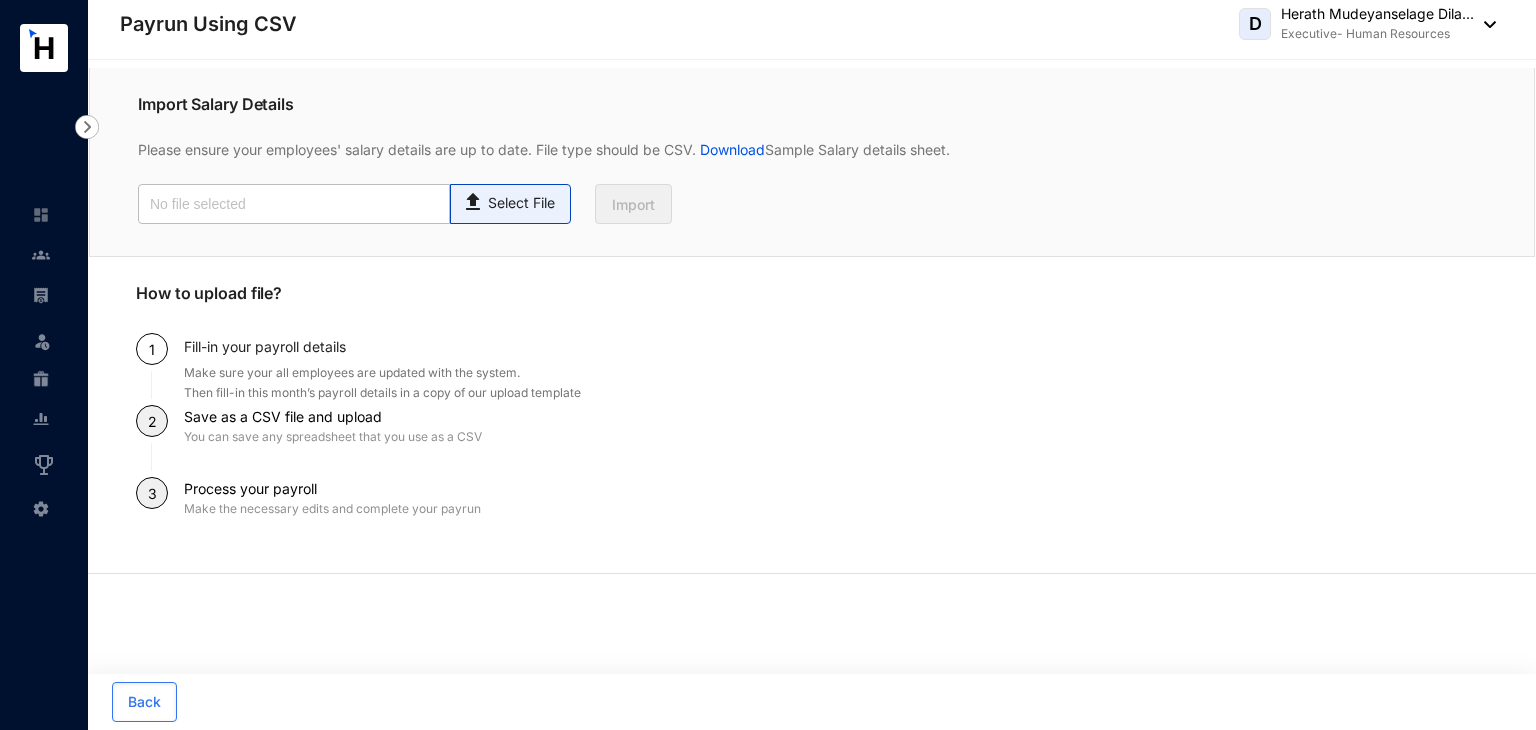 click on "Select File" at bounding box center (521, 203) 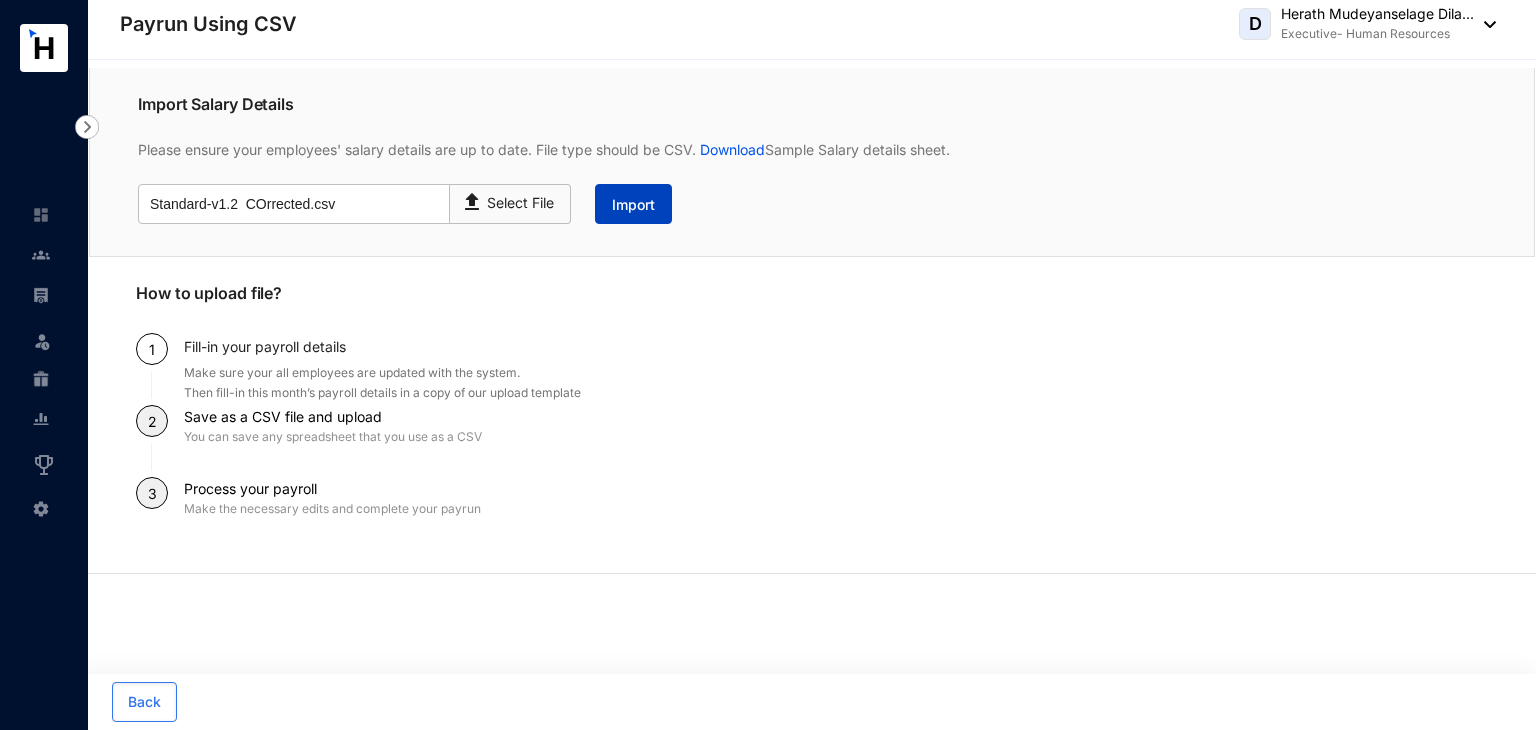click on "Import" at bounding box center (633, 205) 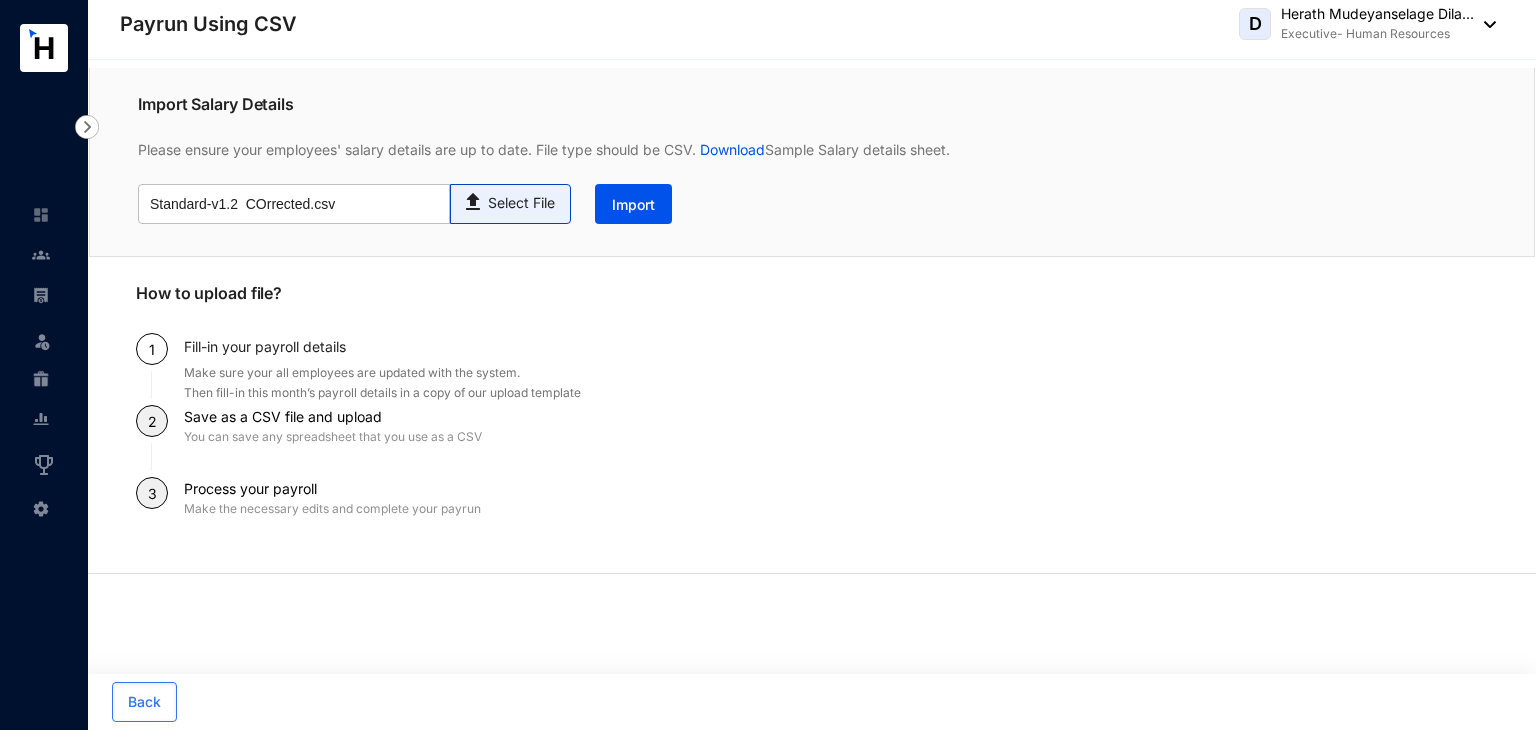 click on "Select File" at bounding box center (521, 203) 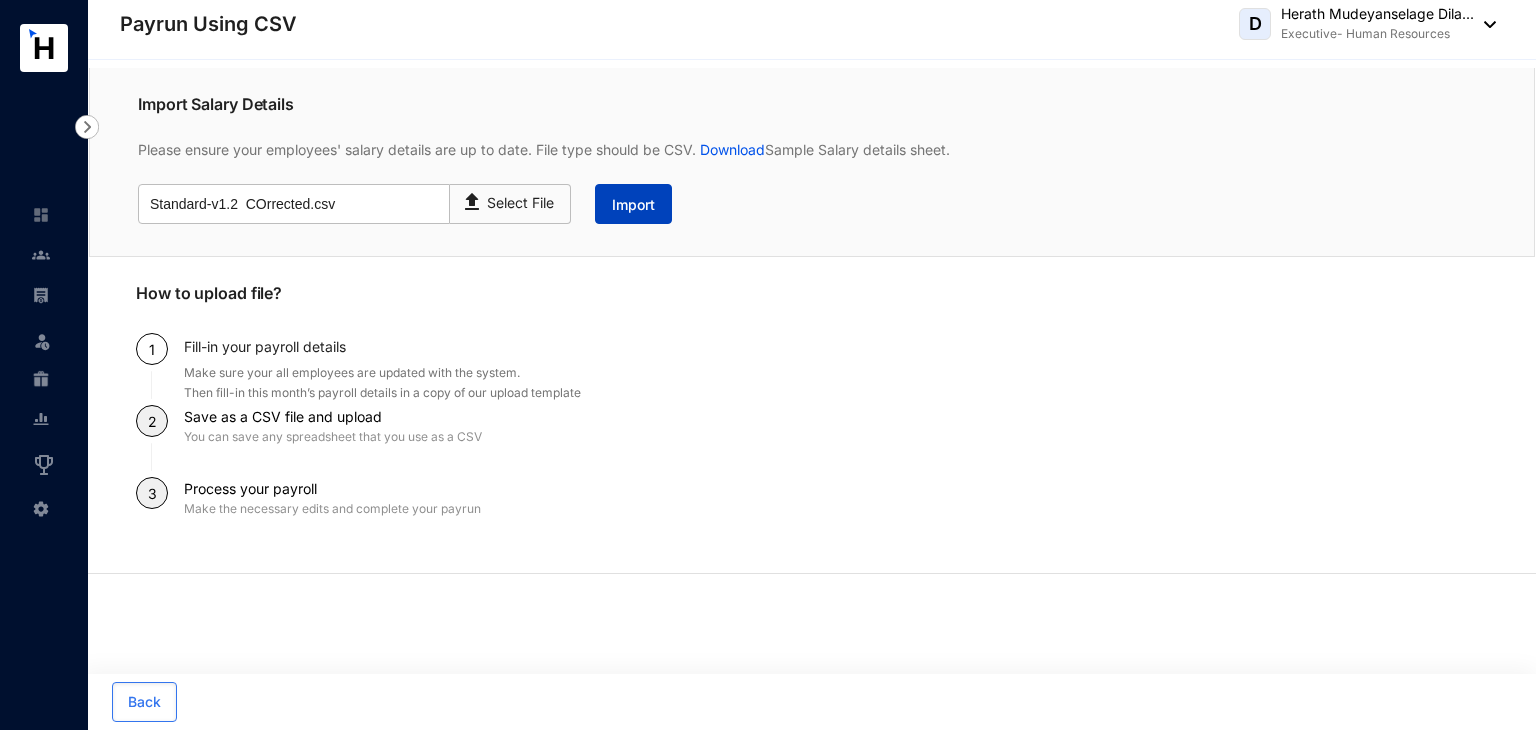 click on "Import" at bounding box center (633, 205) 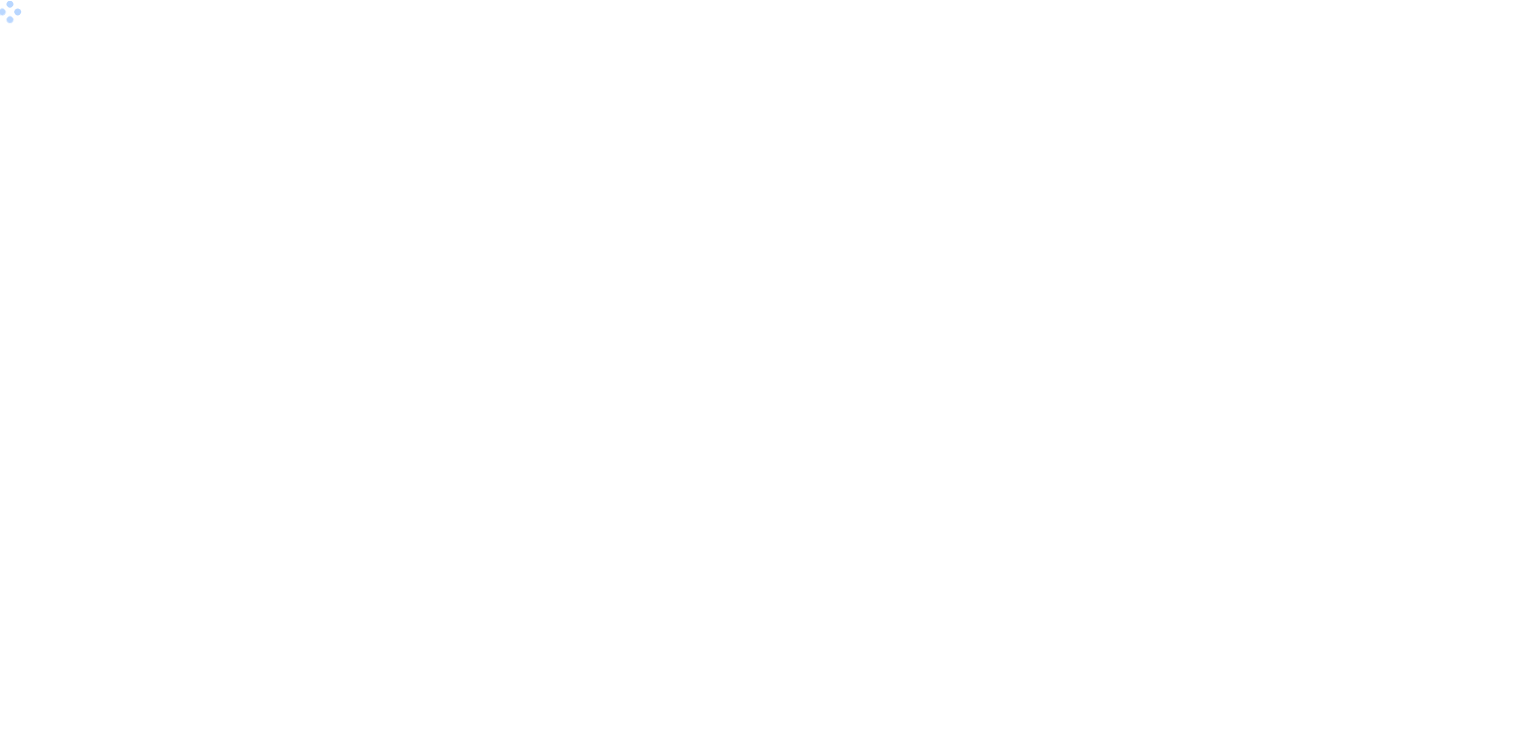 scroll, scrollTop: 0, scrollLeft: 0, axis: both 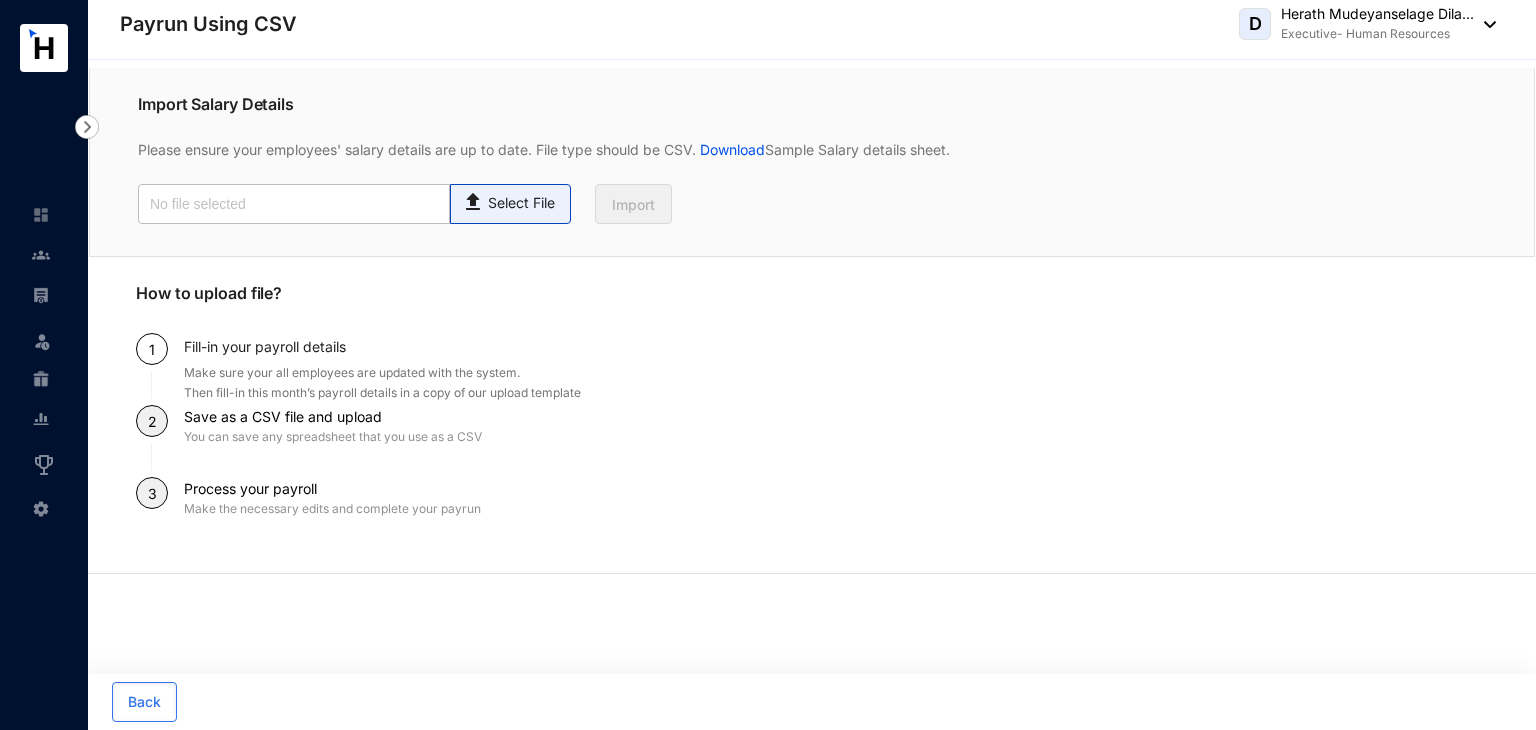 click on "Select File" at bounding box center [521, 203] 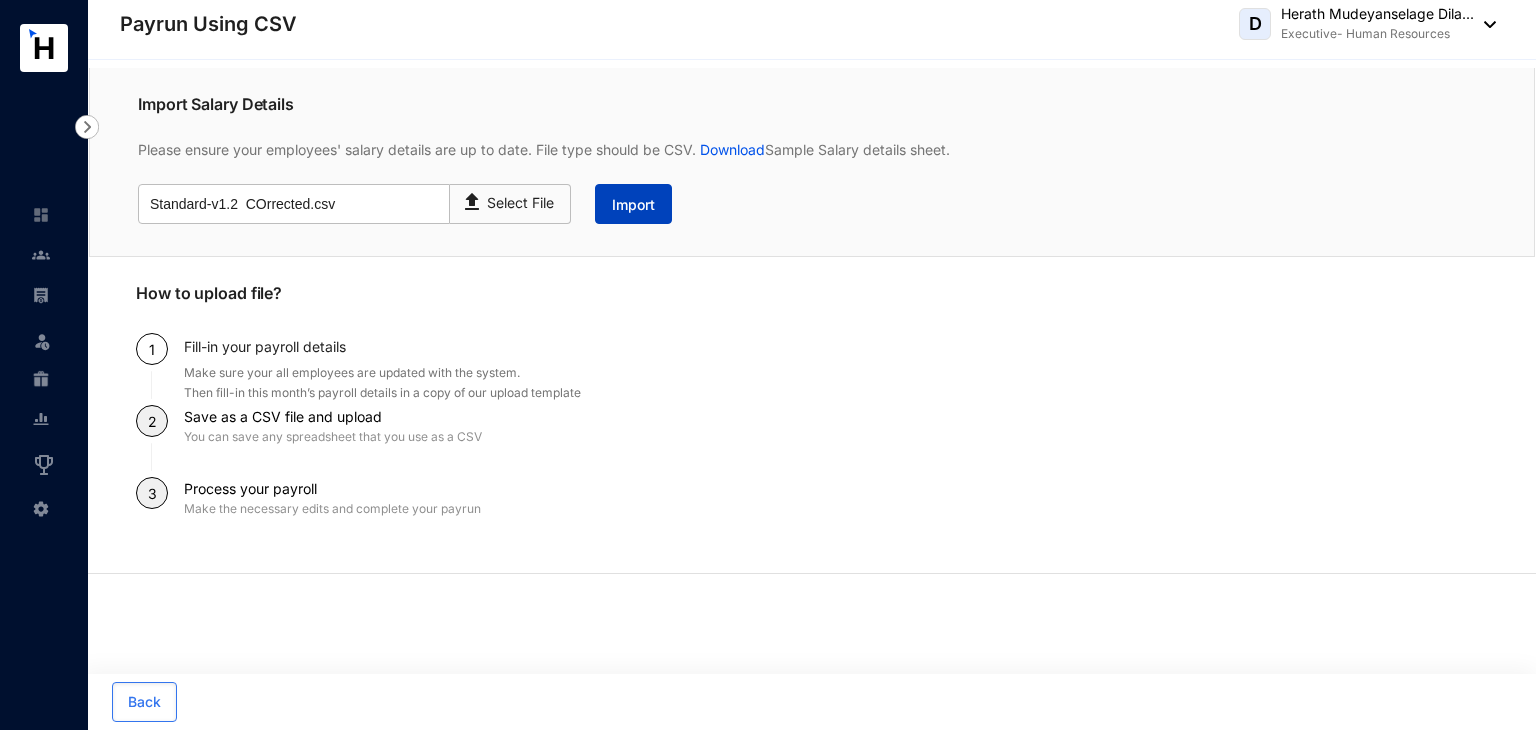 click on "Import" at bounding box center (633, 205) 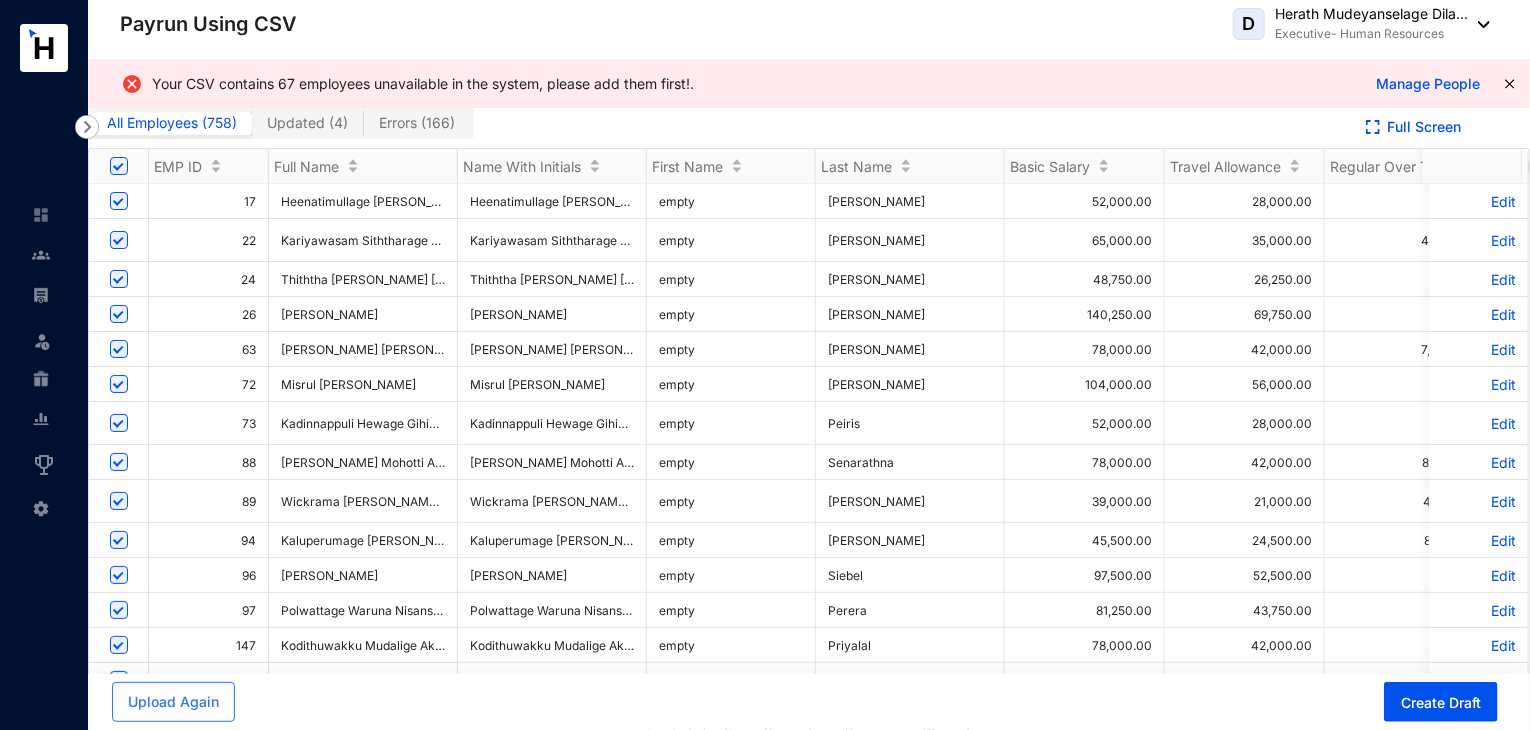 click on "Errors ( 166 )" at bounding box center (417, 122) 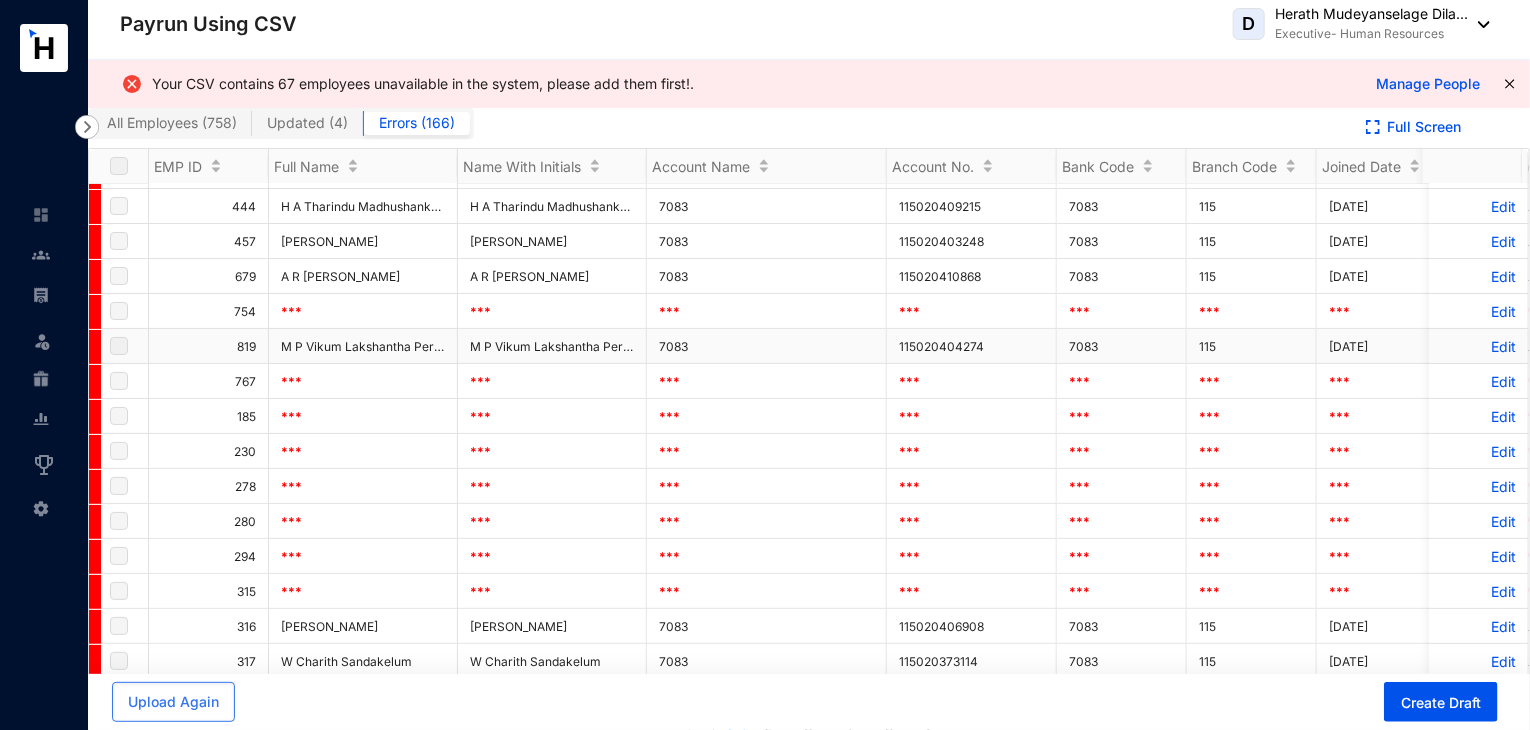 scroll, scrollTop: 0, scrollLeft: 0, axis: both 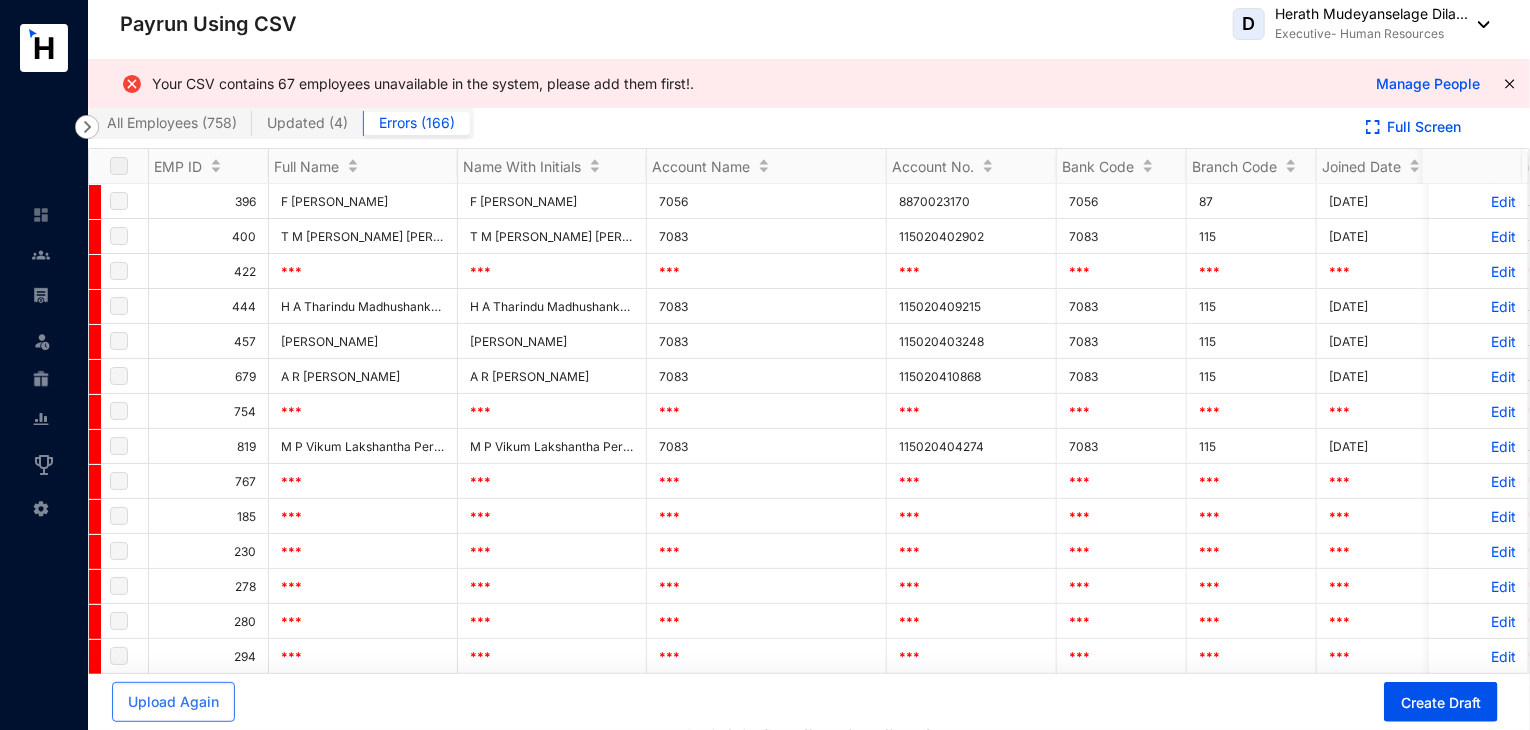 click at bounding box center [119, 166] 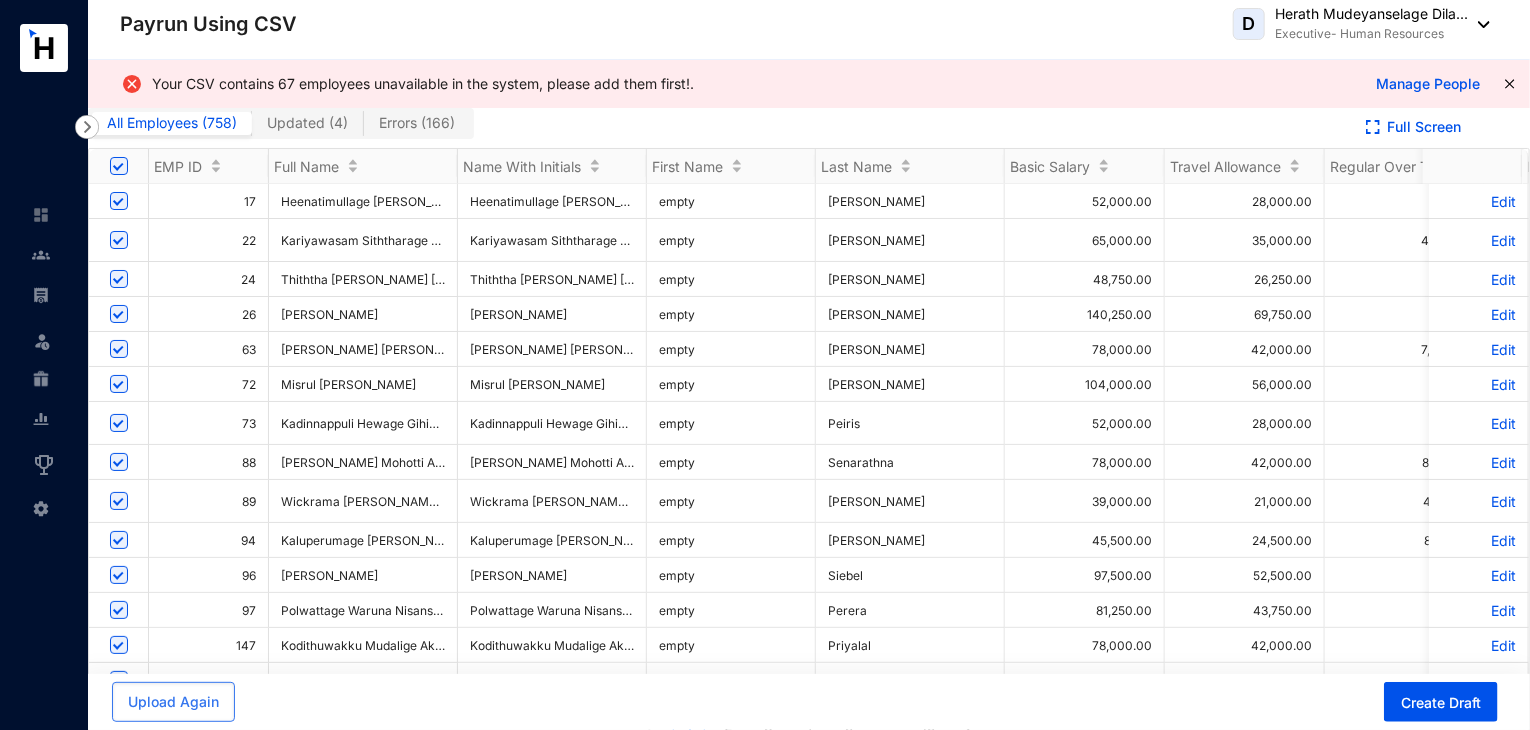 click on "Errors ( 166 )" at bounding box center [417, 122] 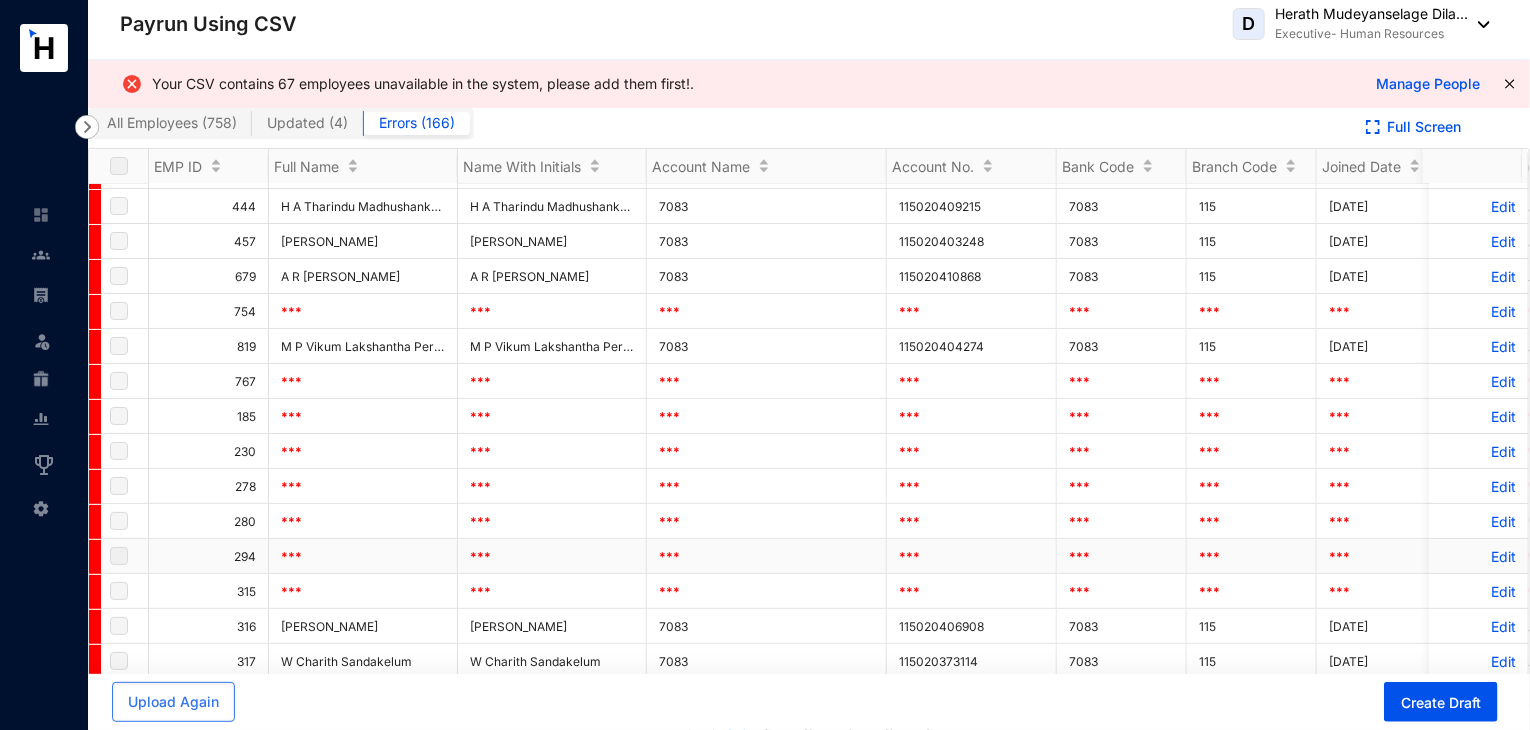 scroll, scrollTop: 0, scrollLeft: 0, axis: both 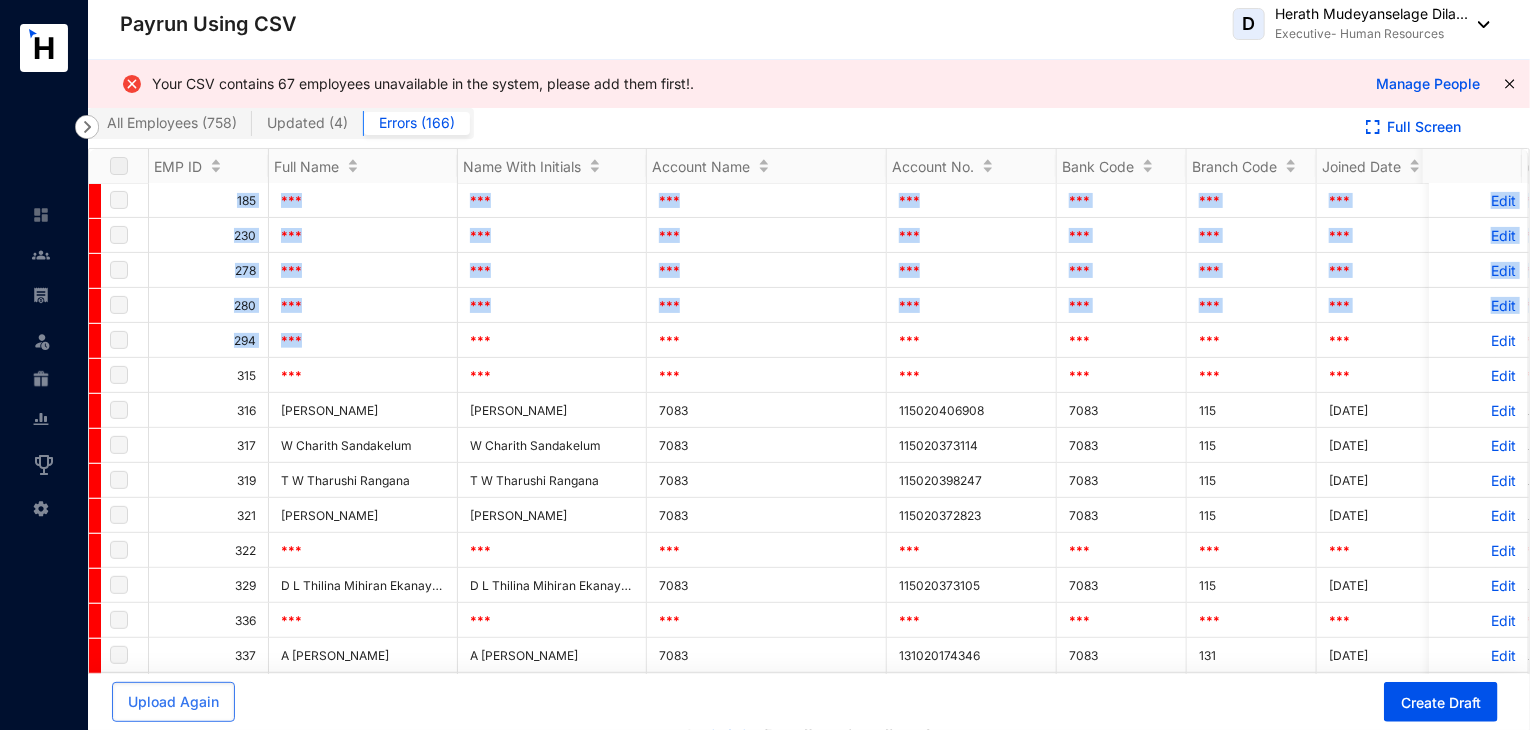 drag, startPoint x: 380, startPoint y: 669, endPoint x: 423, endPoint y: 675, distance: 43.416588 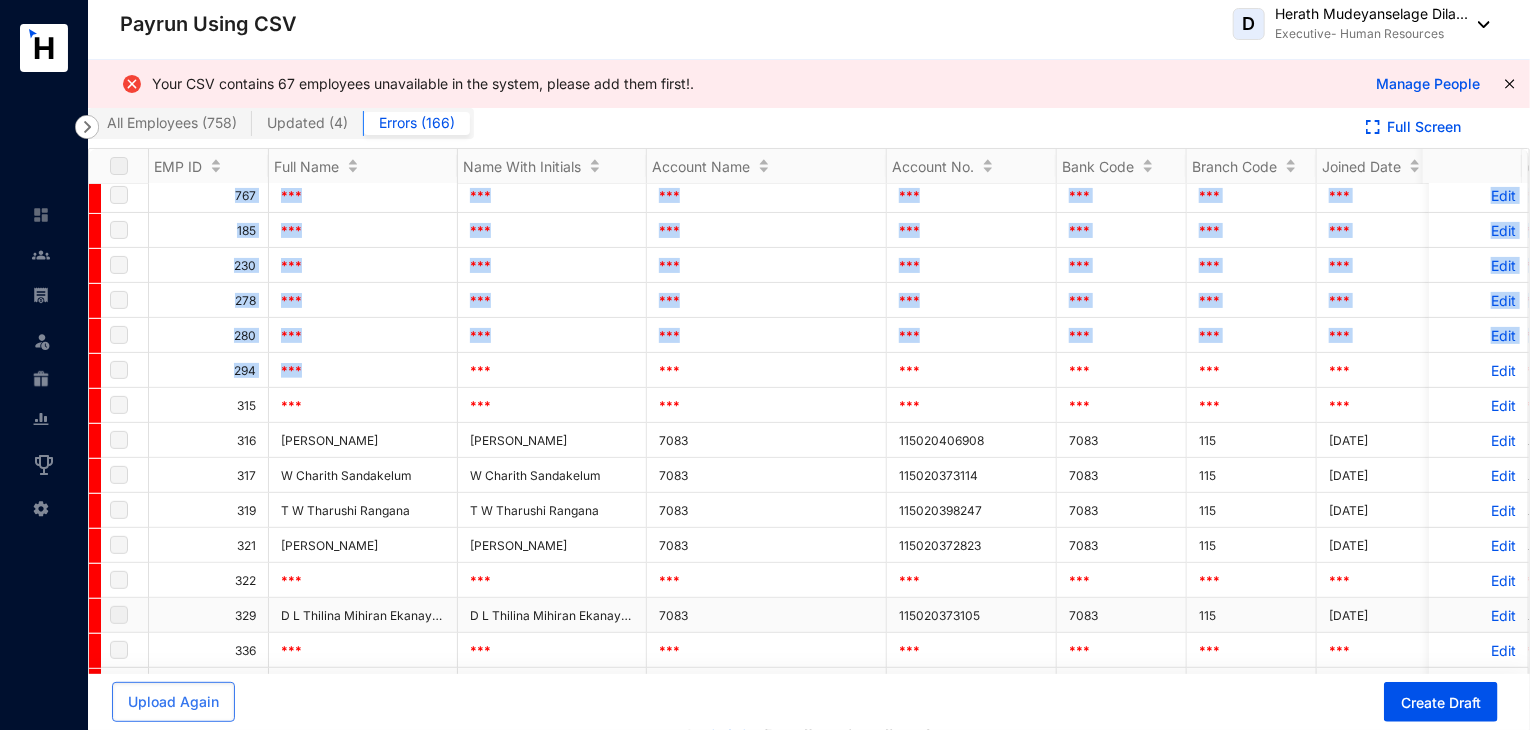 scroll, scrollTop: 0, scrollLeft: 0, axis: both 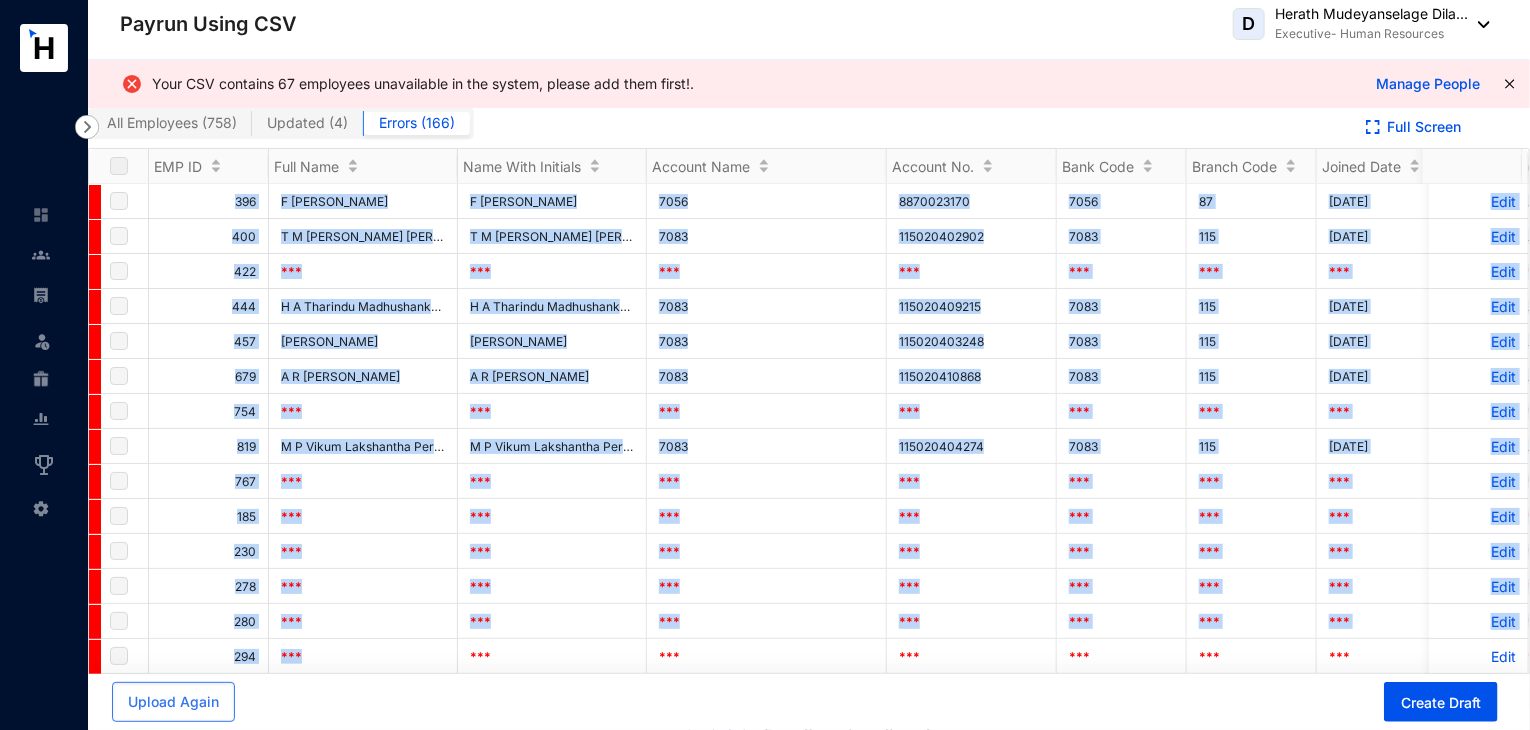 drag, startPoint x: 300, startPoint y: 678, endPoint x: 477, endPoint y: 708, distance: 179.52437 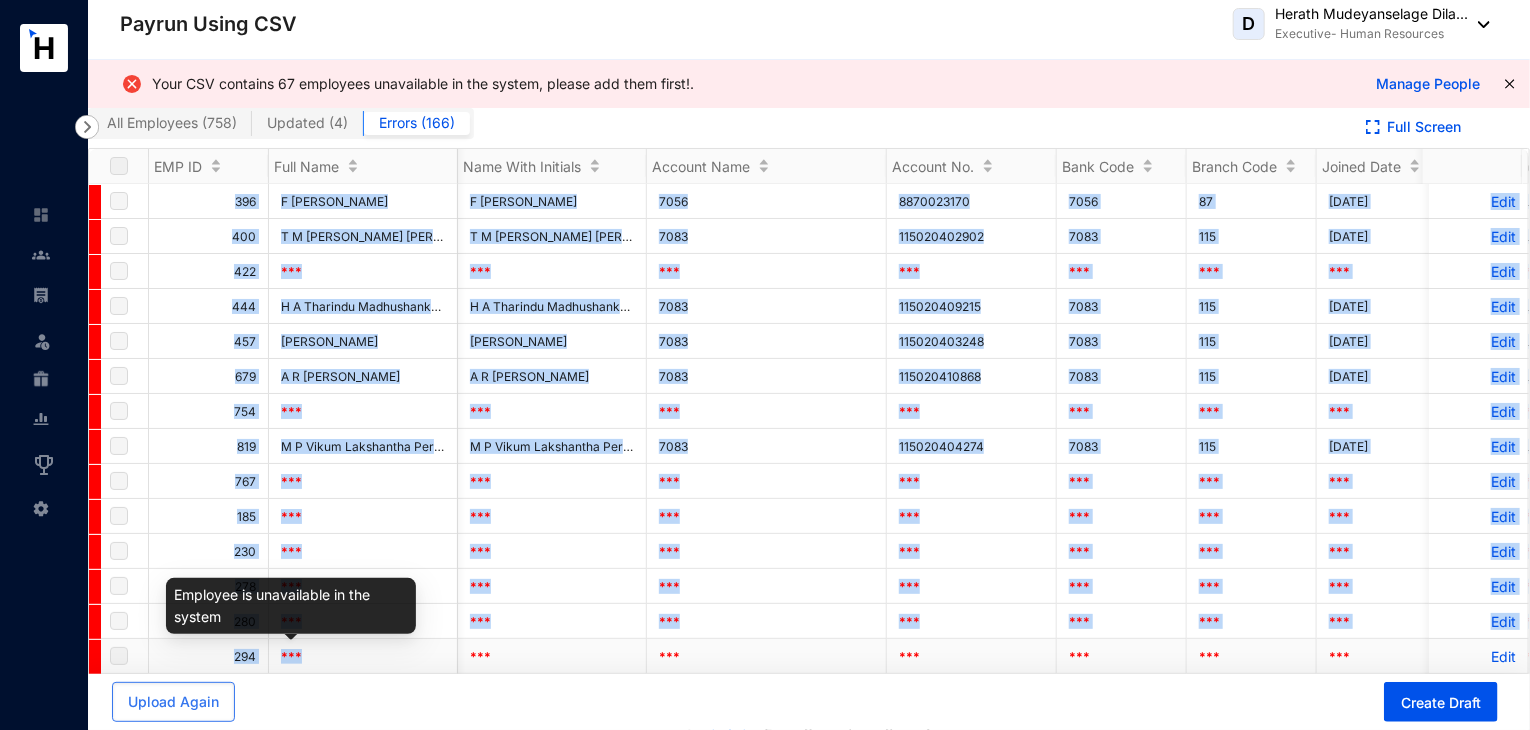 scroll, scrollTop: 0, scrollLeft: 200, axis: horizontal 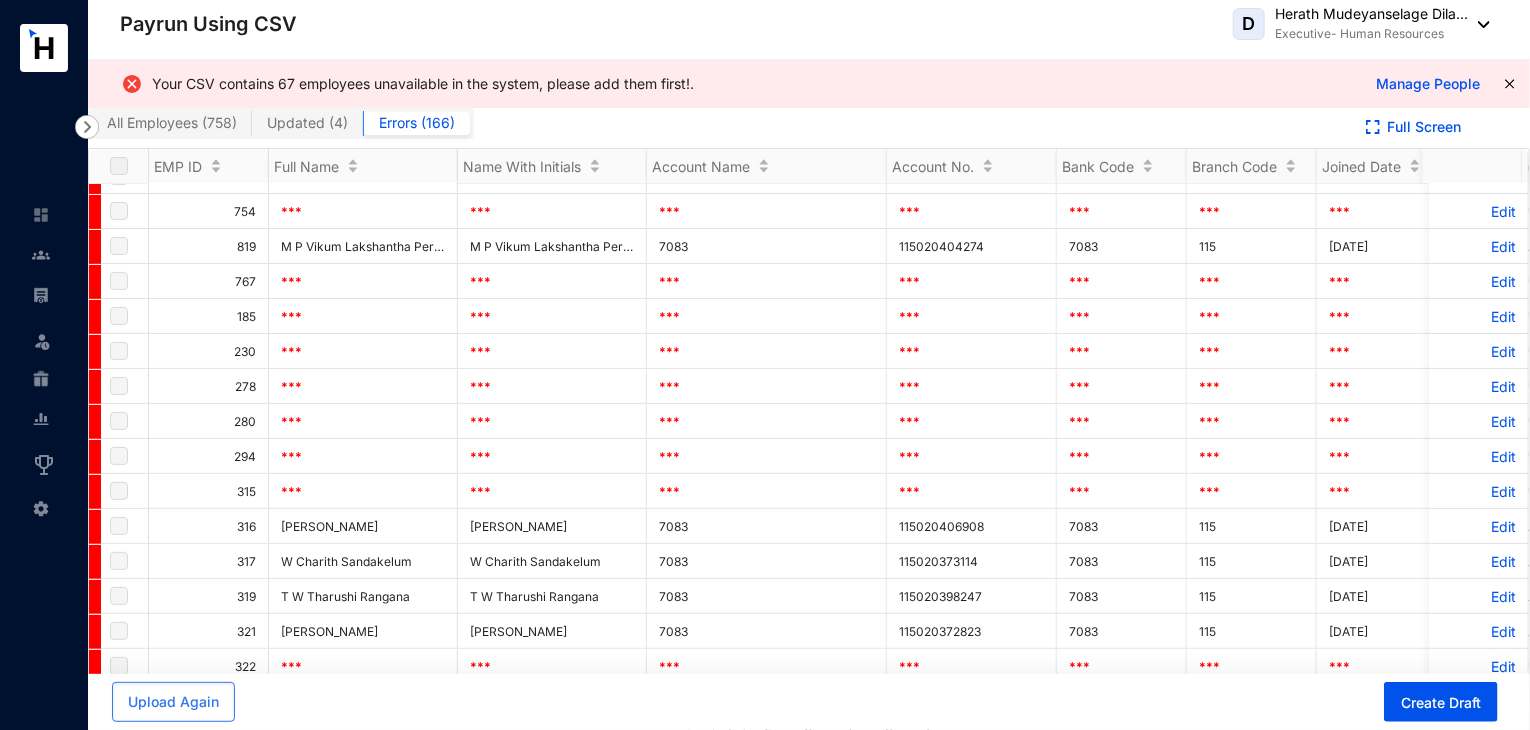 click on "Your CSV contains 67 employees unavailable in the system,  please add them first!. Manage People" at bounding box center (809, 84) 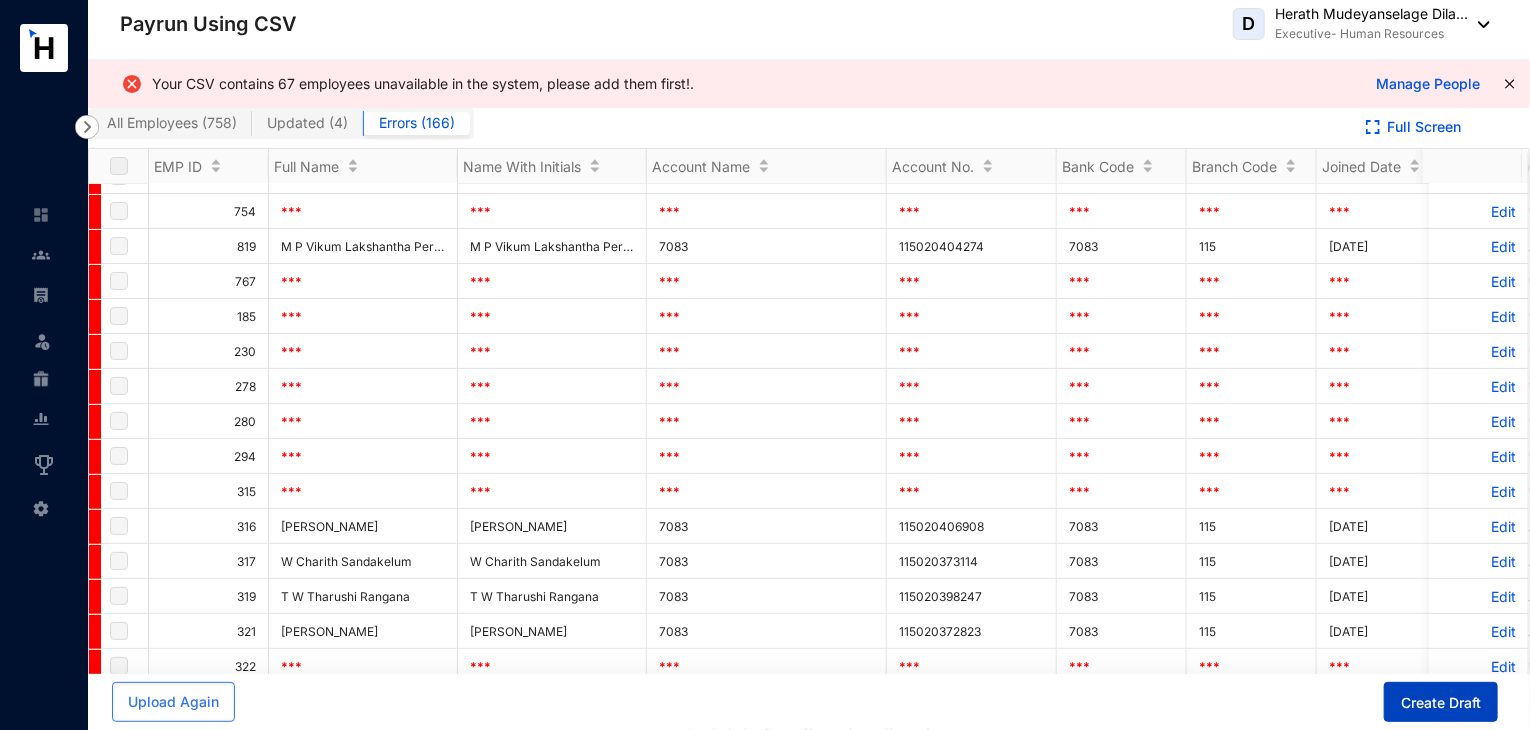 click on "Create Draft" at bounding box center [1441, 703] 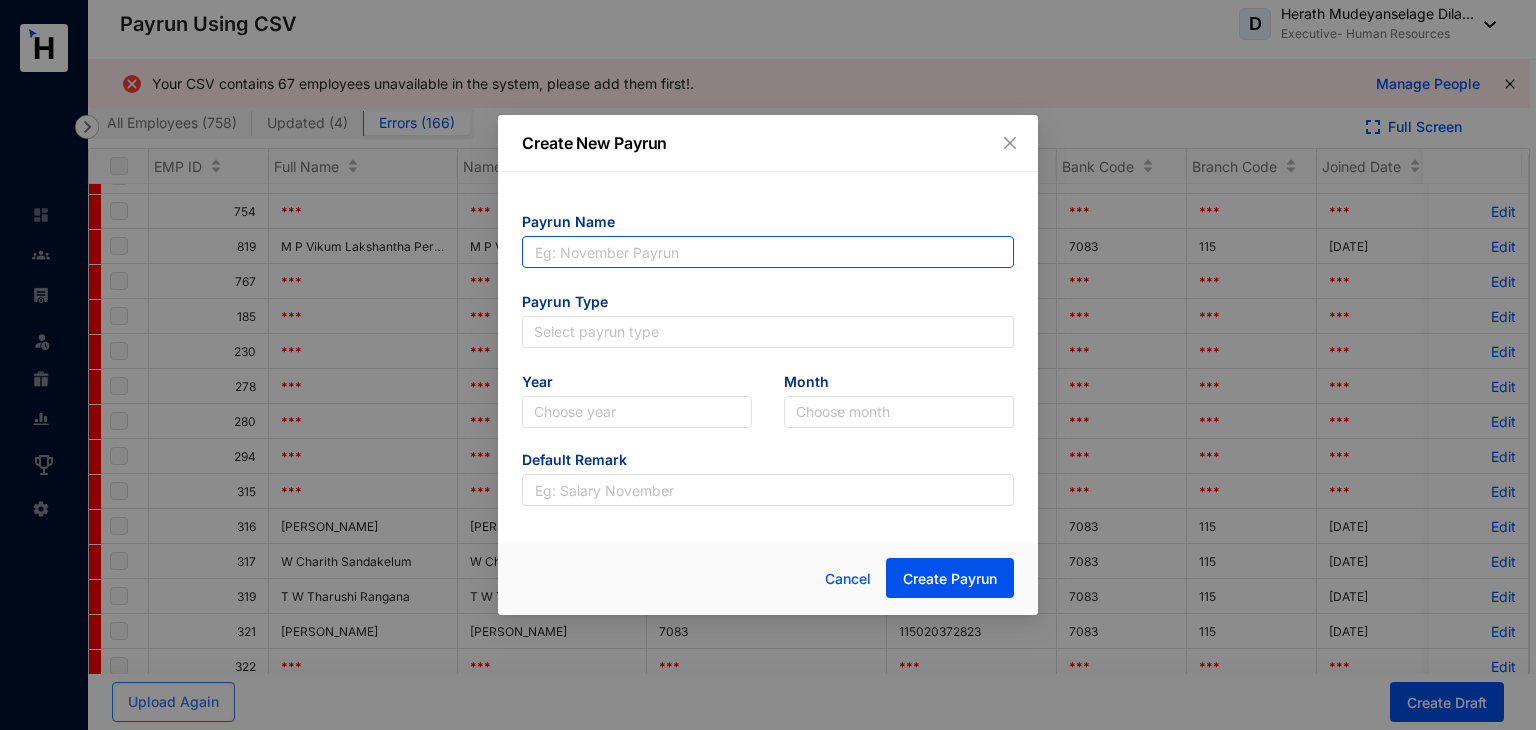 click at bounding box center [768, 252] 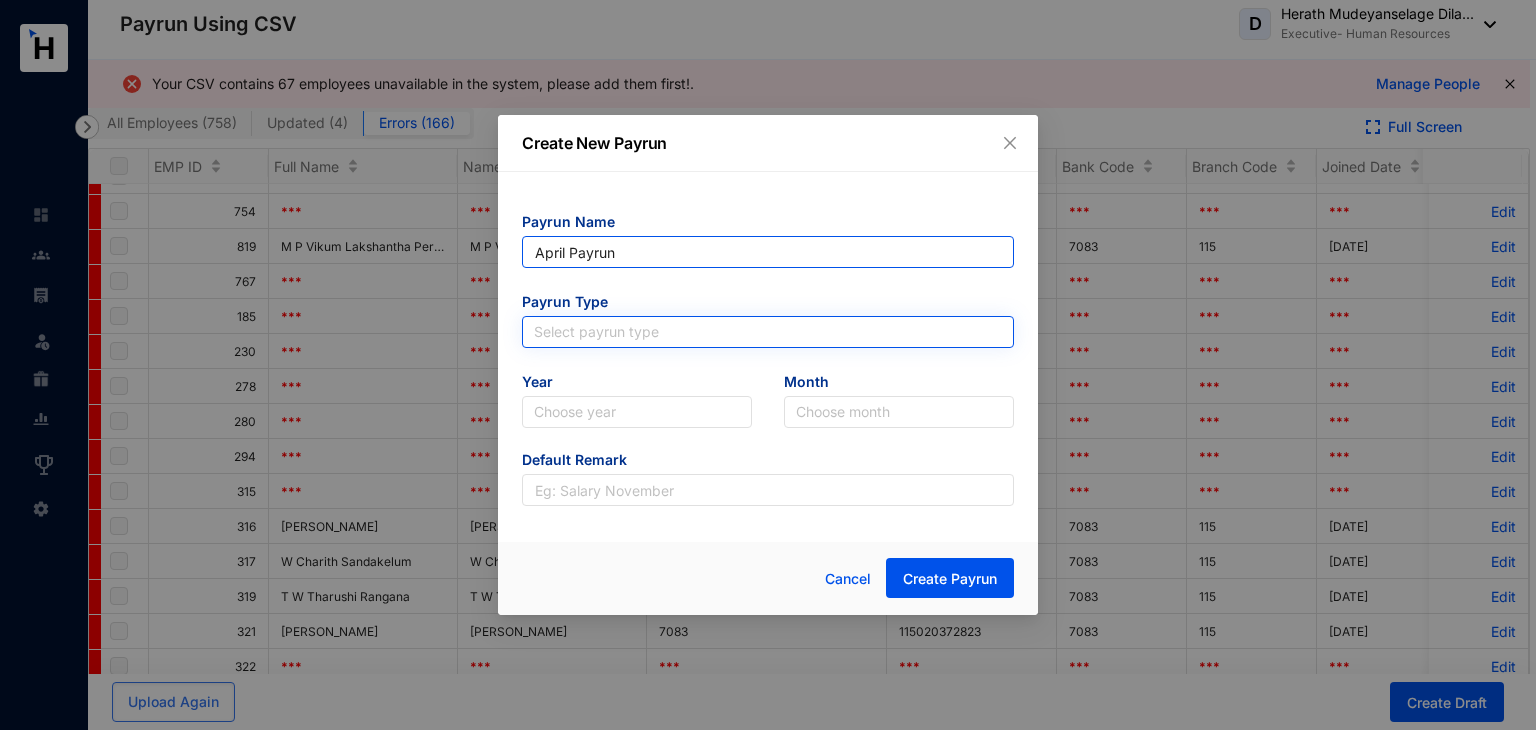 type on "April Payrun" 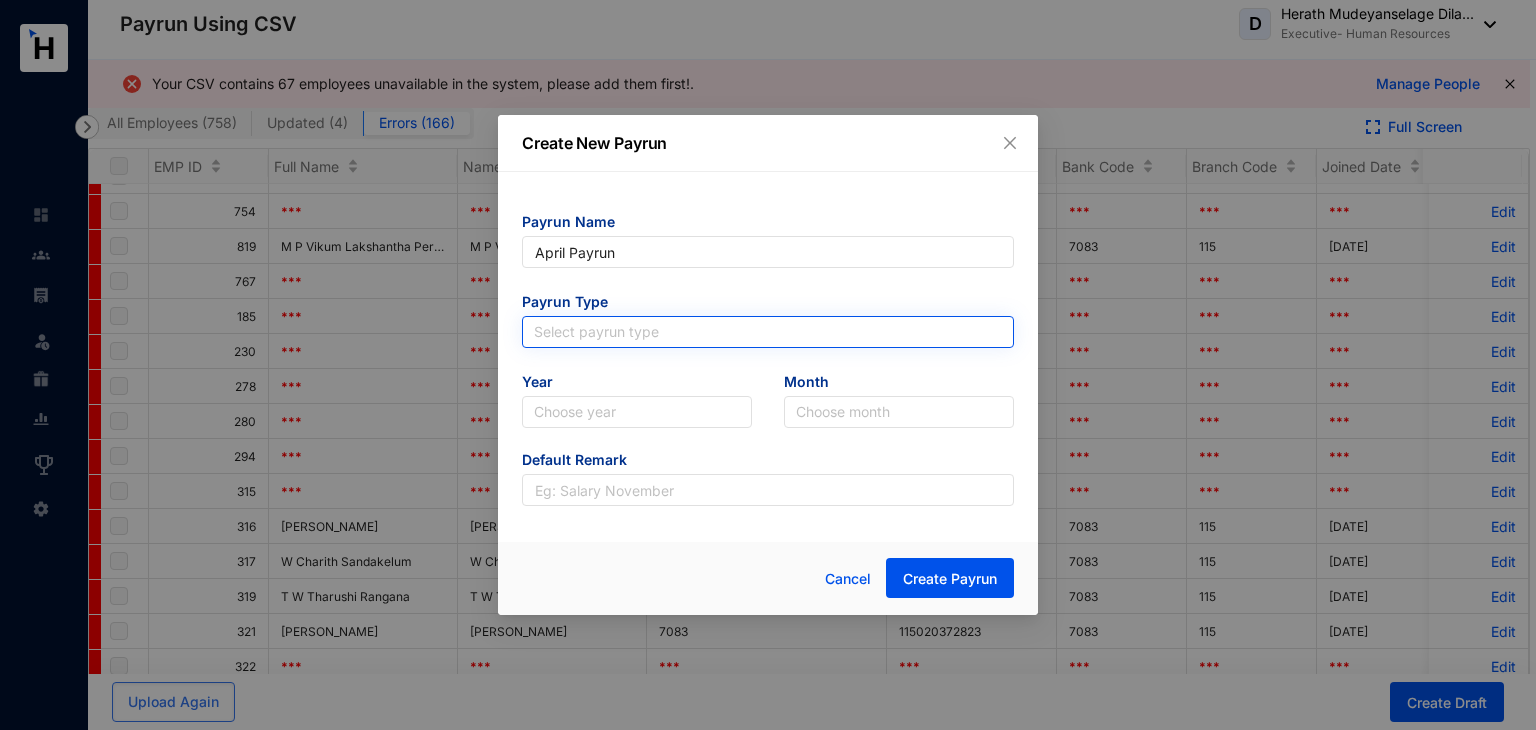 type on "April Payrun" 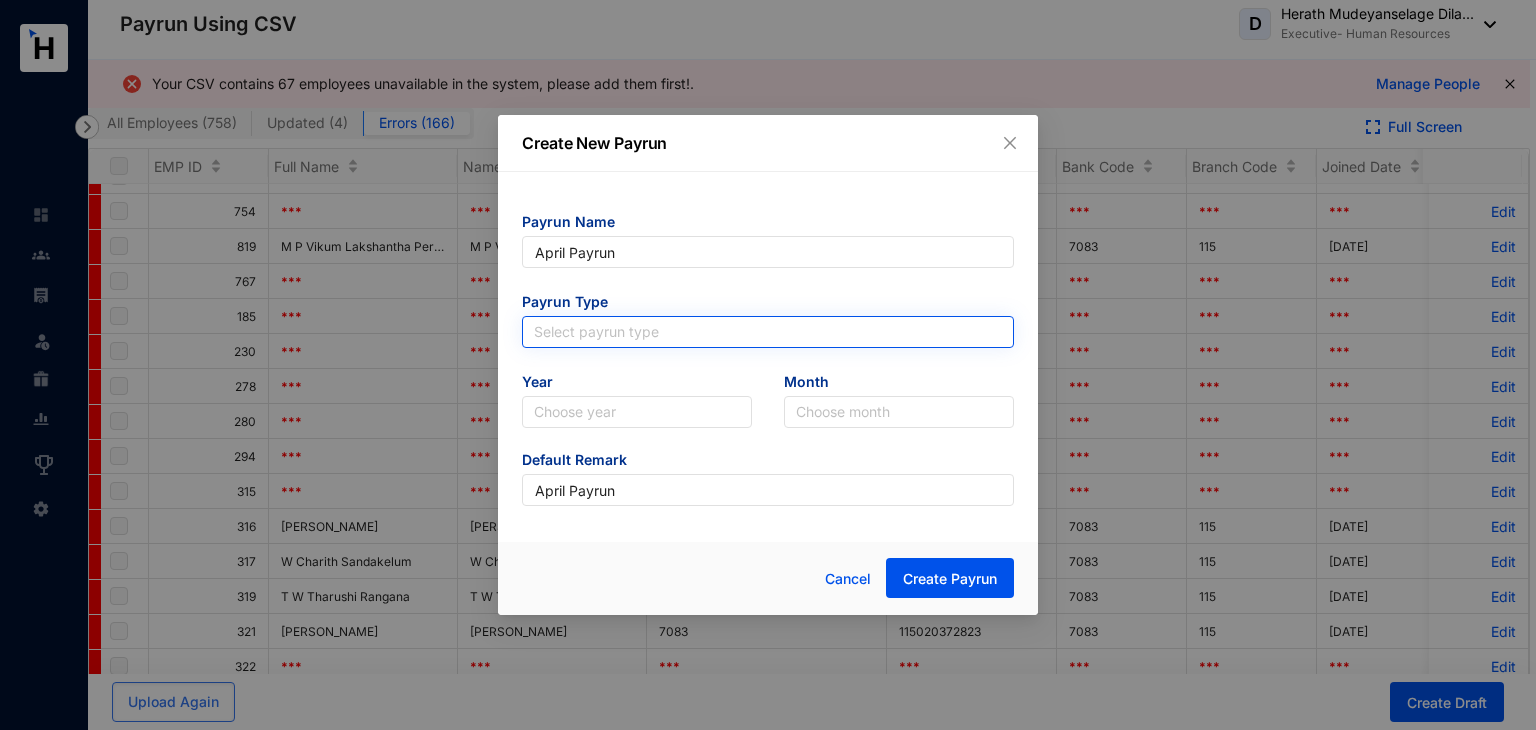 click at bounding box center [768, 332] 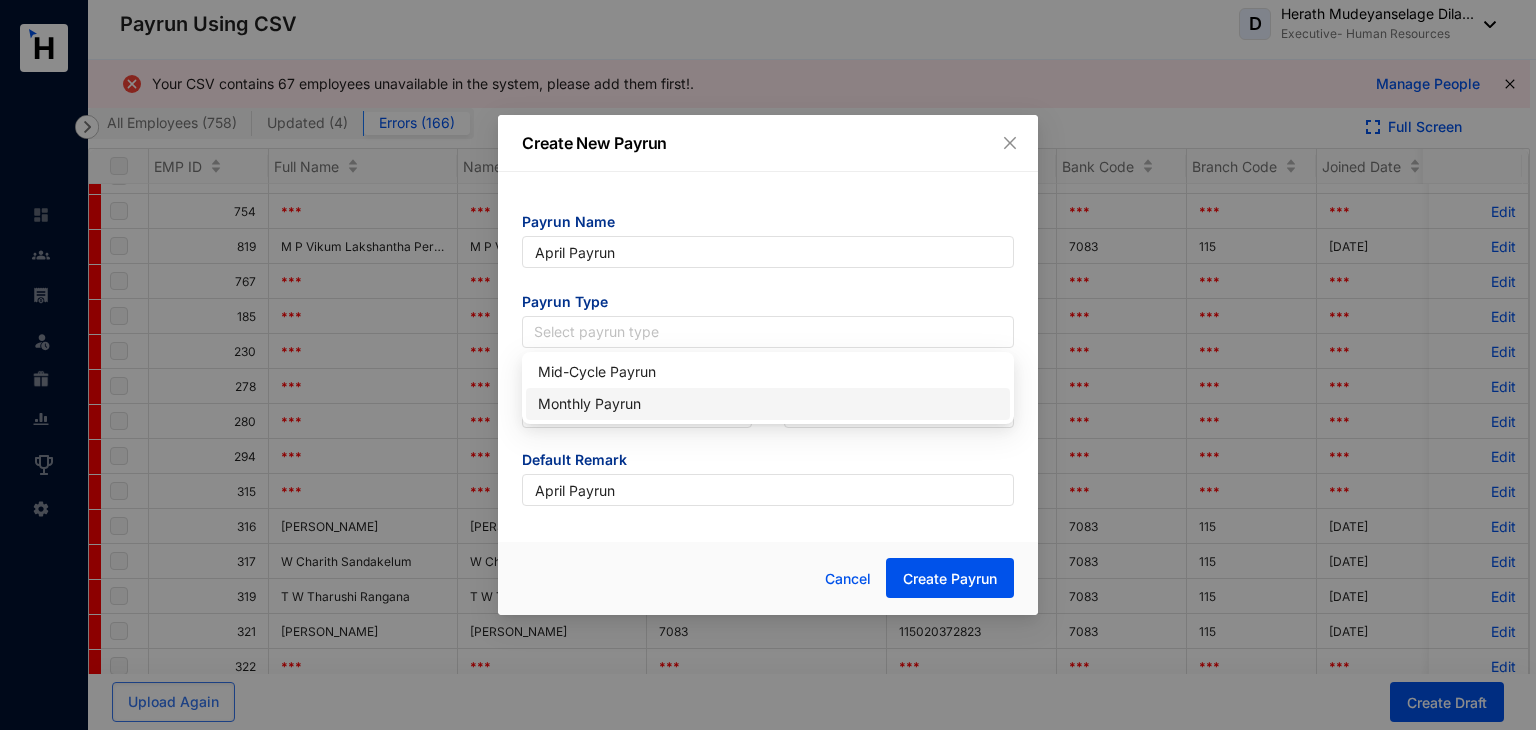click on "Monthly Payrun" at bounding box center [768, 404] 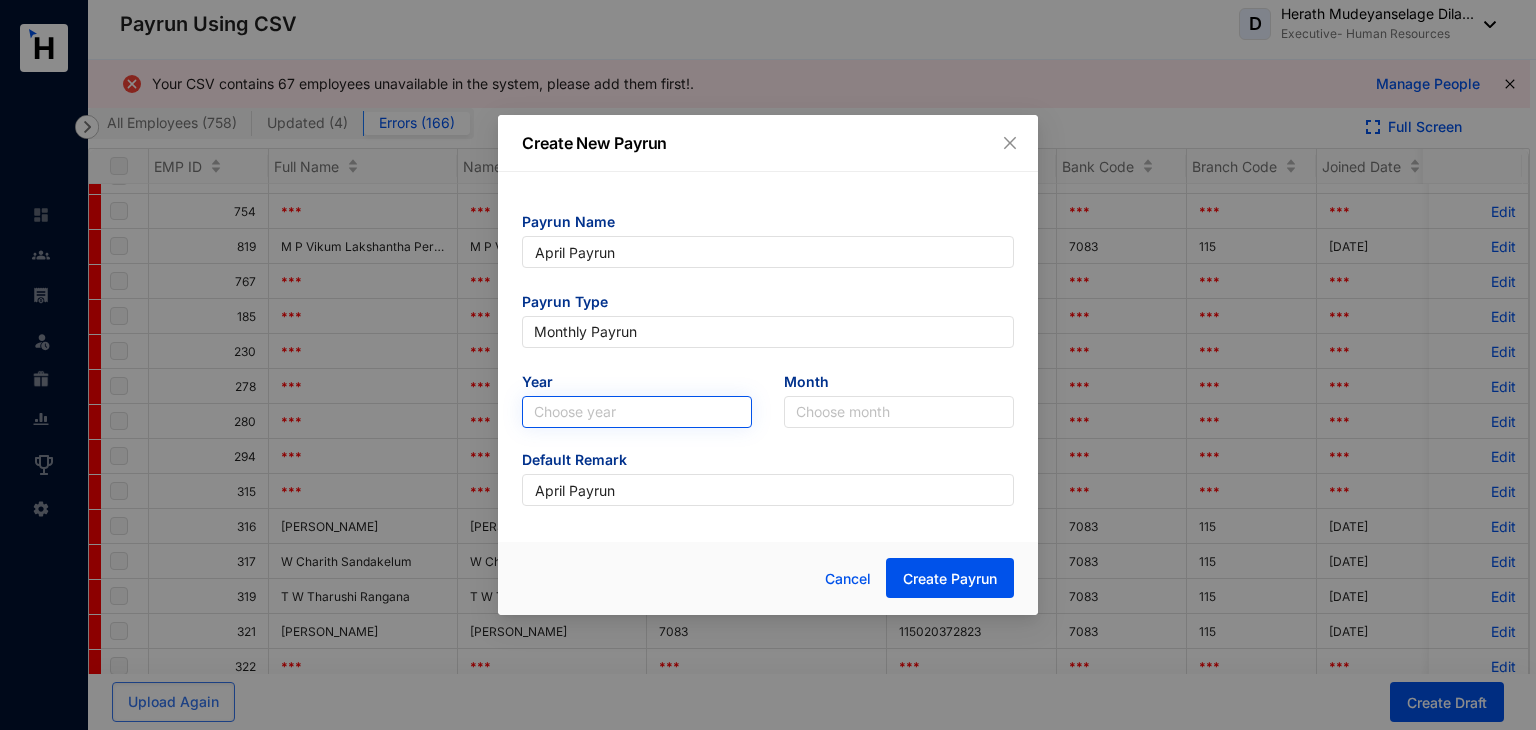 click at bounding box center [637, 412] 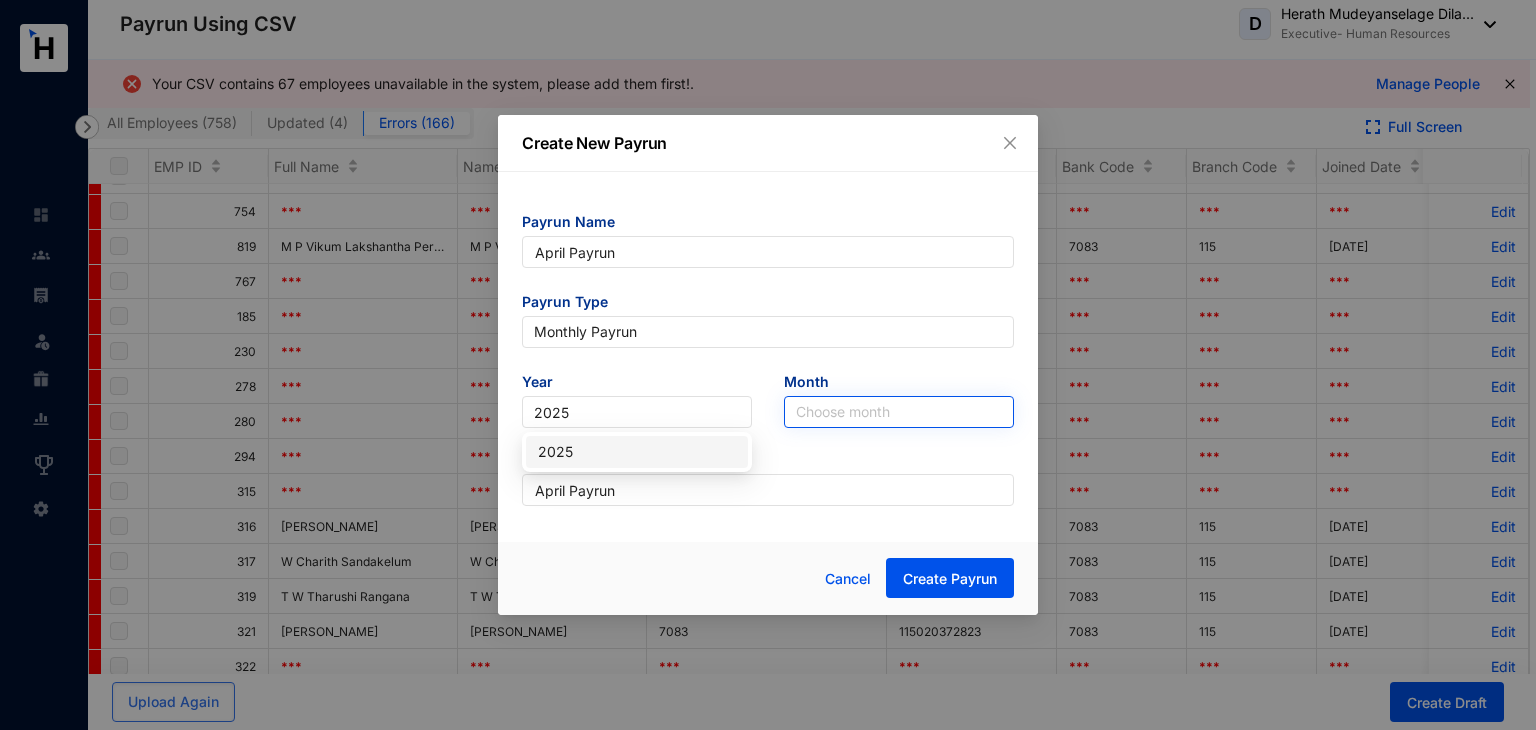 type on "2025" 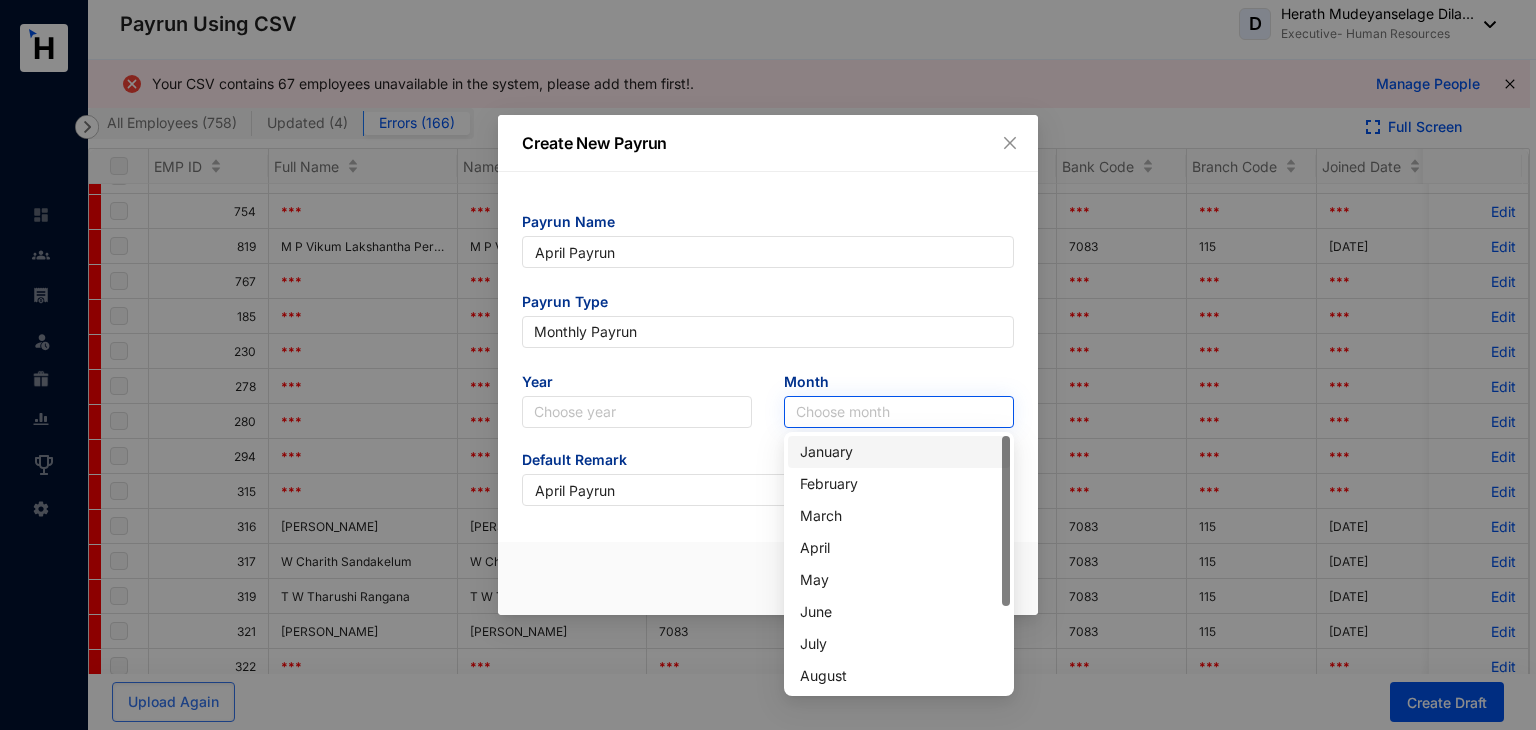 click at bounding box center [899, 412] 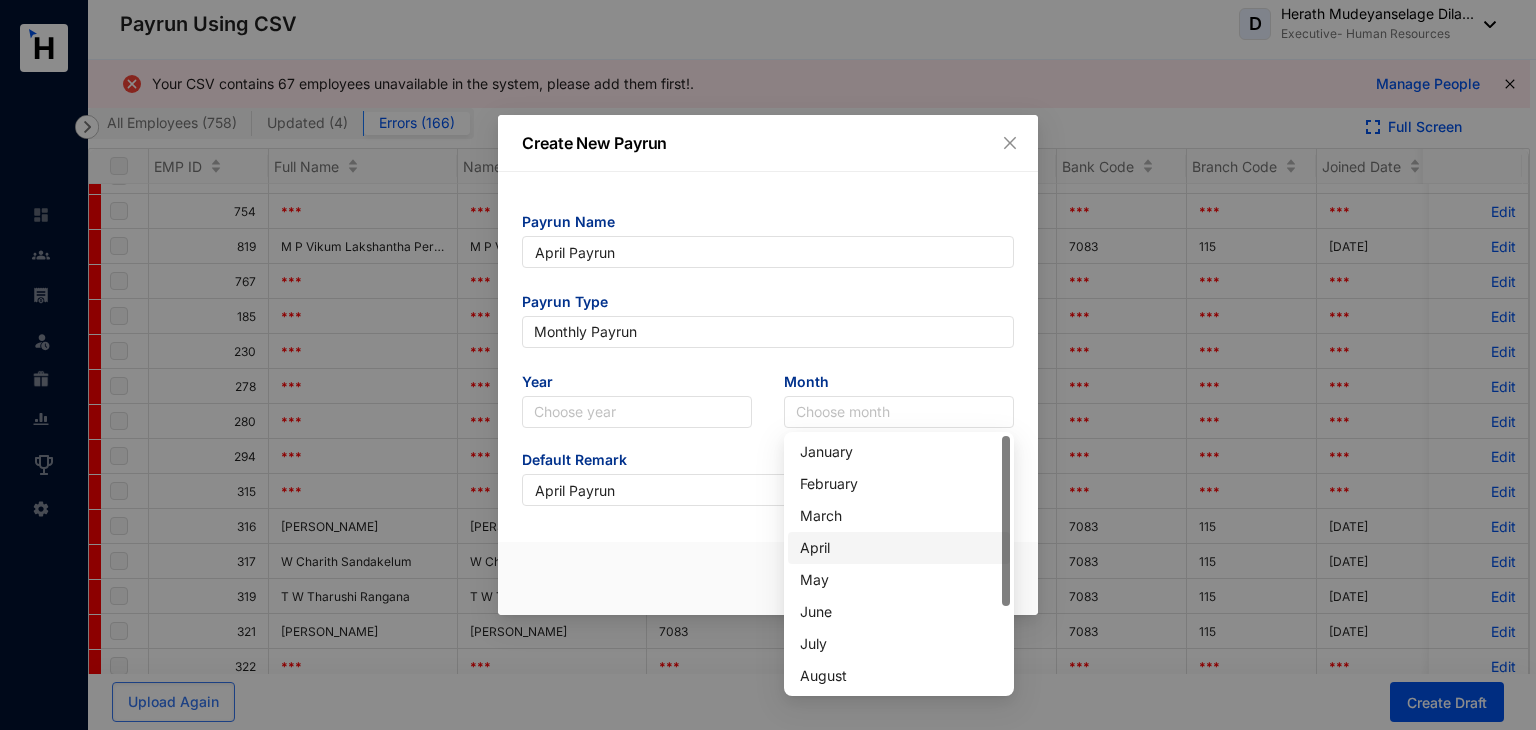 click on "April" at bounding box center [899, 548] 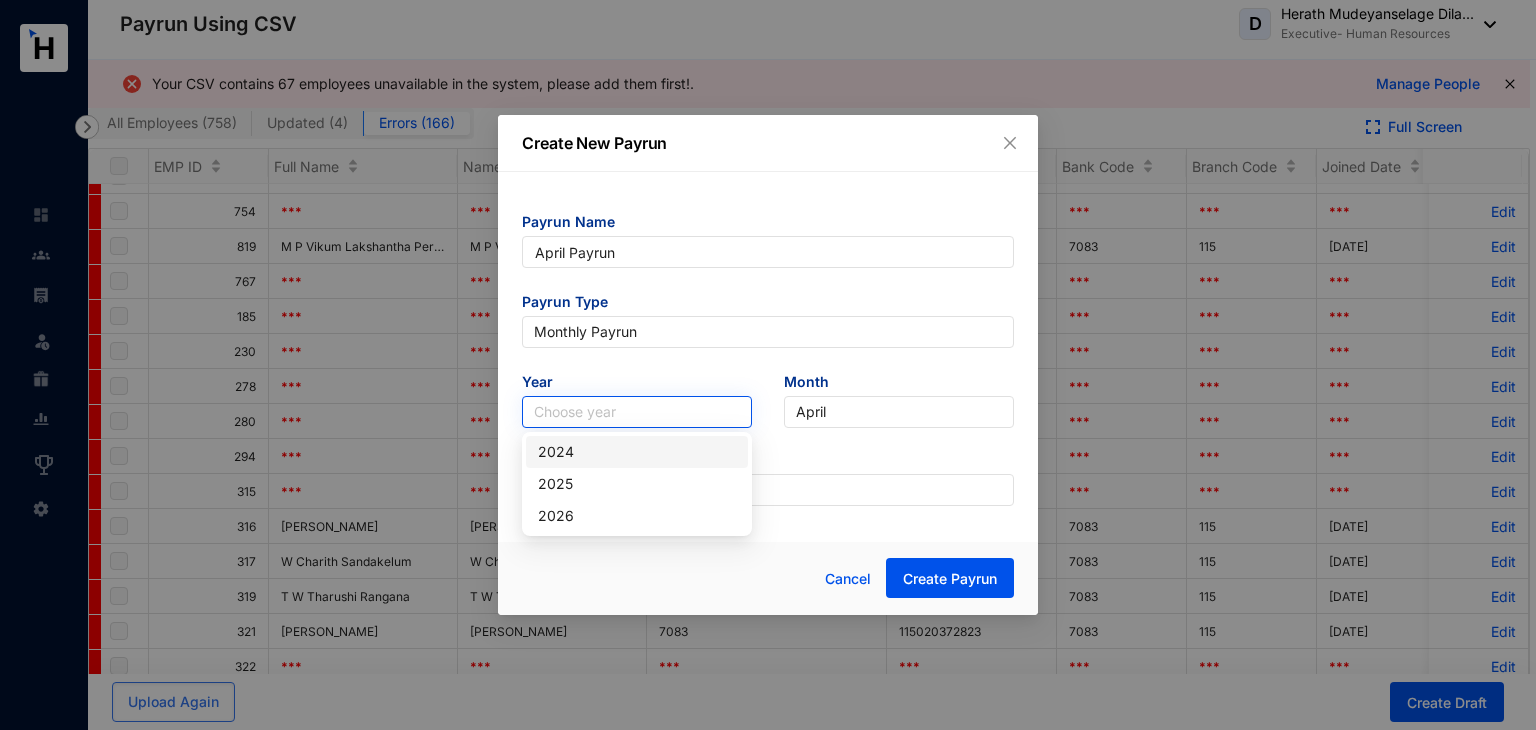 click at bounding box center [637, 412] 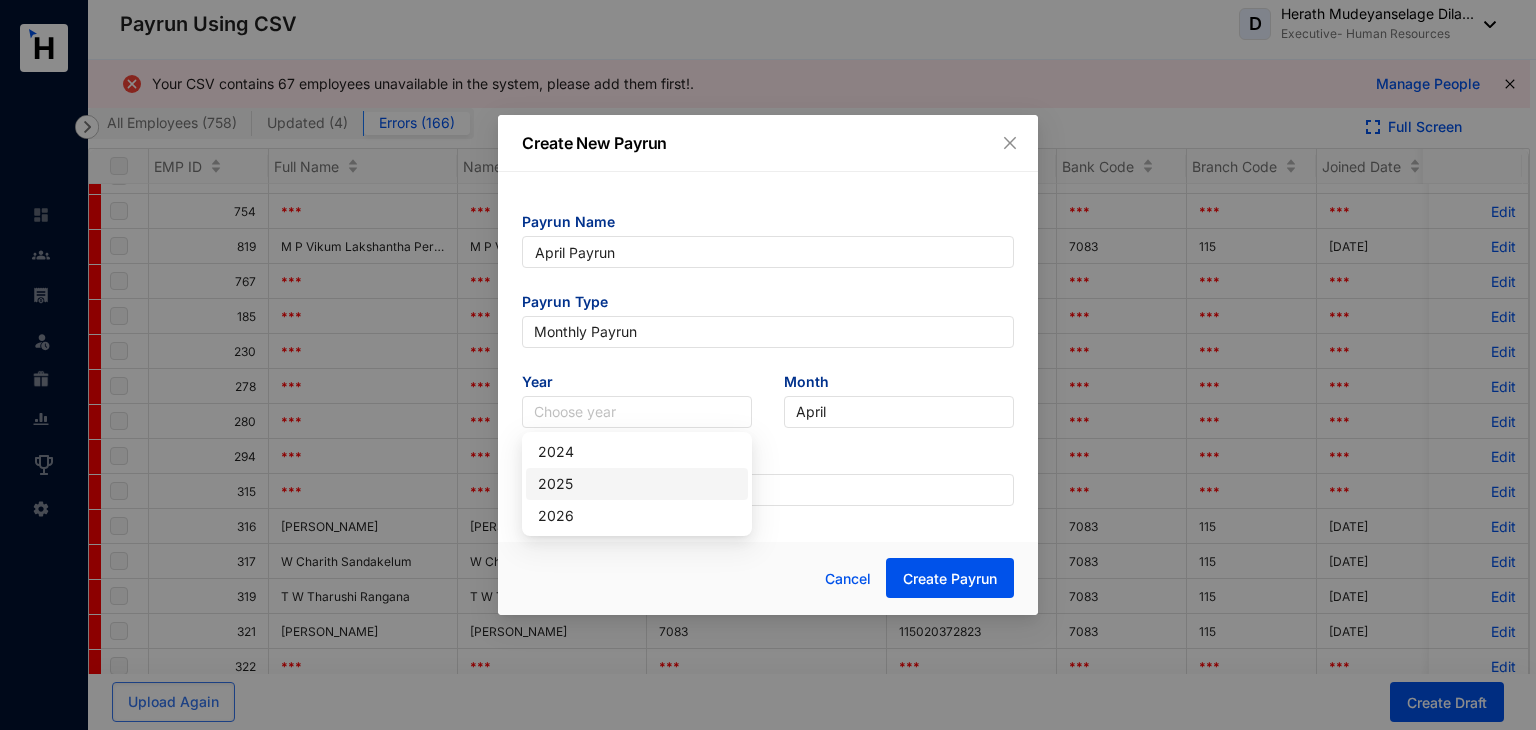 click on "2025" at bounding box center [637, 484] 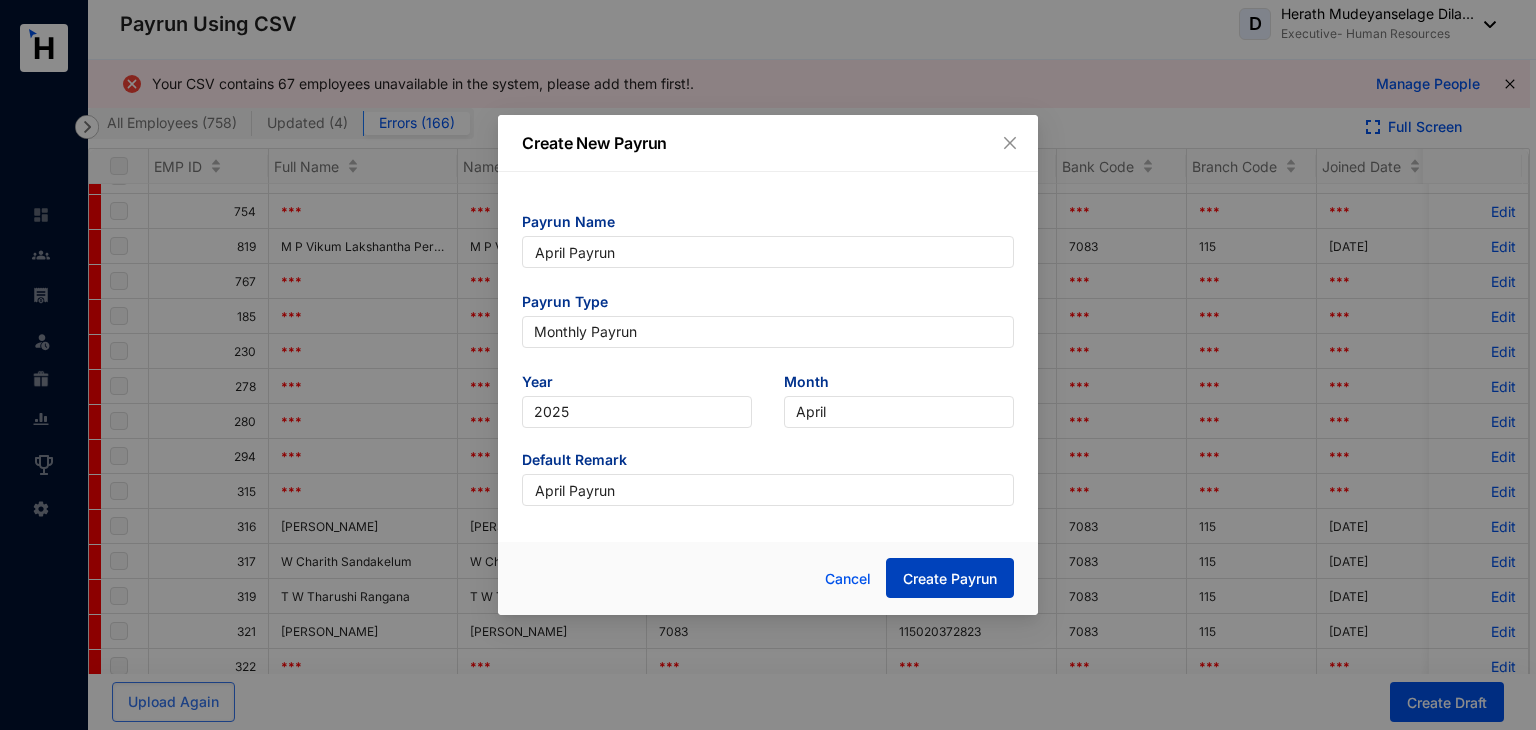 click on "Create Payrun" at bounding box center (950, 579) 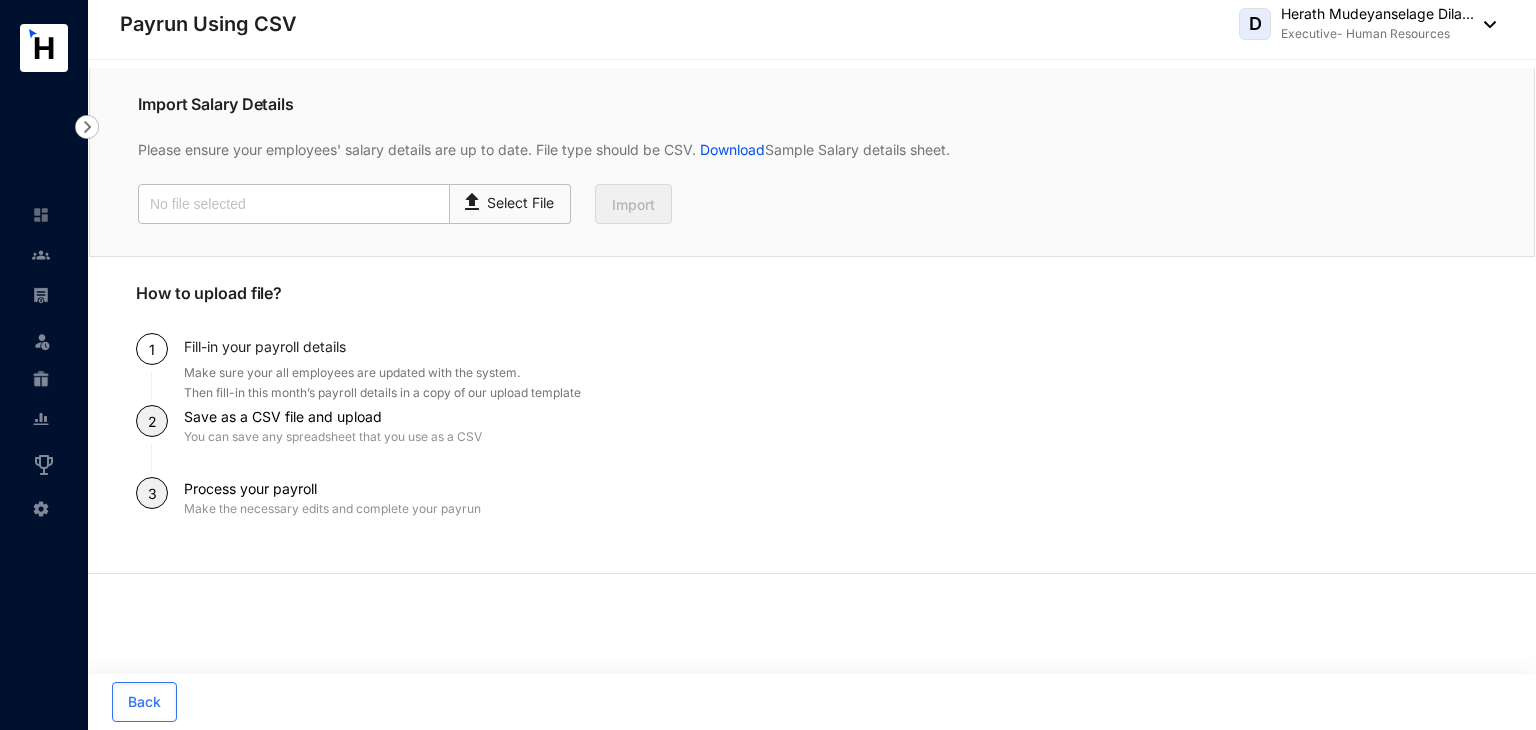 click on "Import Salary Details Please ensure your employees' salary details are up to date. File type should be CSV. Download   Sample Salary details sheet. Select File Import" at bounding box center [812, 162] 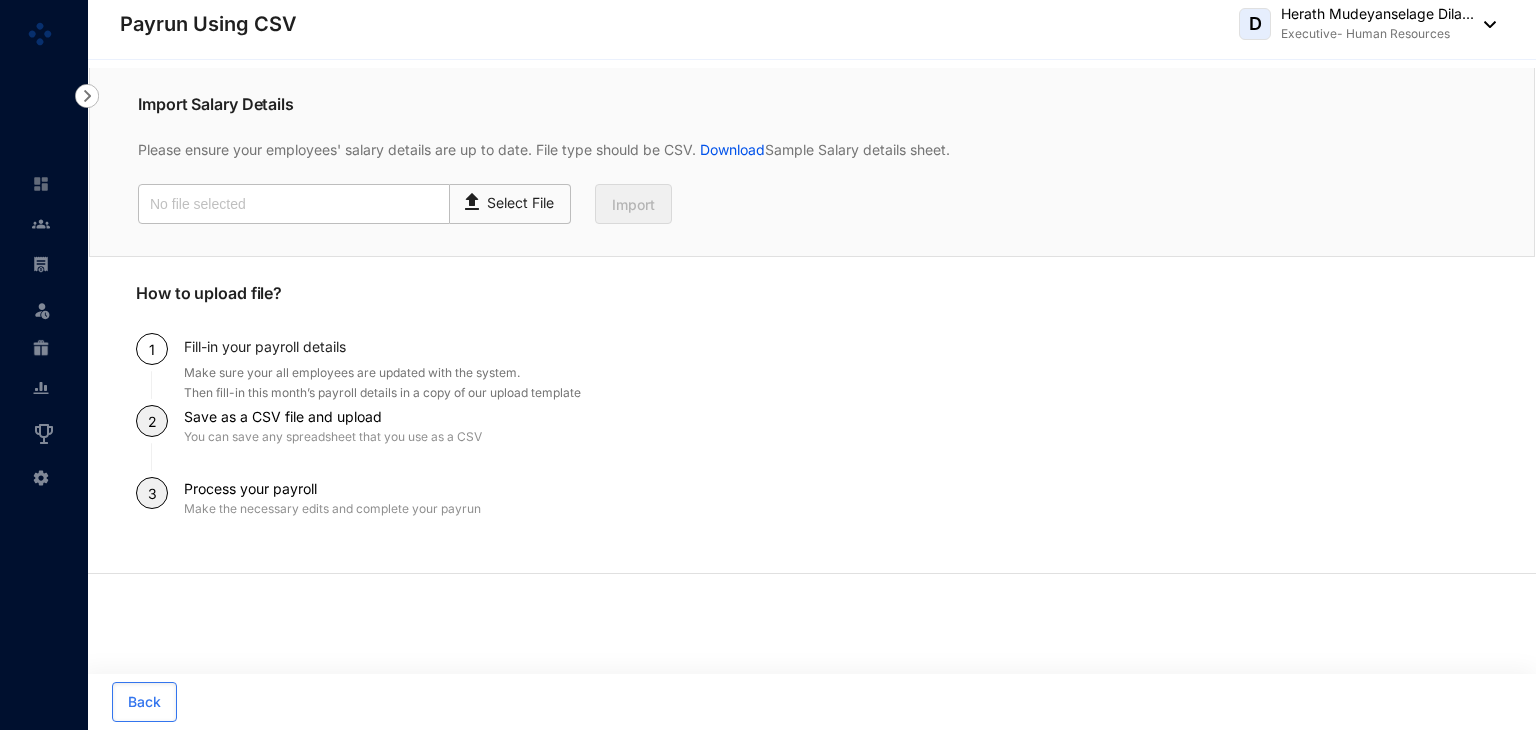 scroll, scrollTop: 0, scrollLeft: 0, axis: both 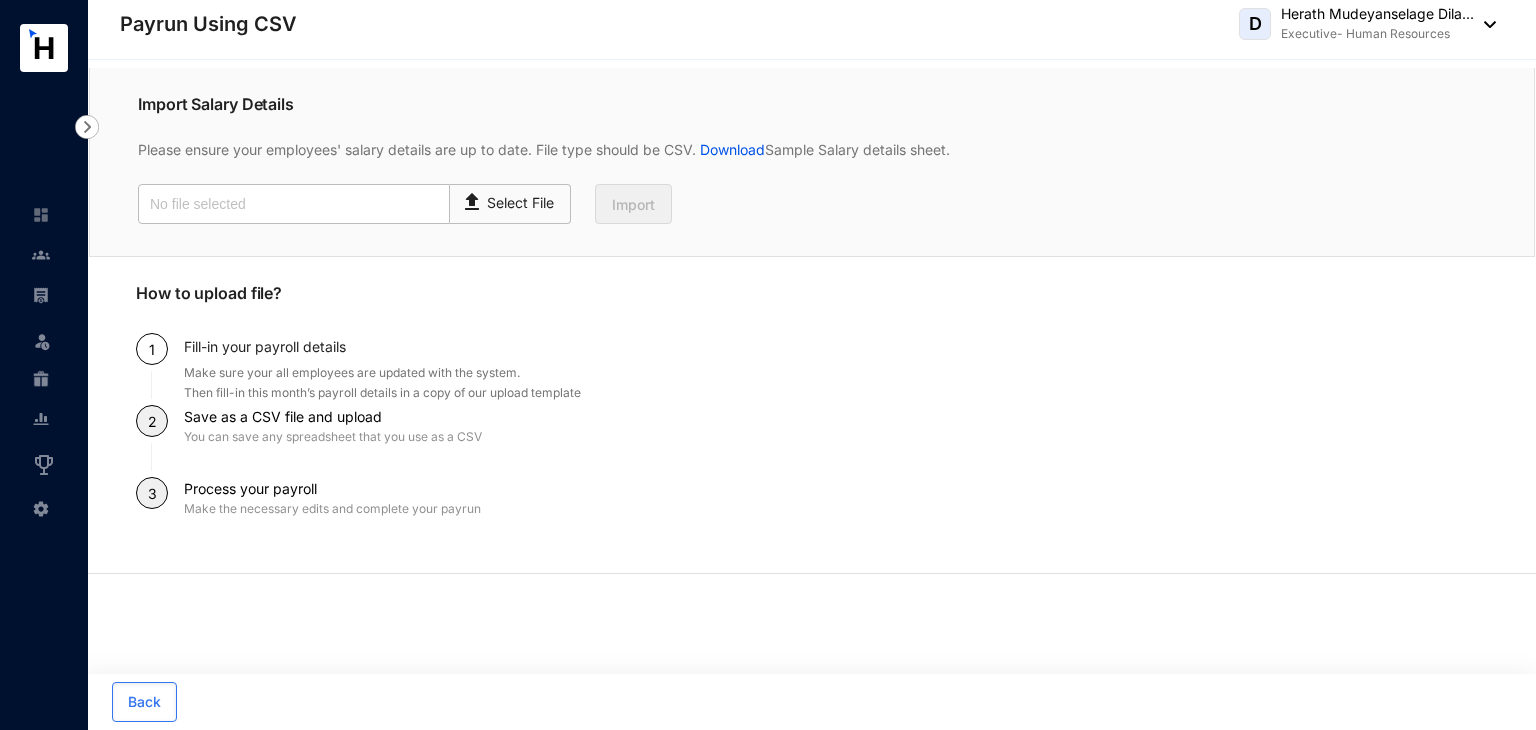 click at bounding box center (57, 295) 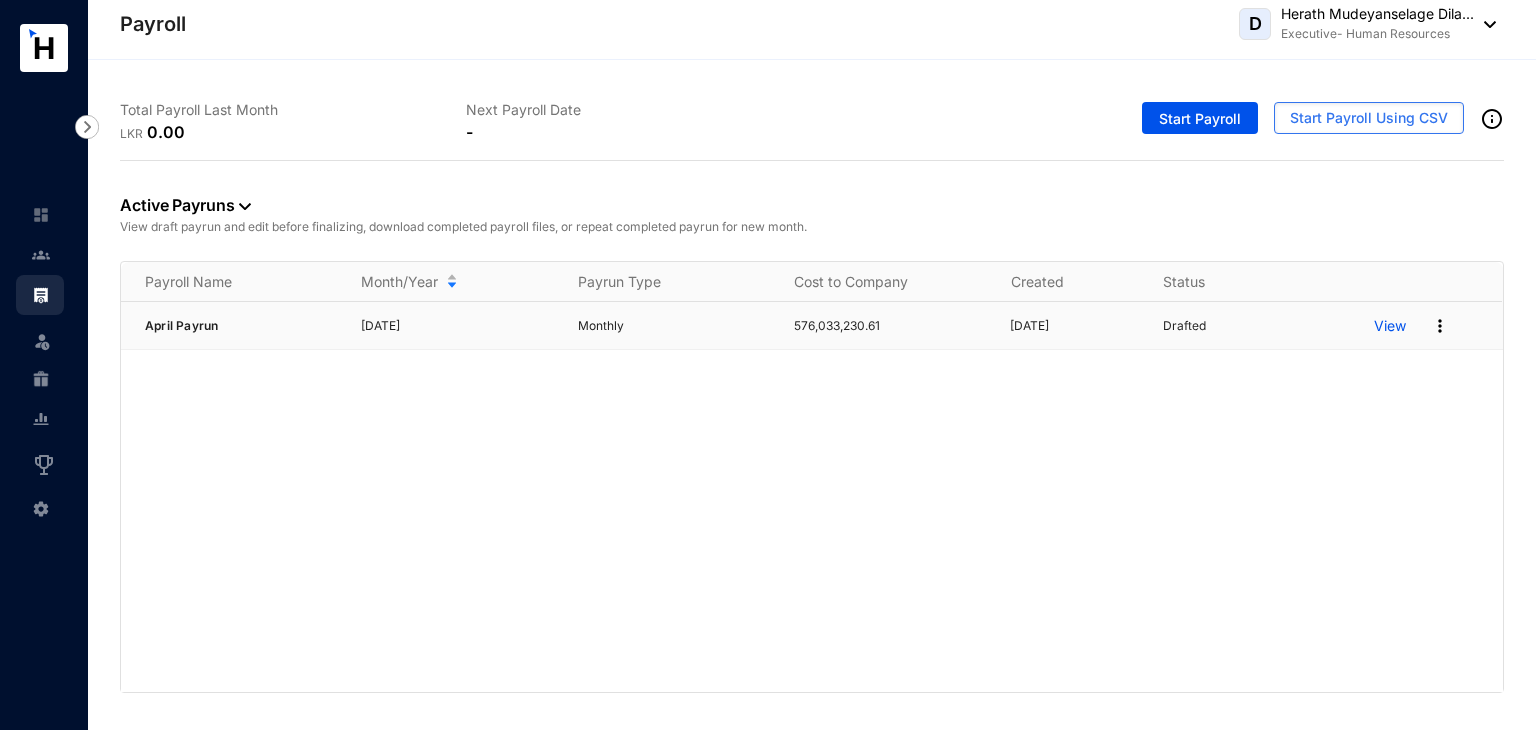 click at bounding box center [1440, 326] 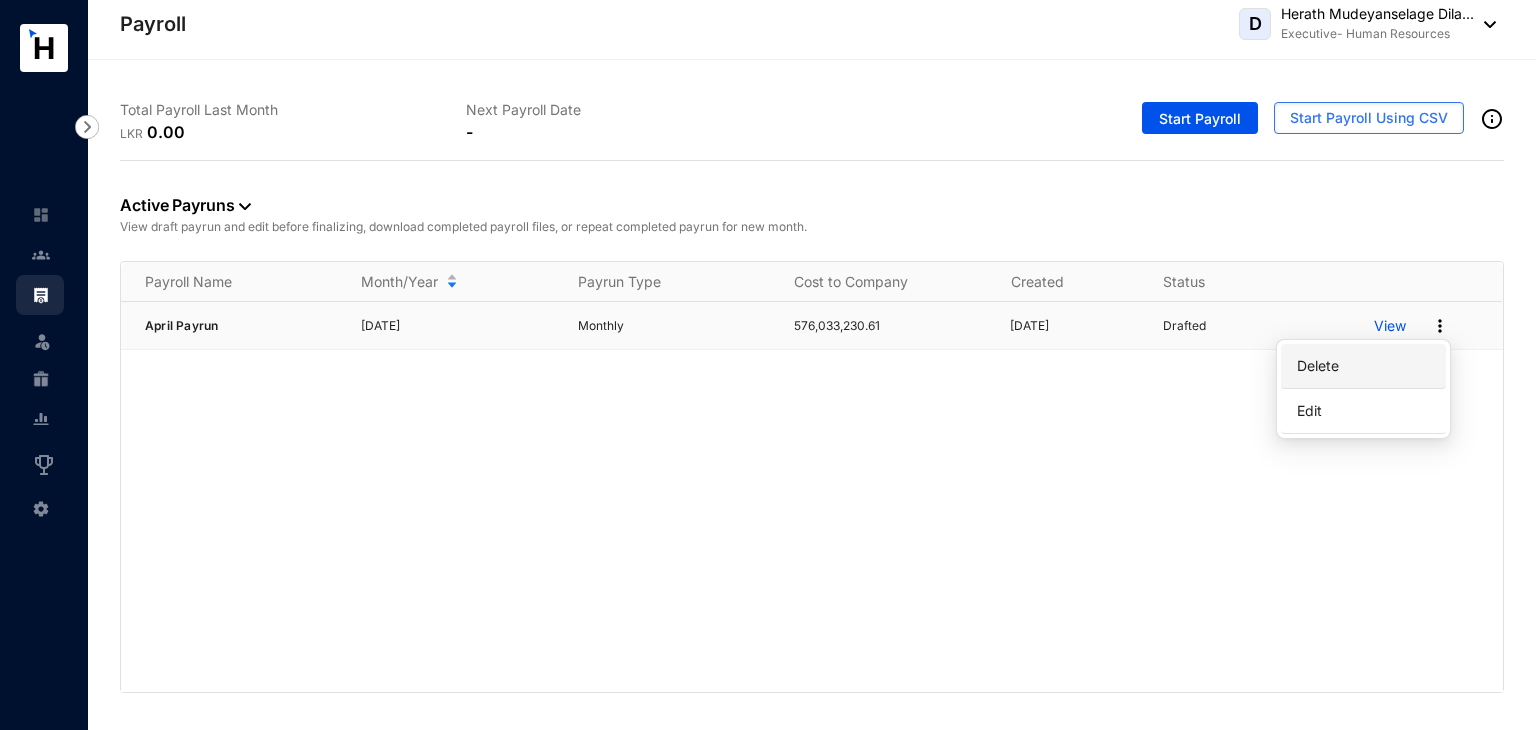 click on "Delete" at bounding box center [1363, 366] 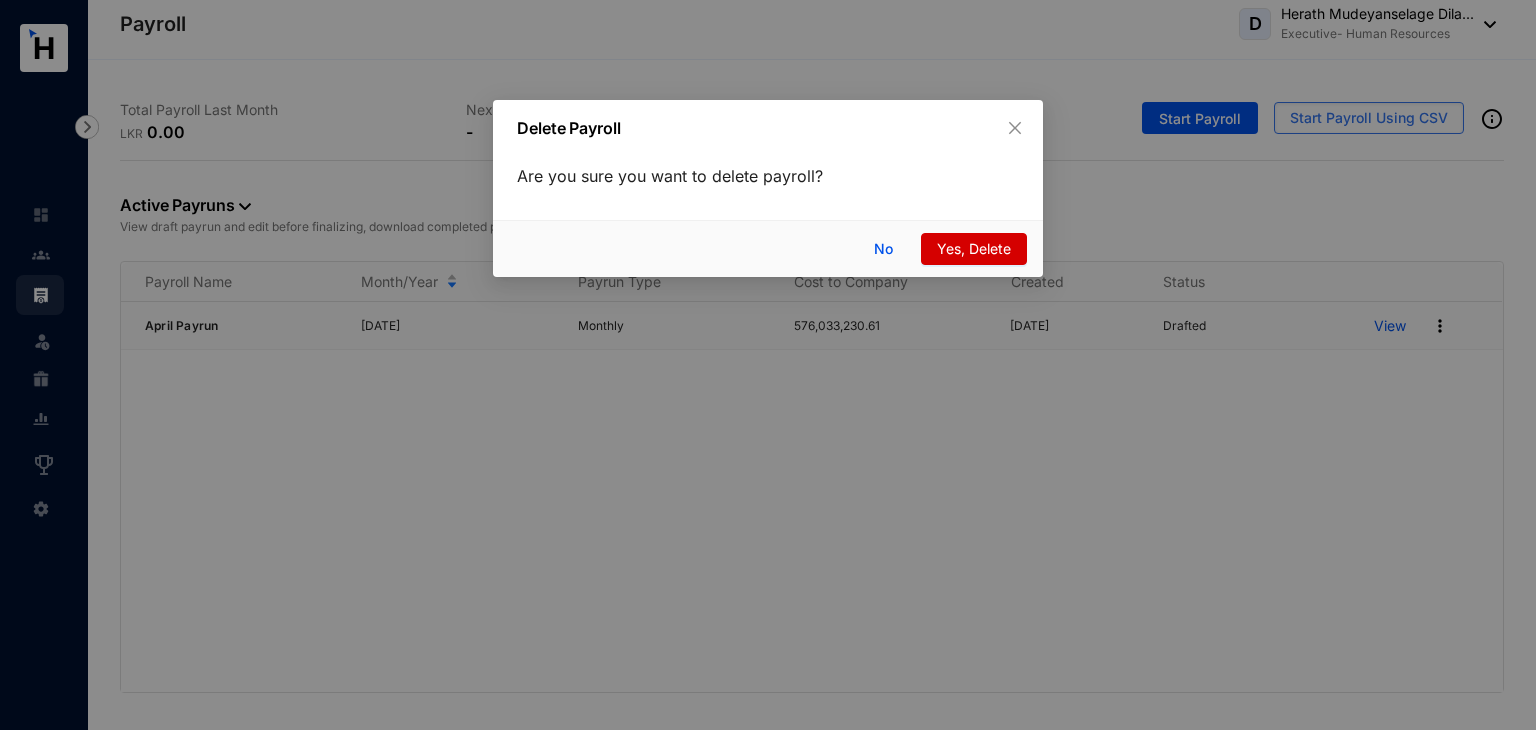 click on "Yes, Delete" at bounding box center [974, 249] 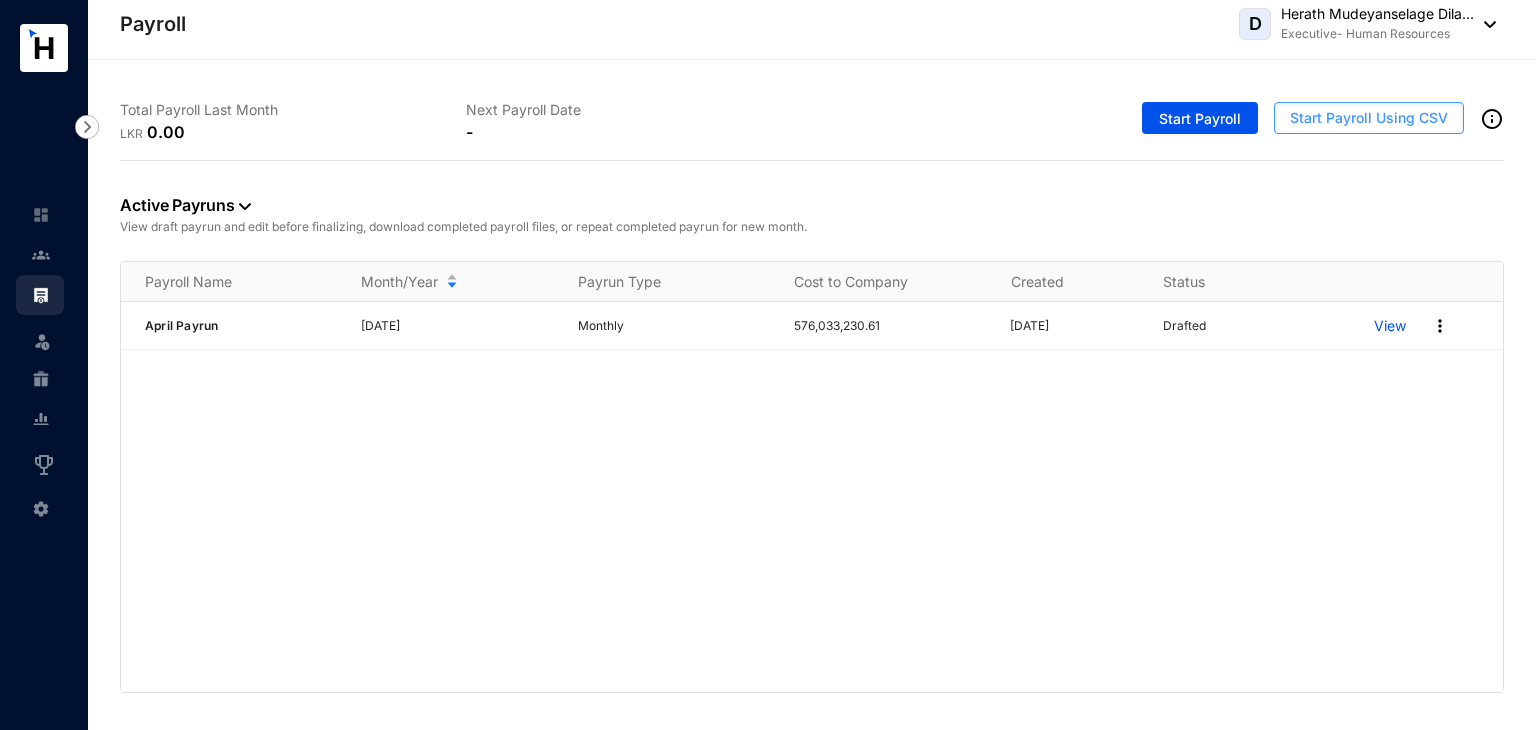 click on "Start Payroll Using CSV" at bounding box center (1369, 118) 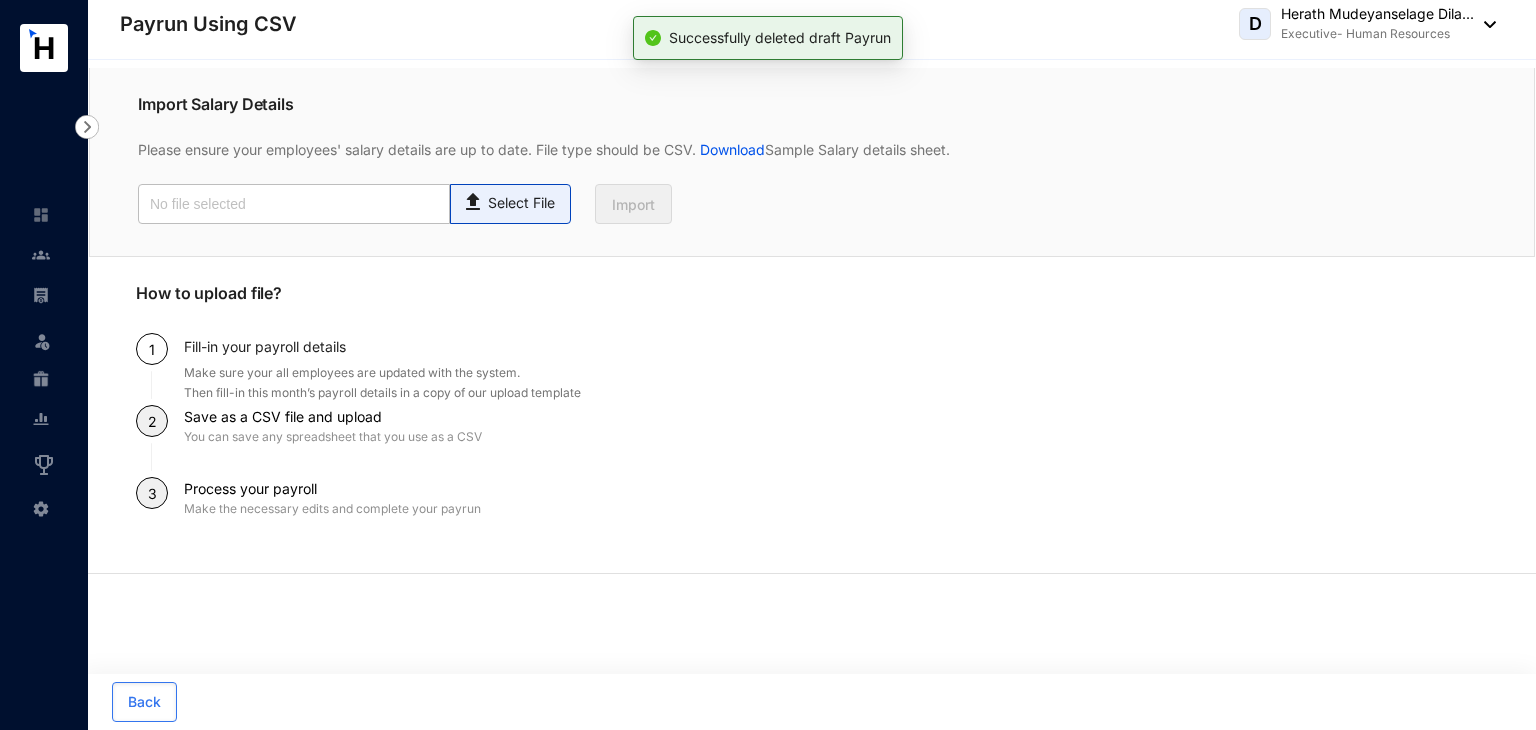 click at bounding box center [474, 199] 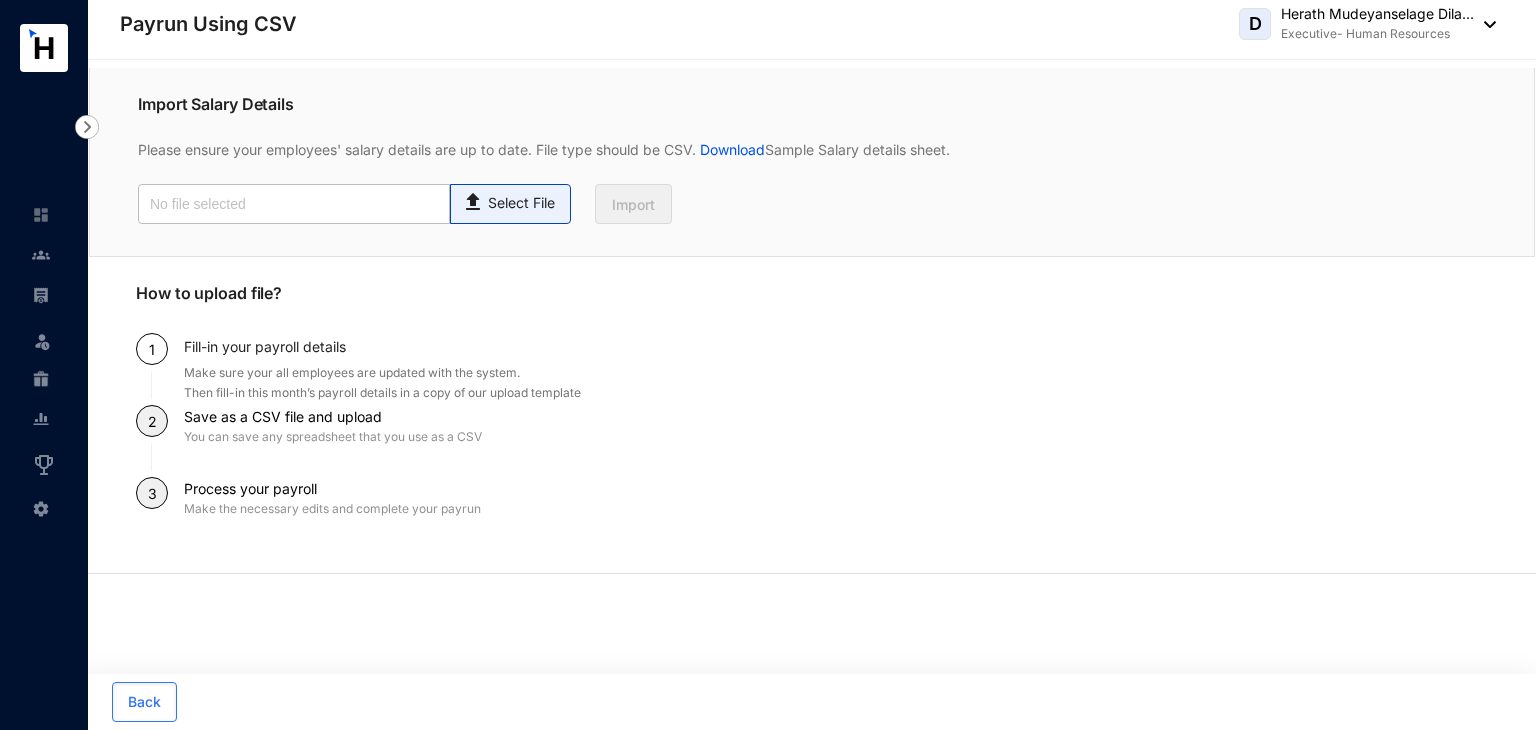 type on "Standard-v1.2  COrrected.csv" 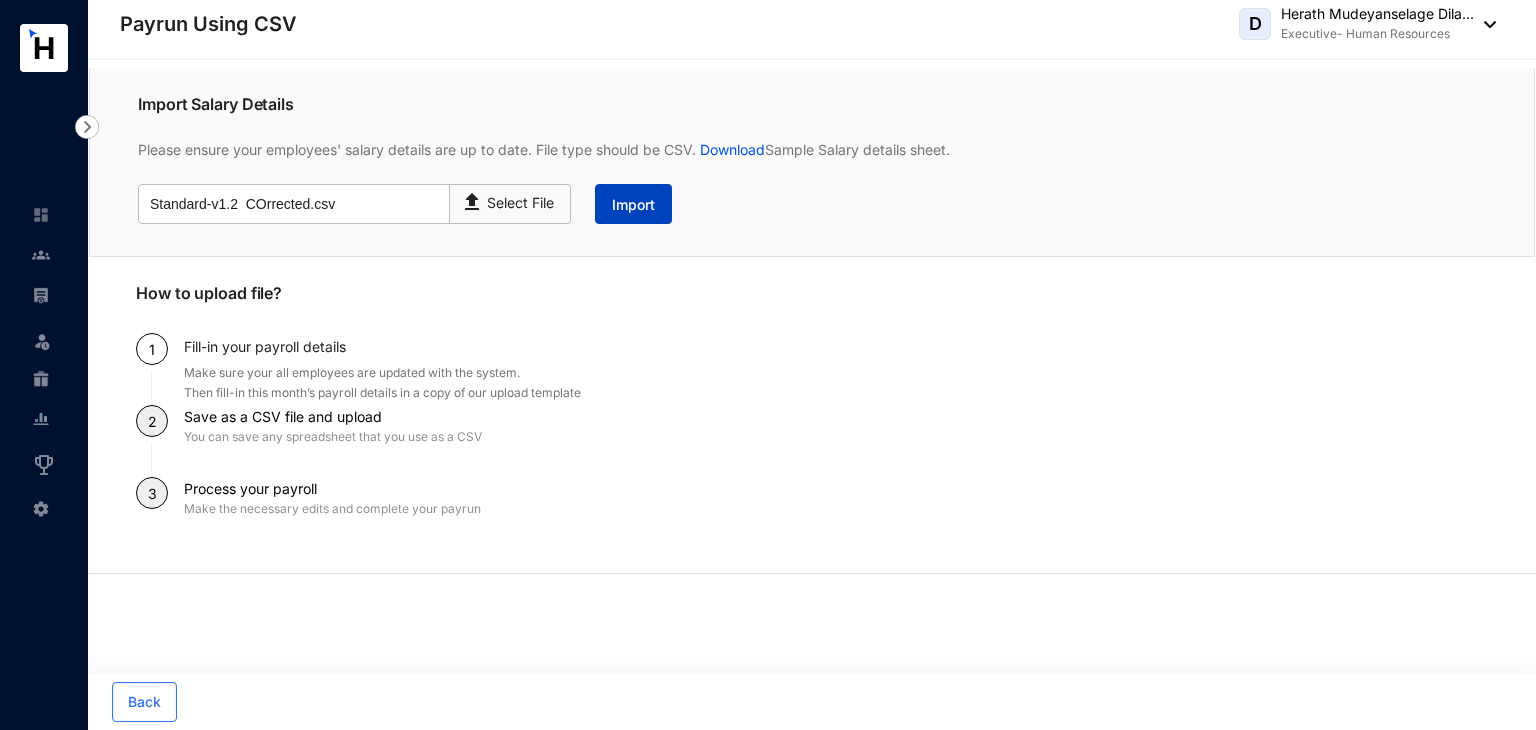 click on "Import" at bounding box center (633, 205) 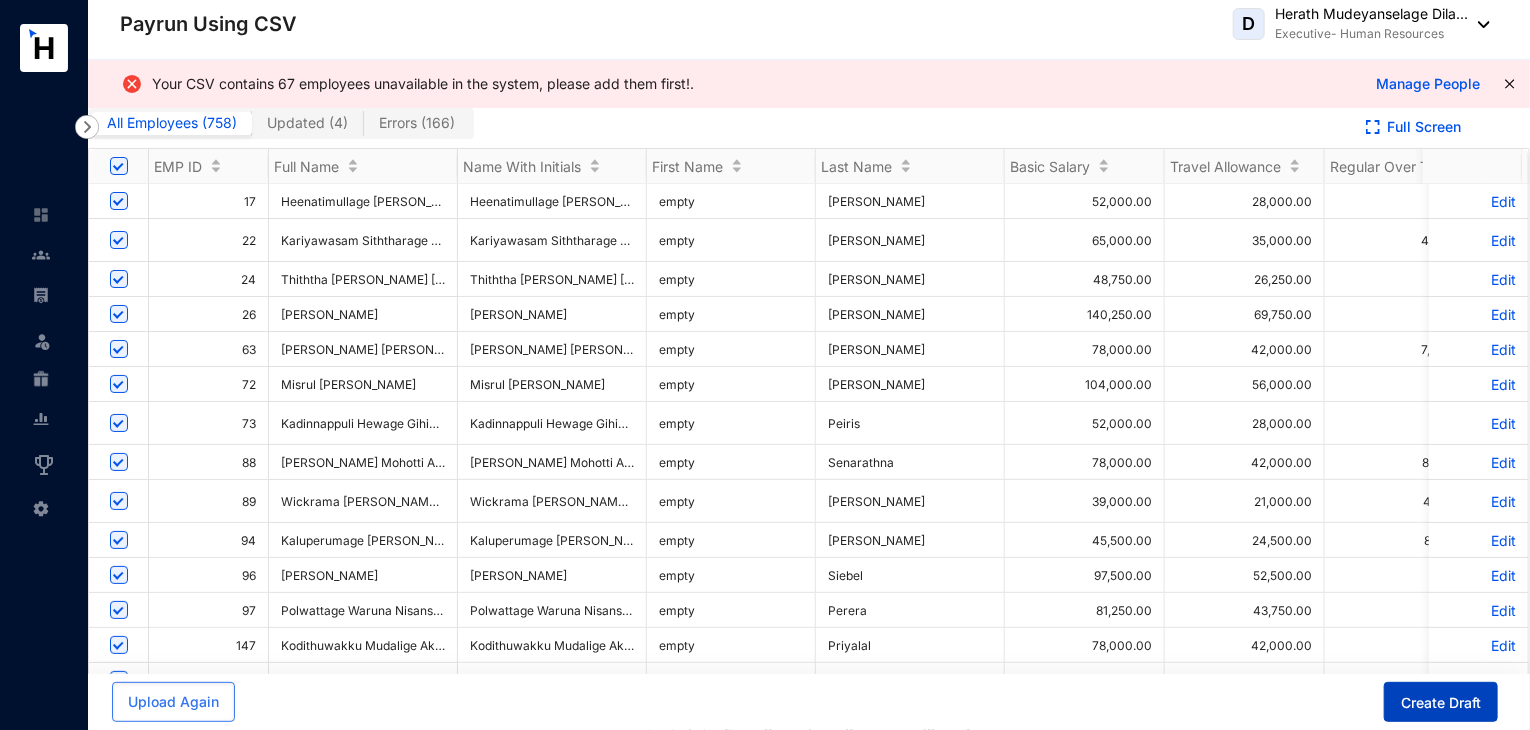 click on "Create Draft" at bounding box center (1441, 703) 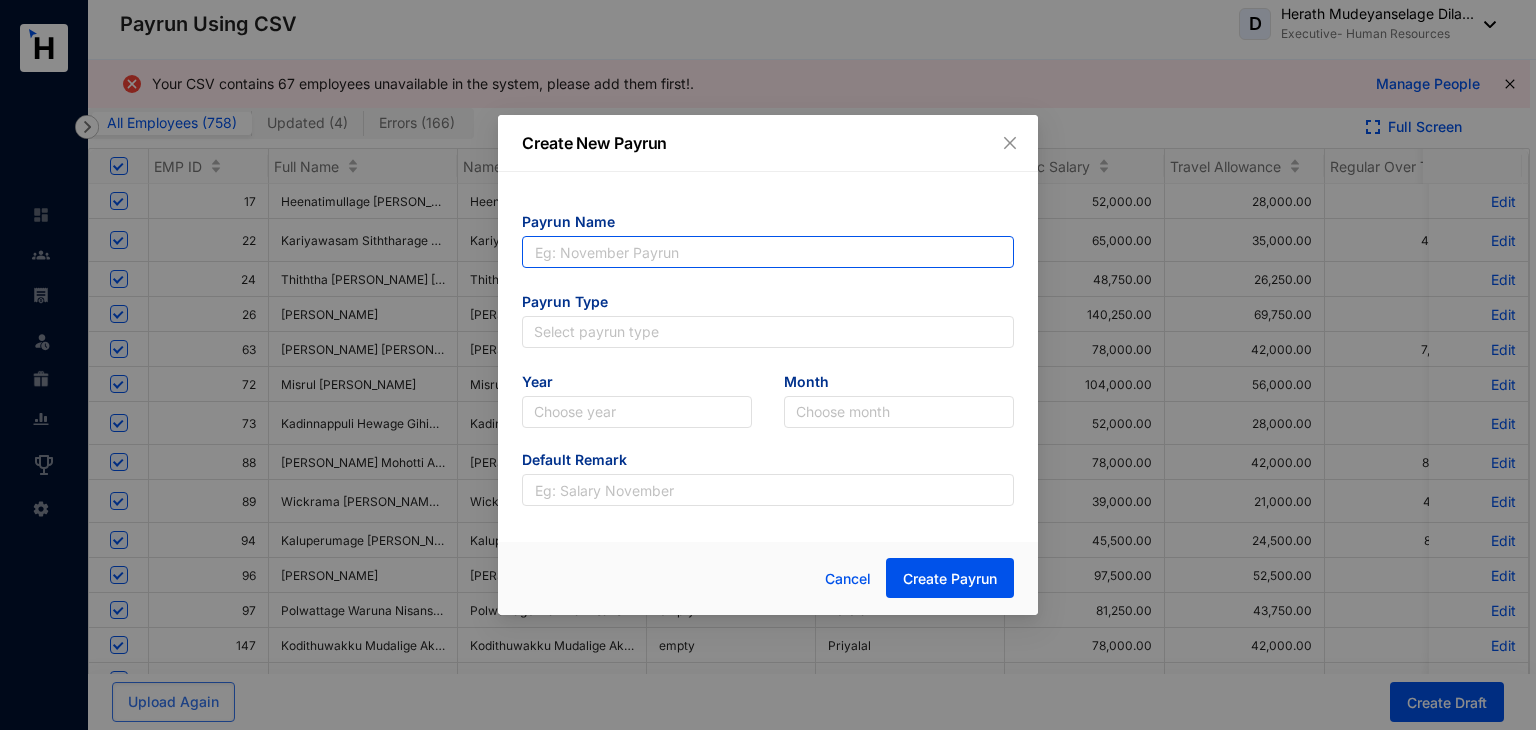 click at bounding box center (768, 252) 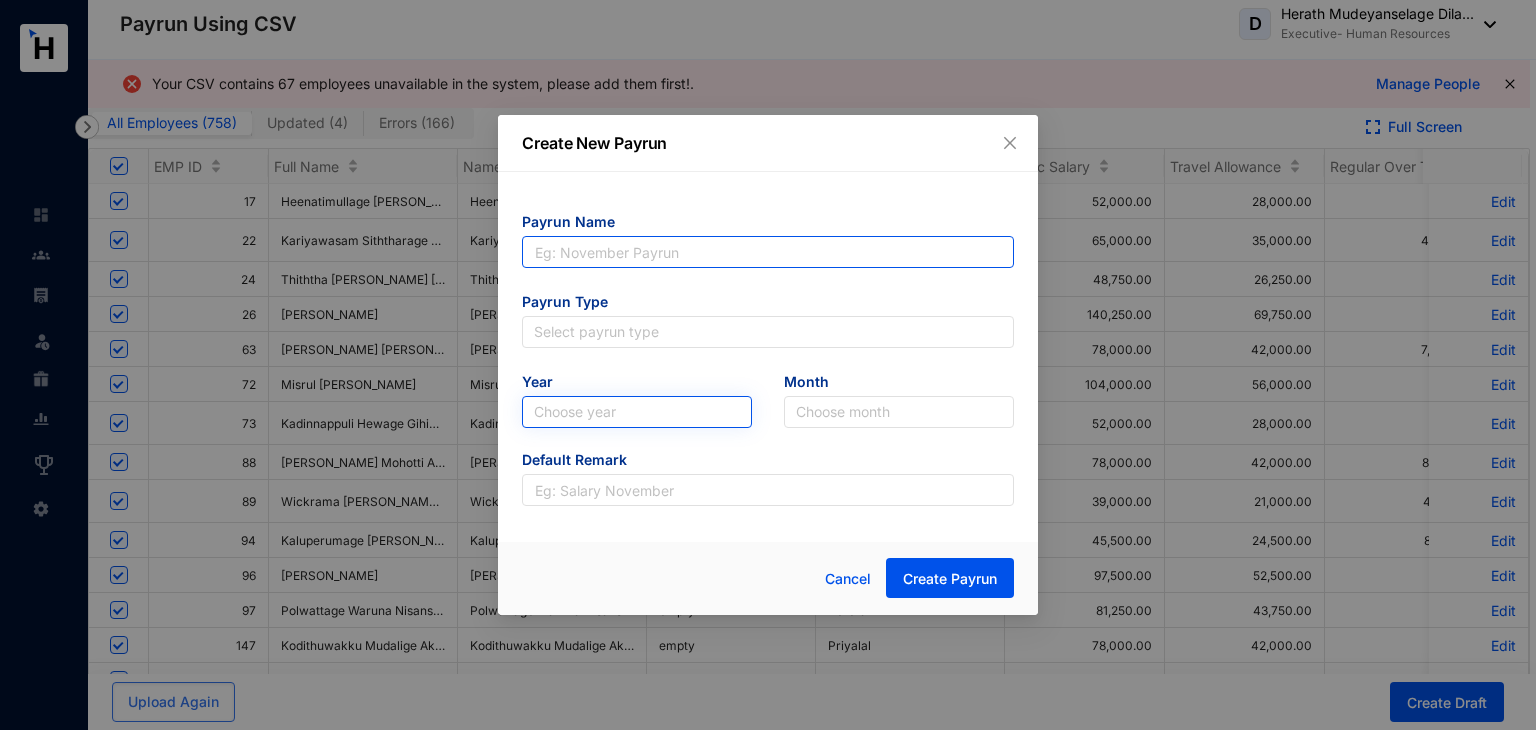 type on "April Payrun" 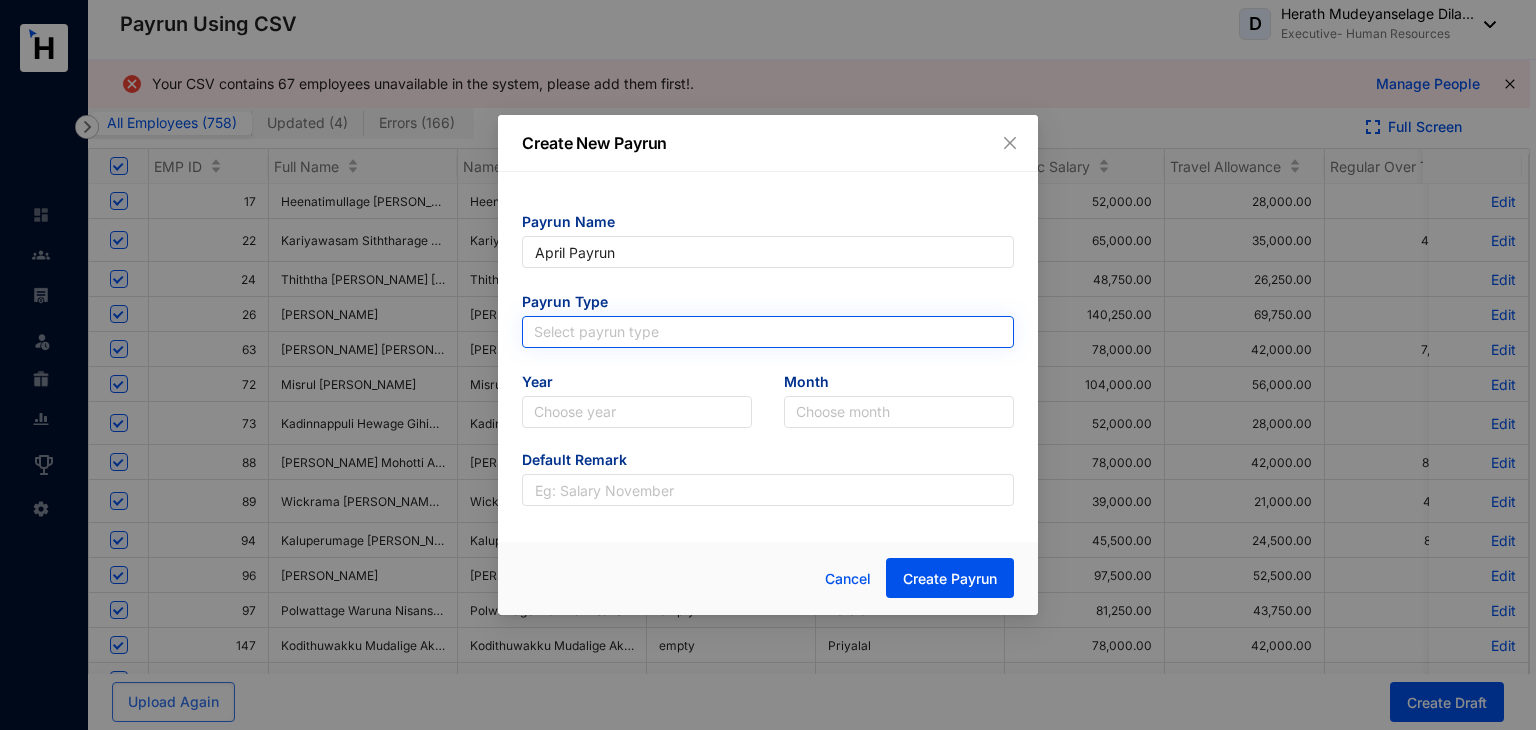 type on "April Payrun" 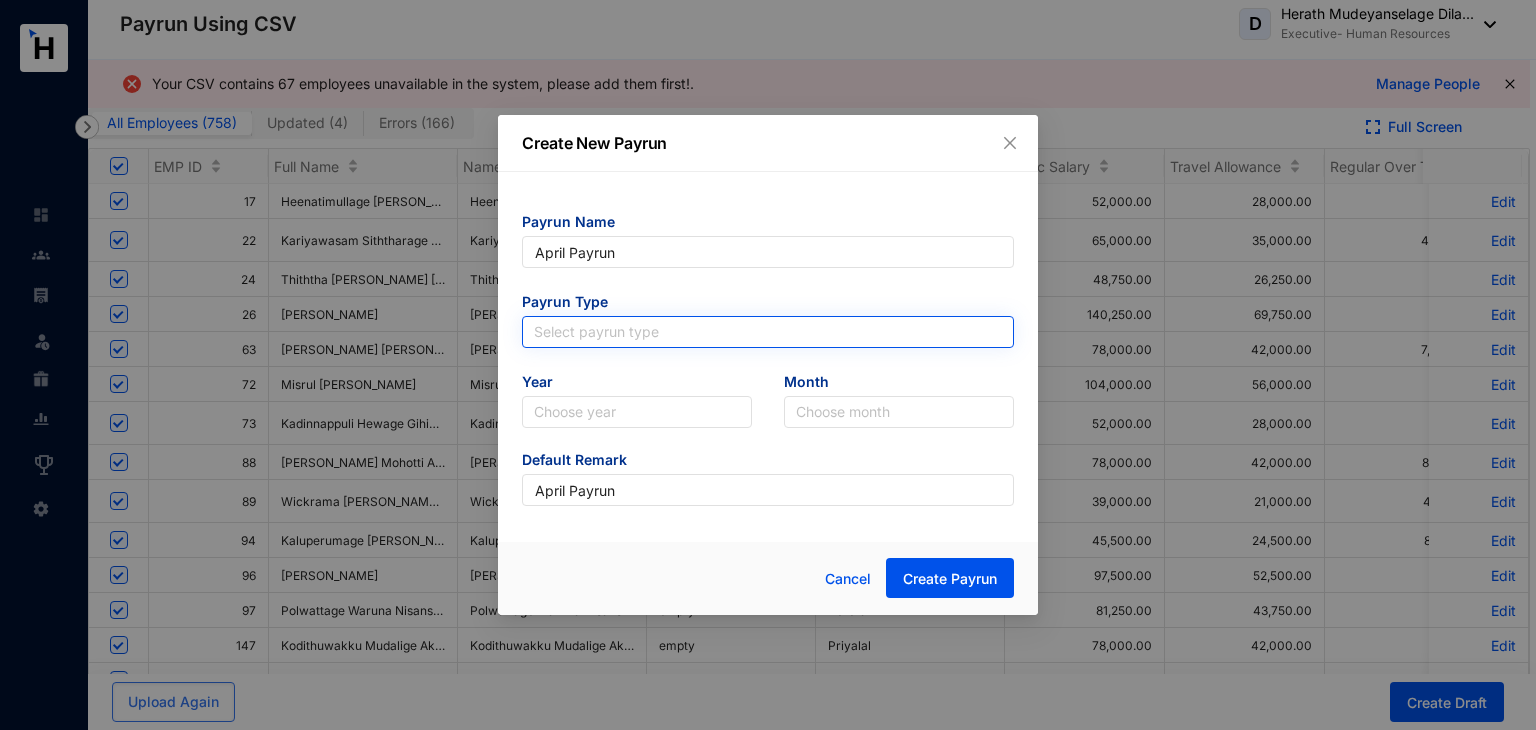 click at bounding box center [768, 332] 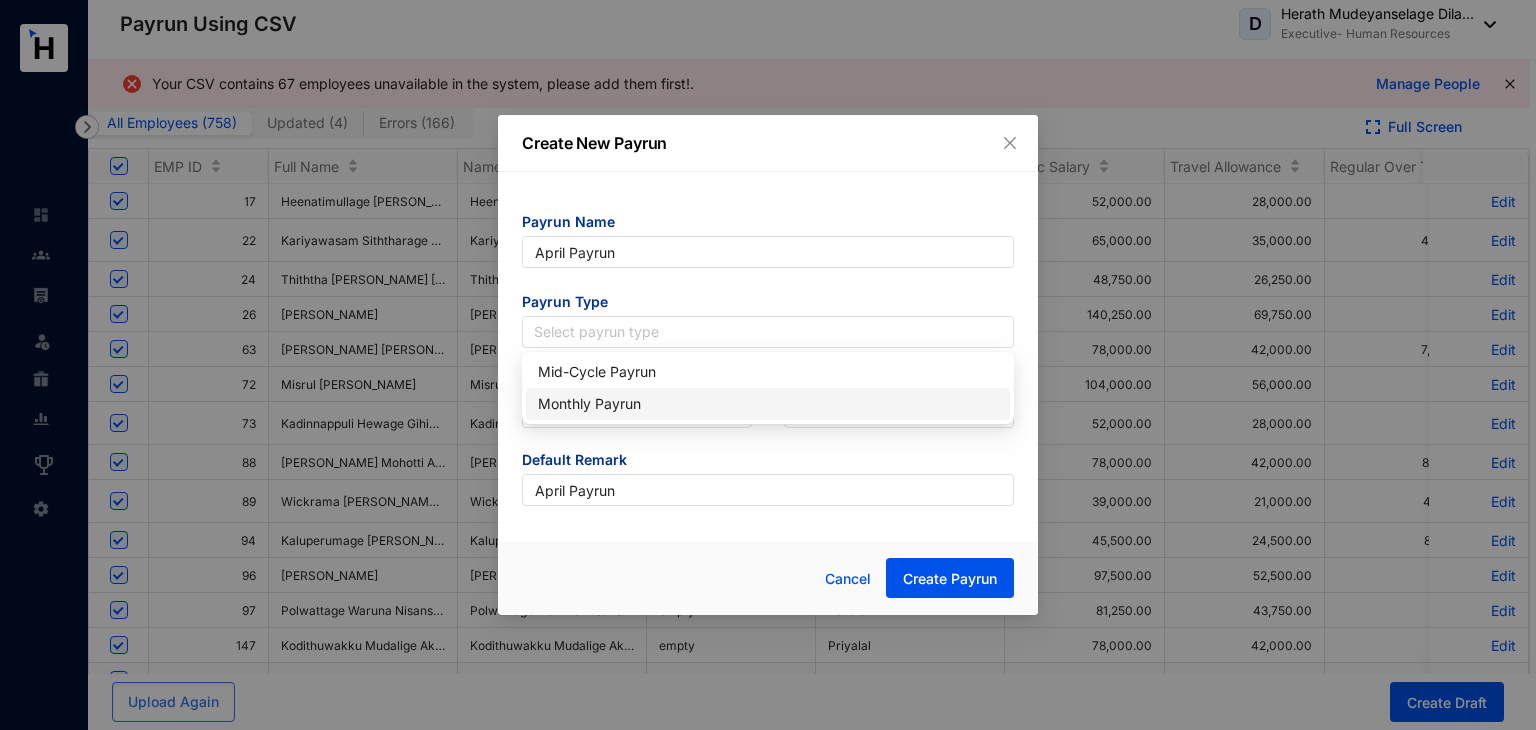 click on "Monthly Payrun" at bounding box center (768, 404) 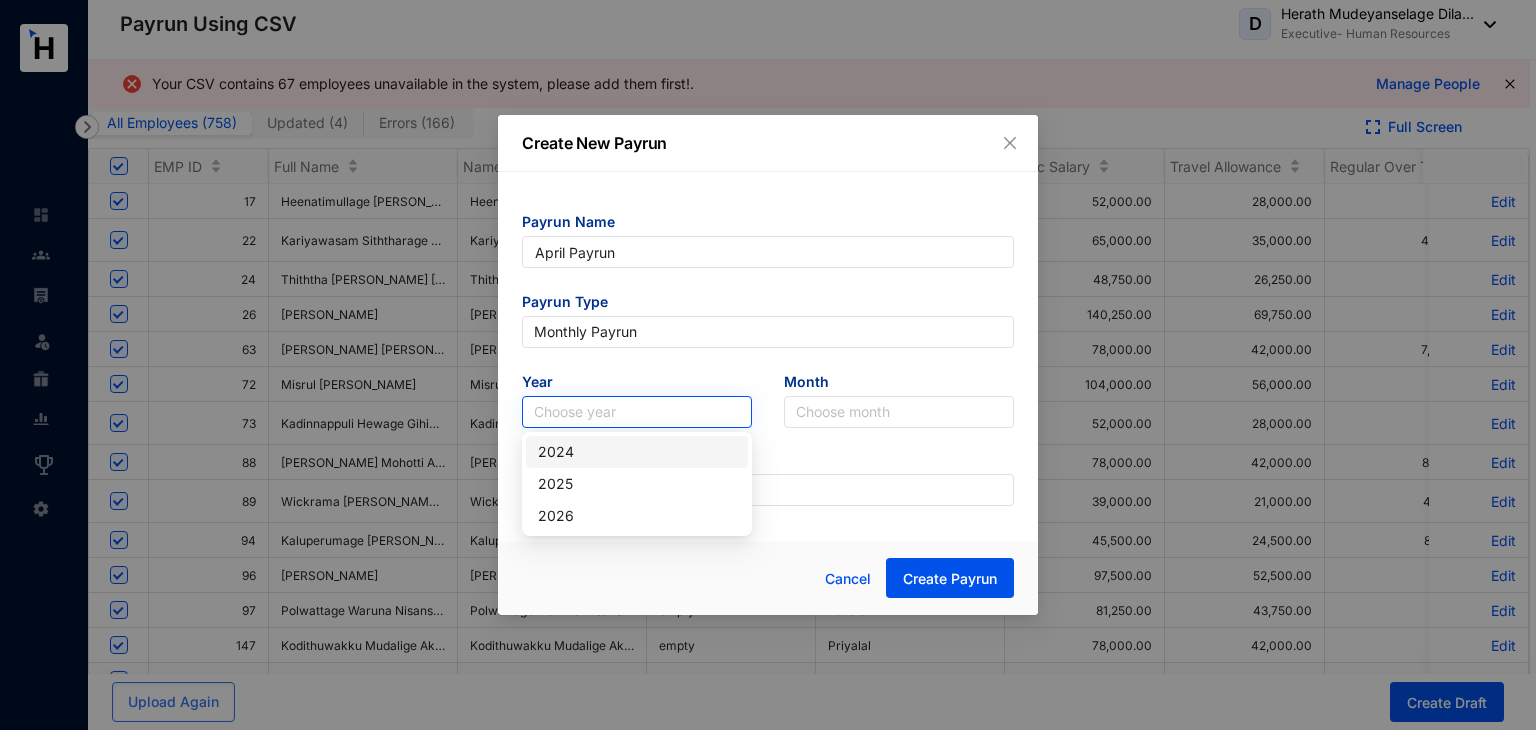 click at bounding box center [637, 412] 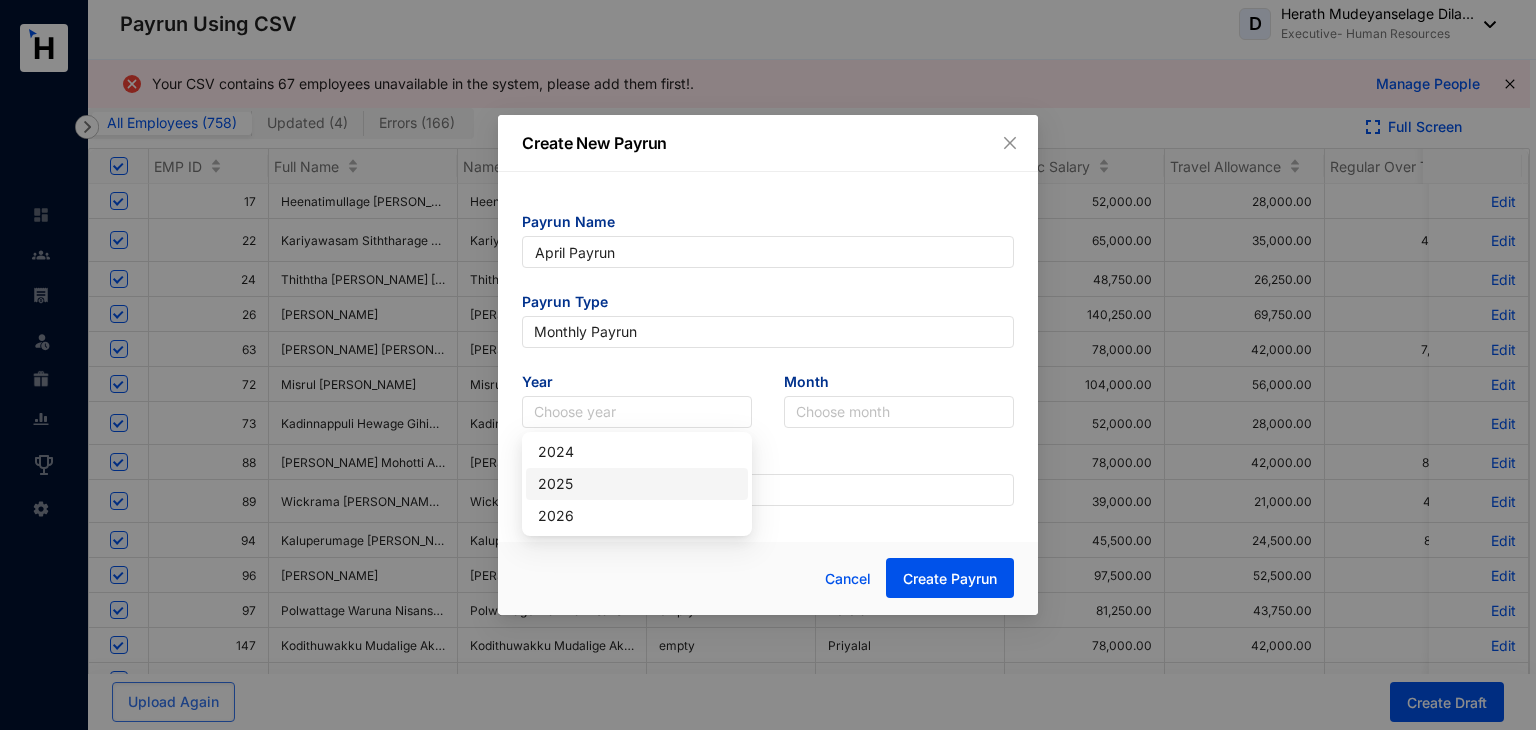 click on "2025" at bounding box center (637, 484) 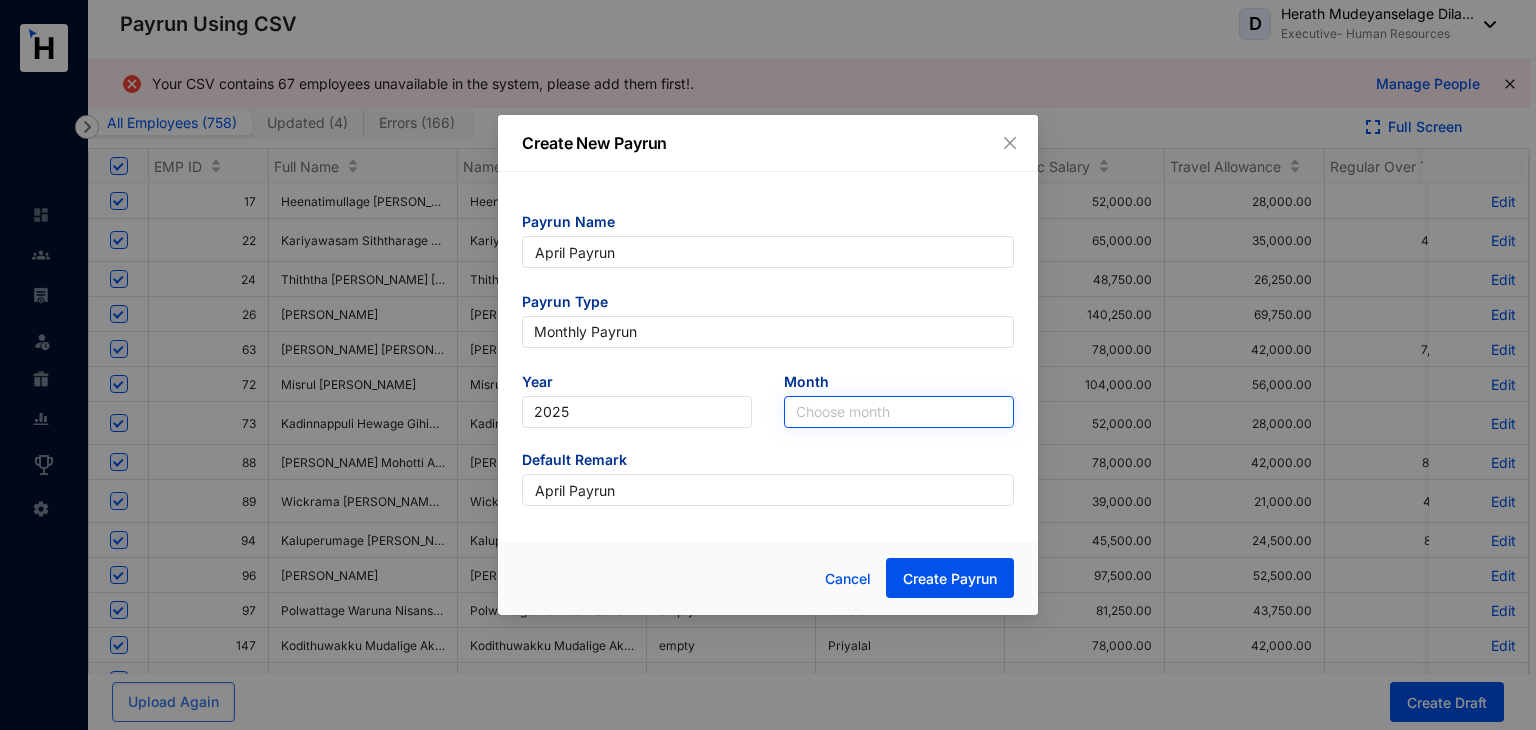 click at bounding box center (899, 412) 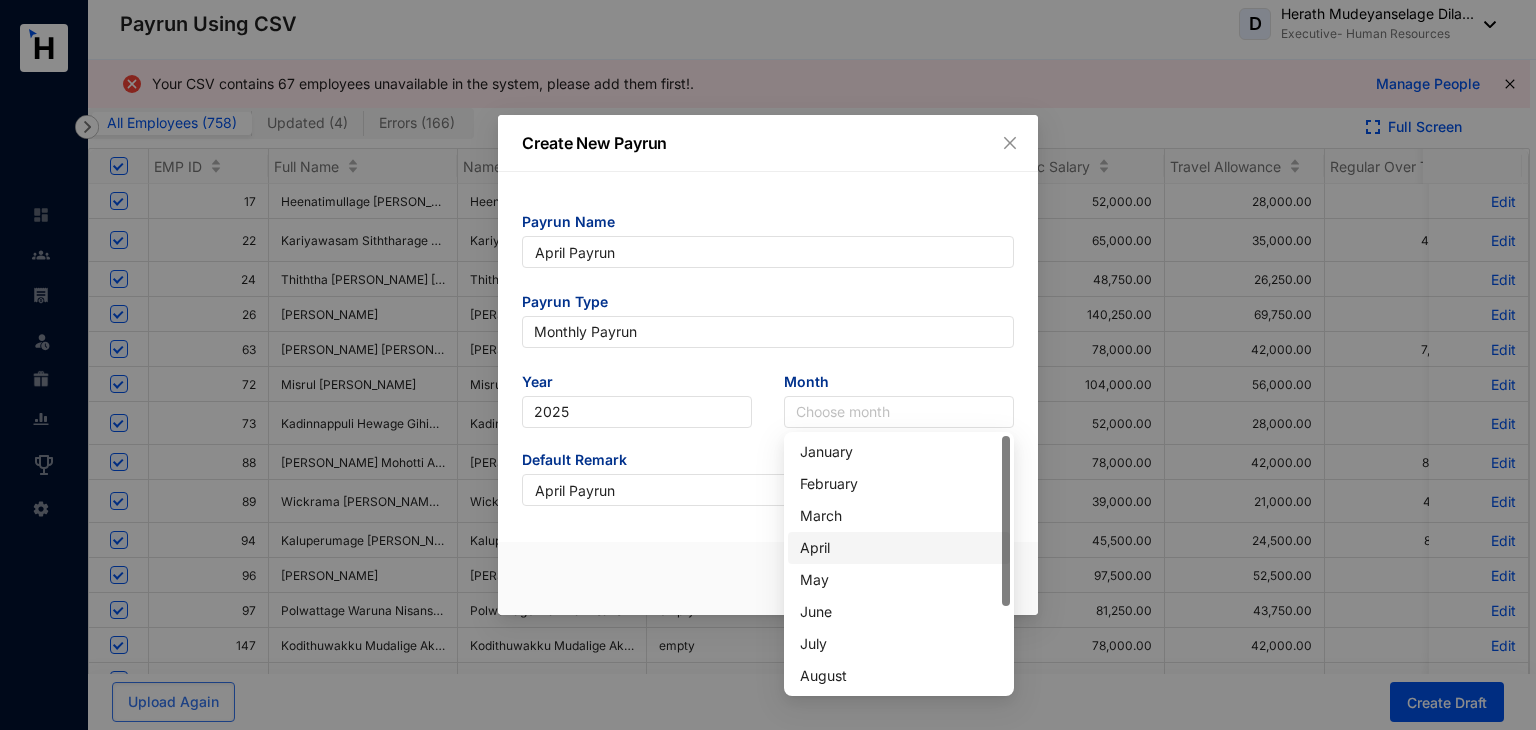 click on "April" at bounding box center [899, 548] 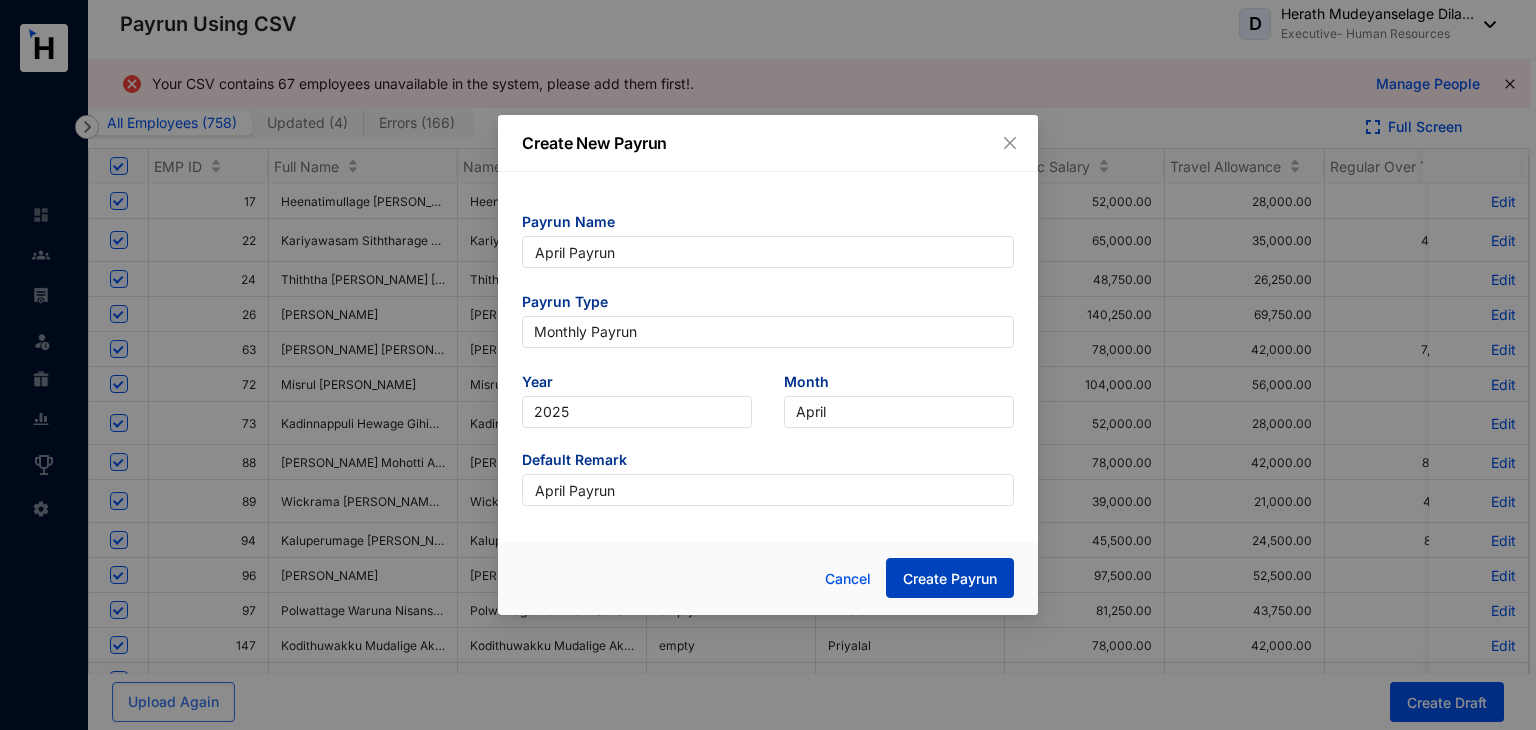 click on "Create Payrun" at bounding box center (950, 579) 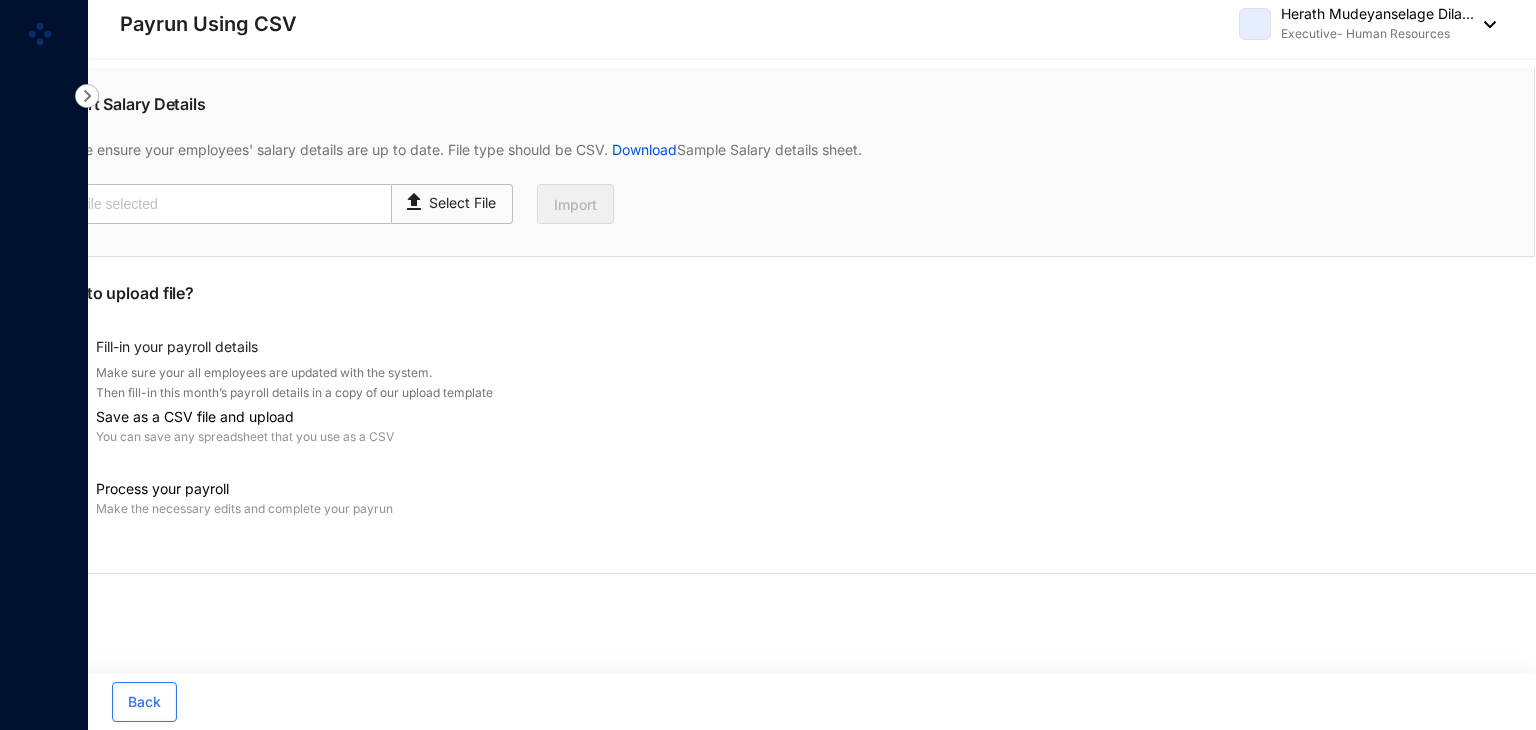 scroll, scrollTop: 0, scrollLeft: 0, axis: both 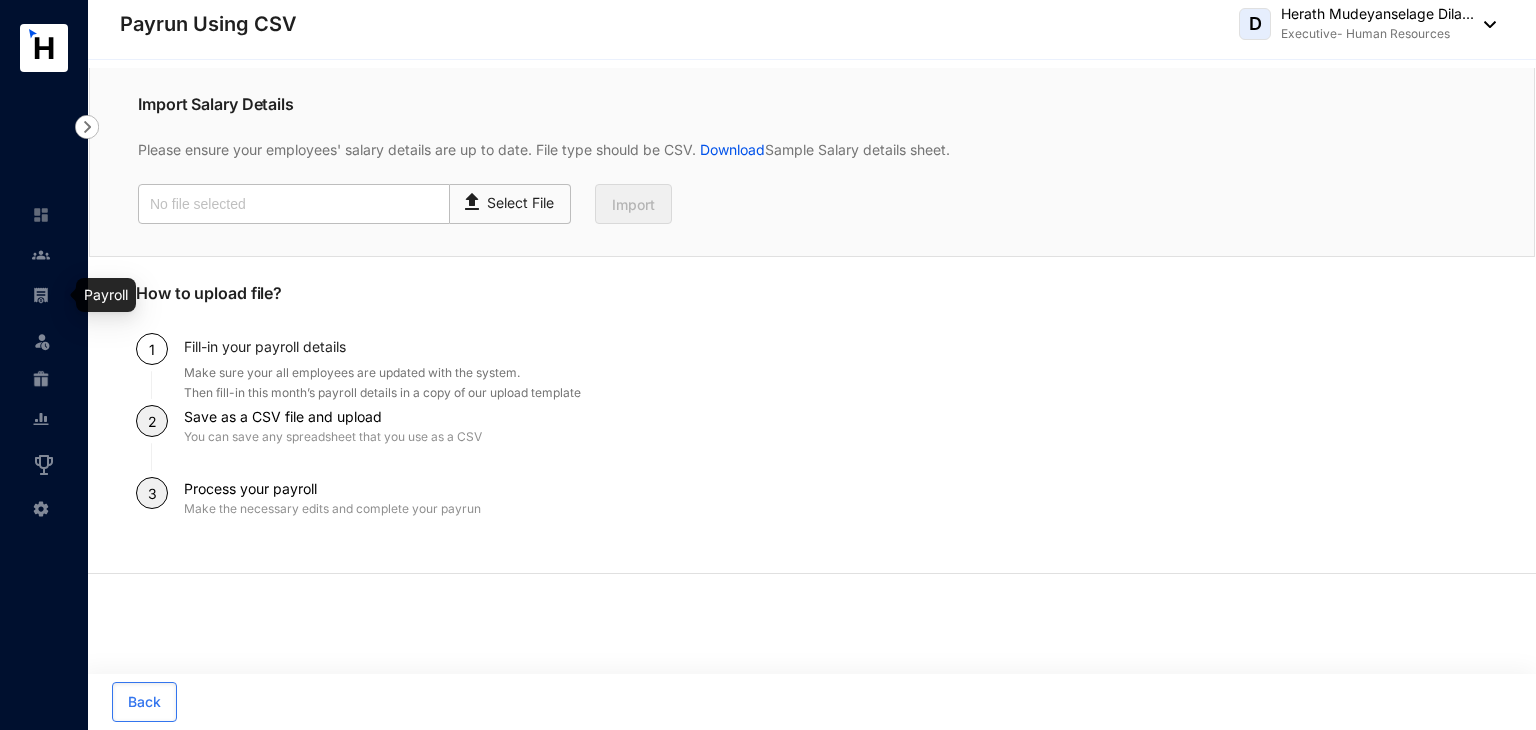 click at bounding box center [41, 295] 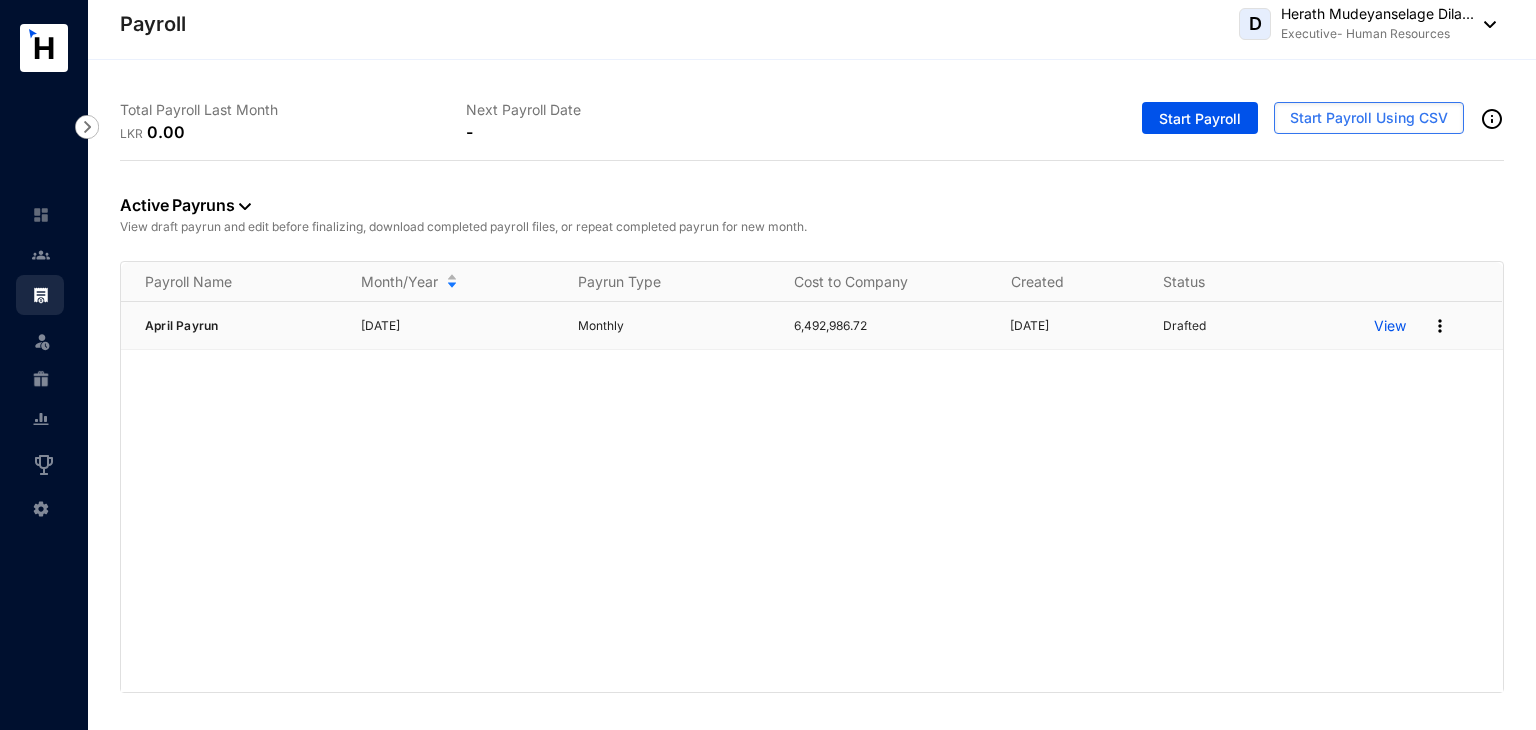click at bounding box center (1440, 326) 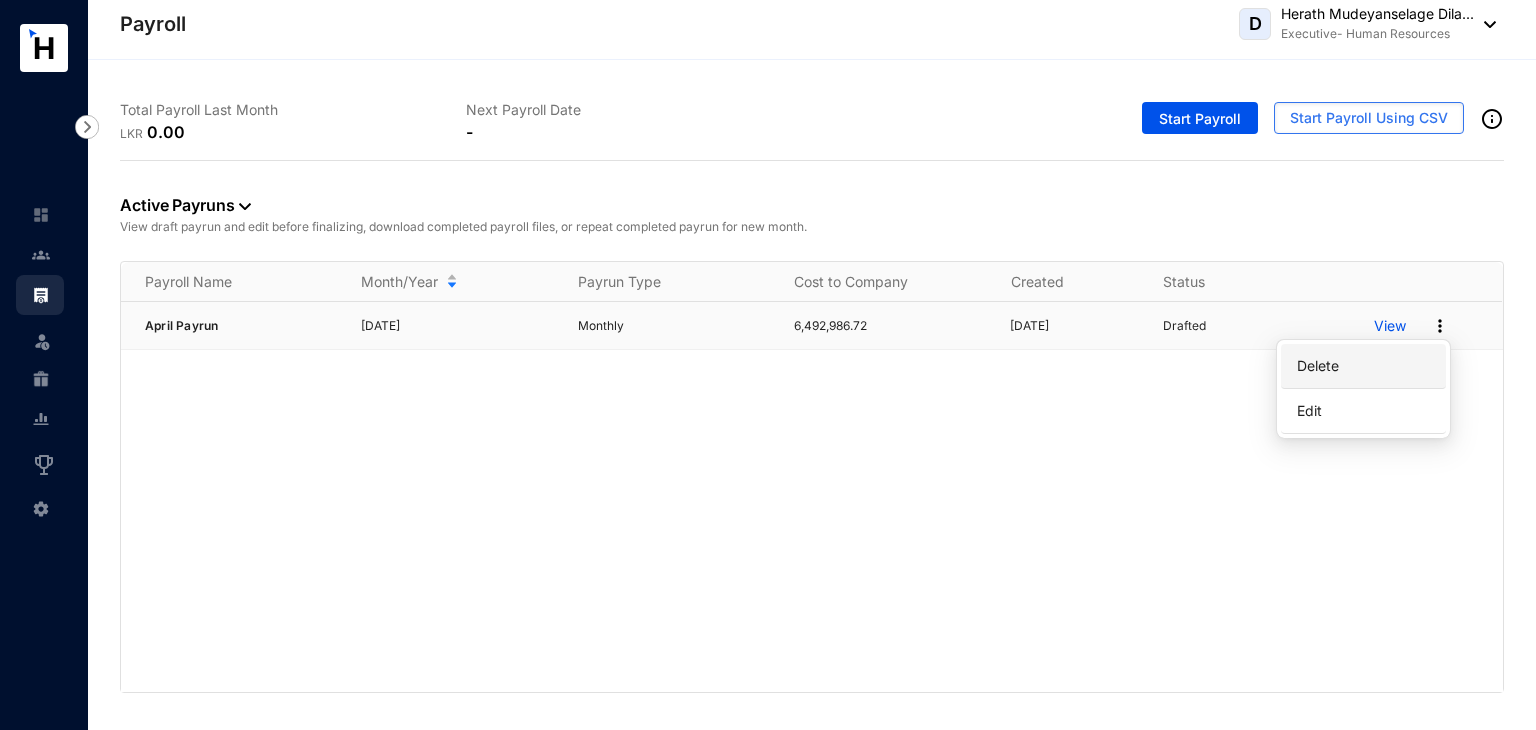 click on "Delete" at bounding box center [1363, 366] 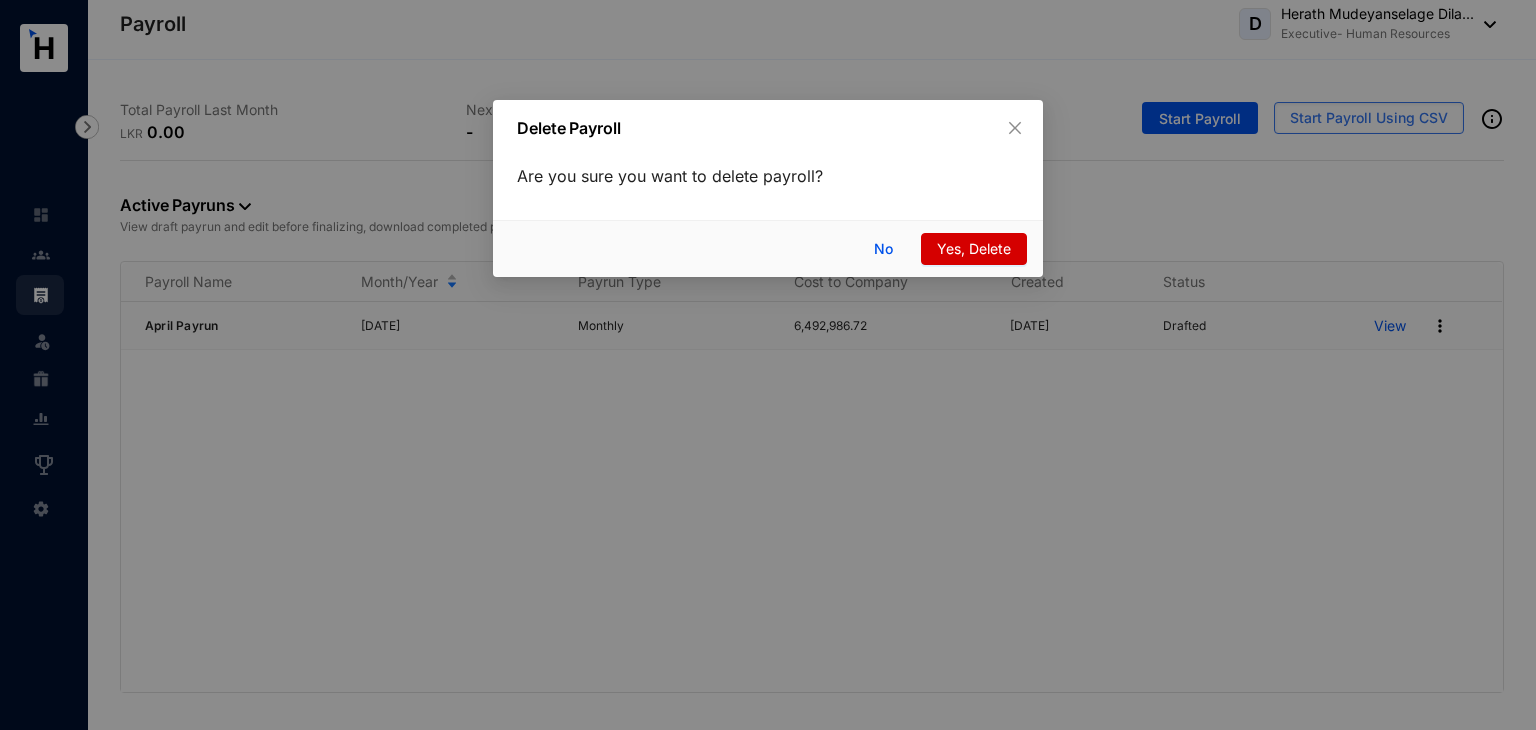 click on "Yes, Delete" at bounding box center (974, 249) 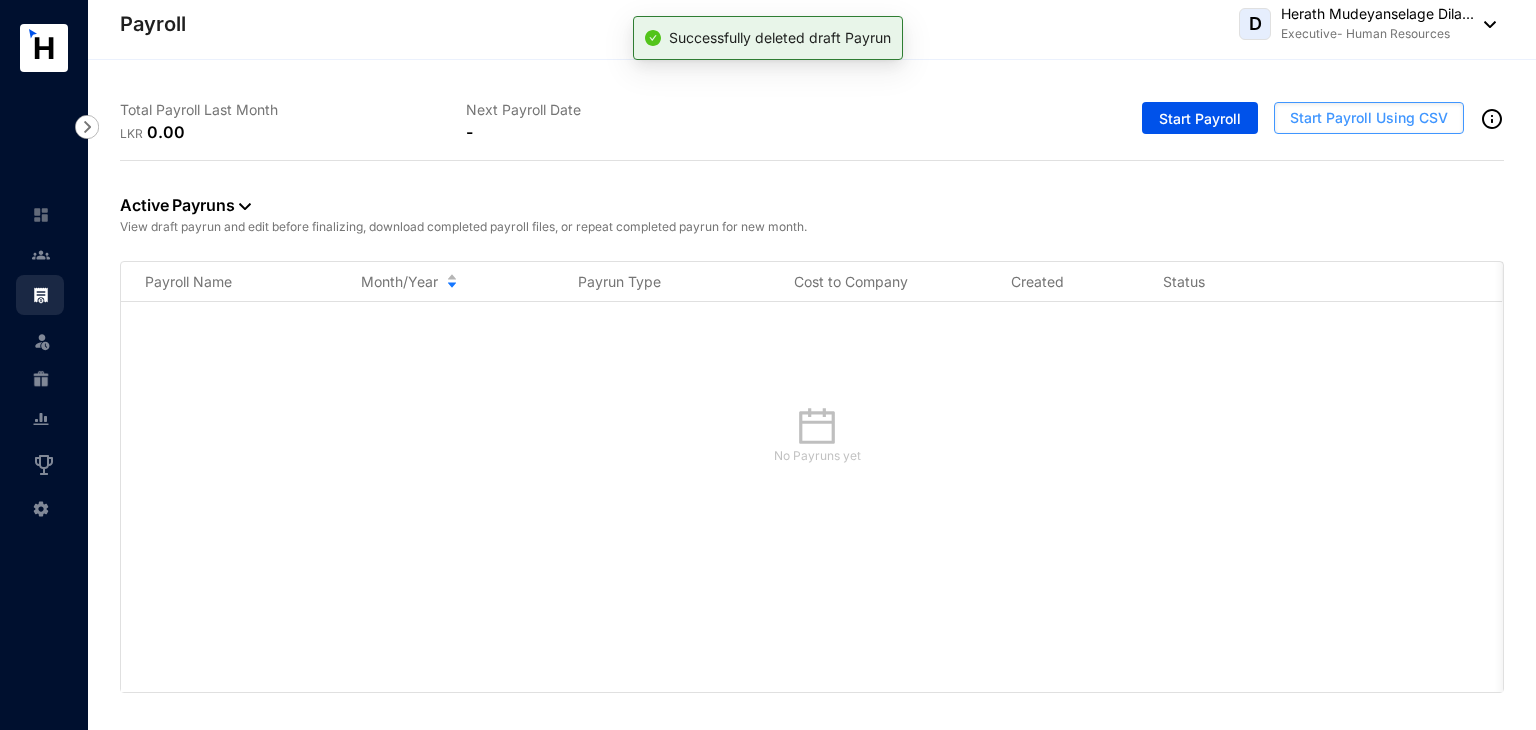 click on "Start Payroll Using CSV" at bounding box center (1369, 118) 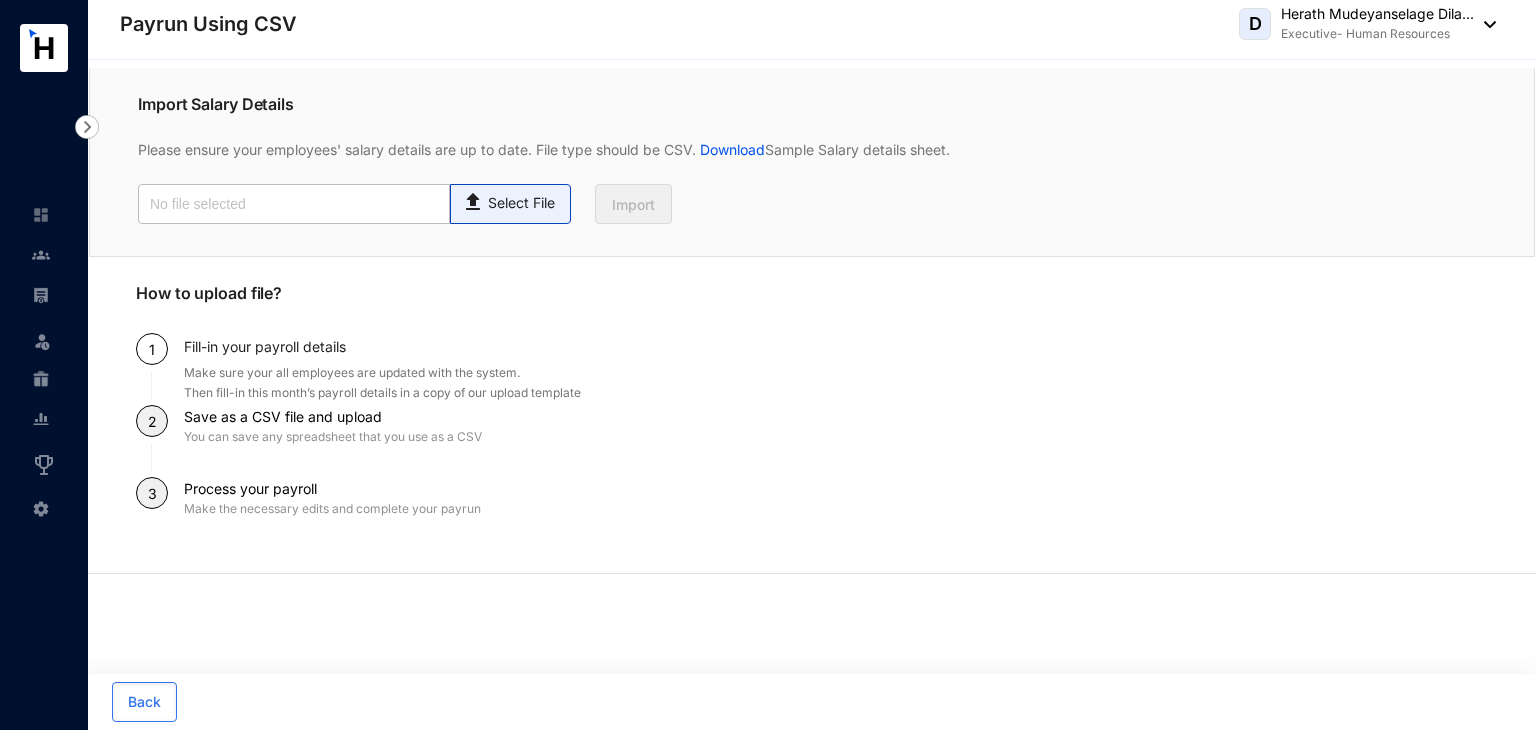 click on "Select File" at bounding box center [510, 204] 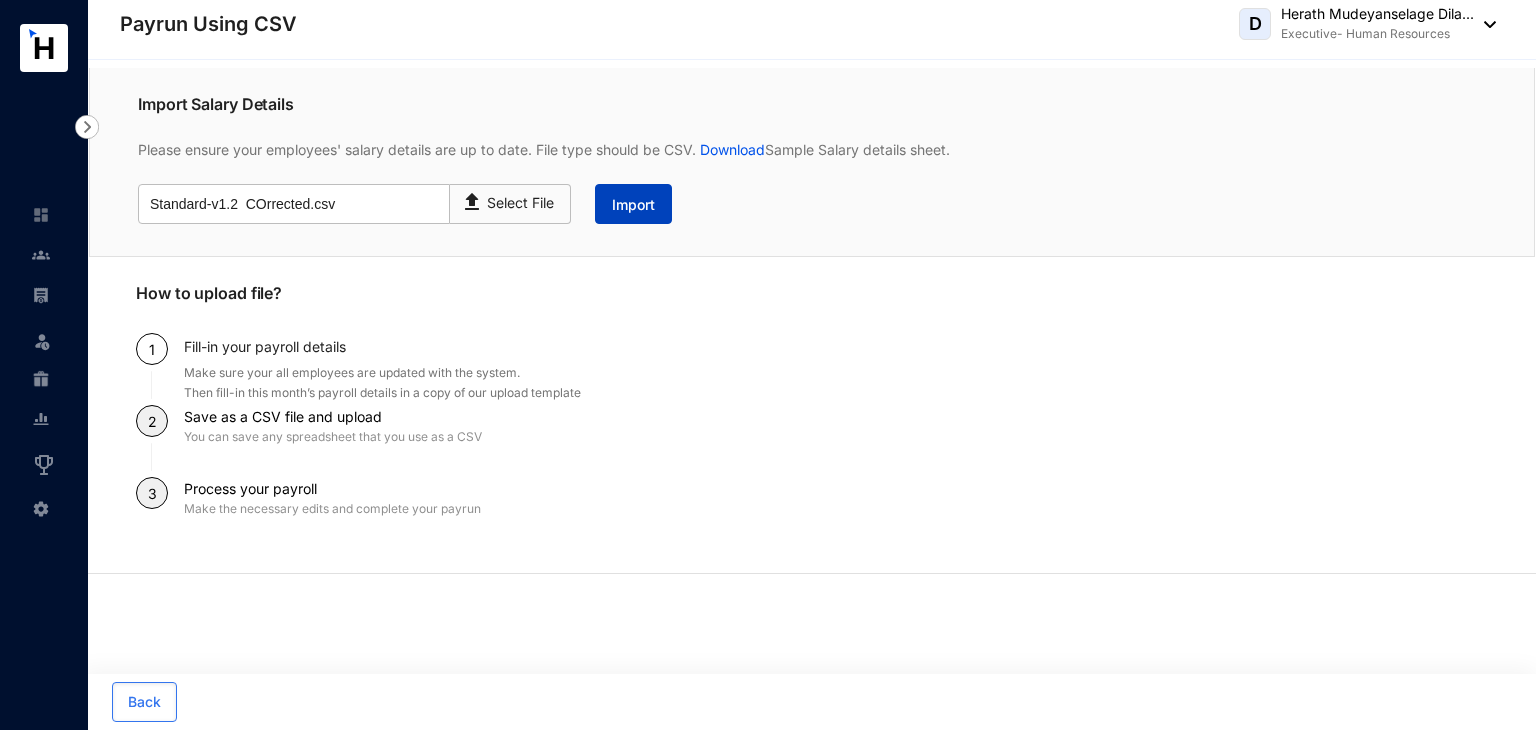 click on "Import" at bounding box center [633, 205] 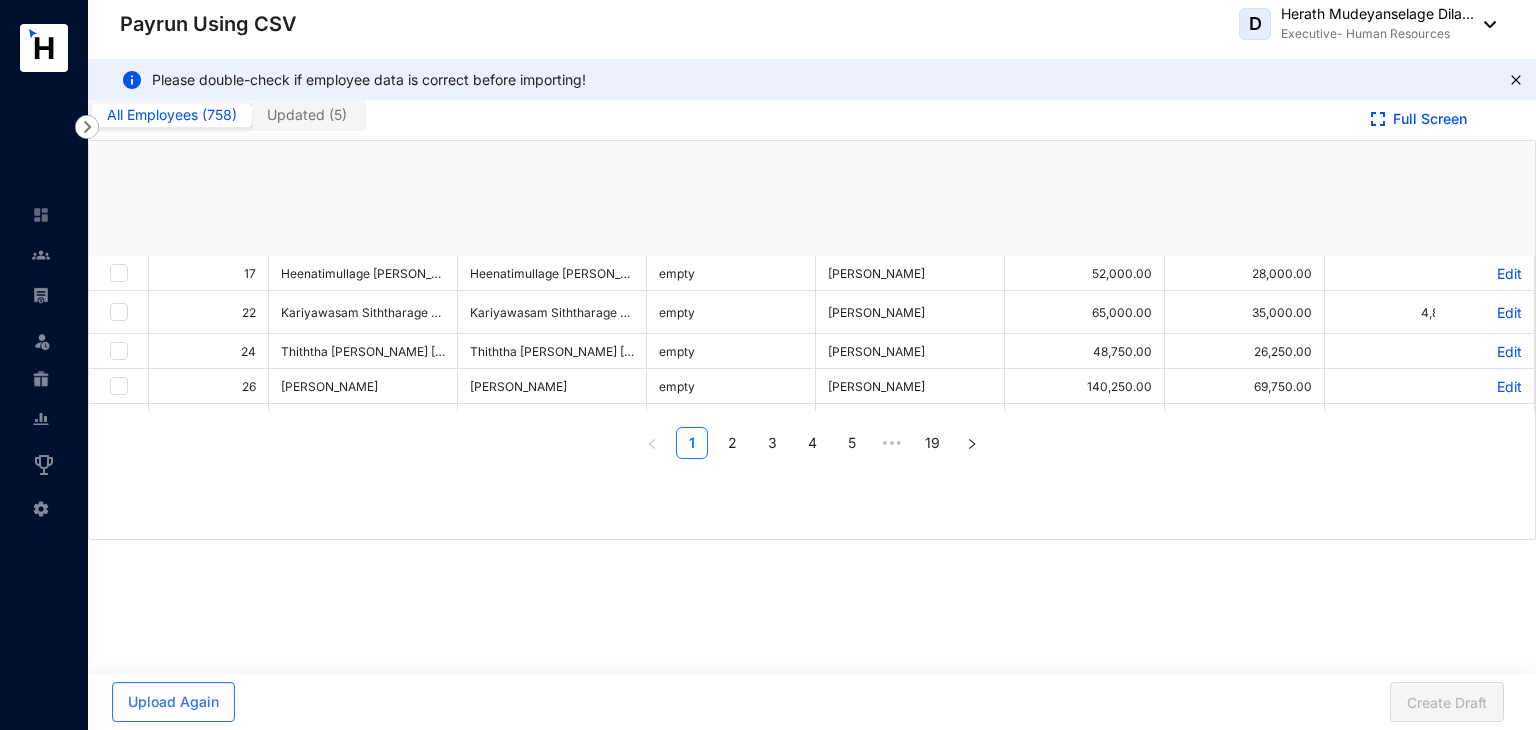 checkbox on "true" 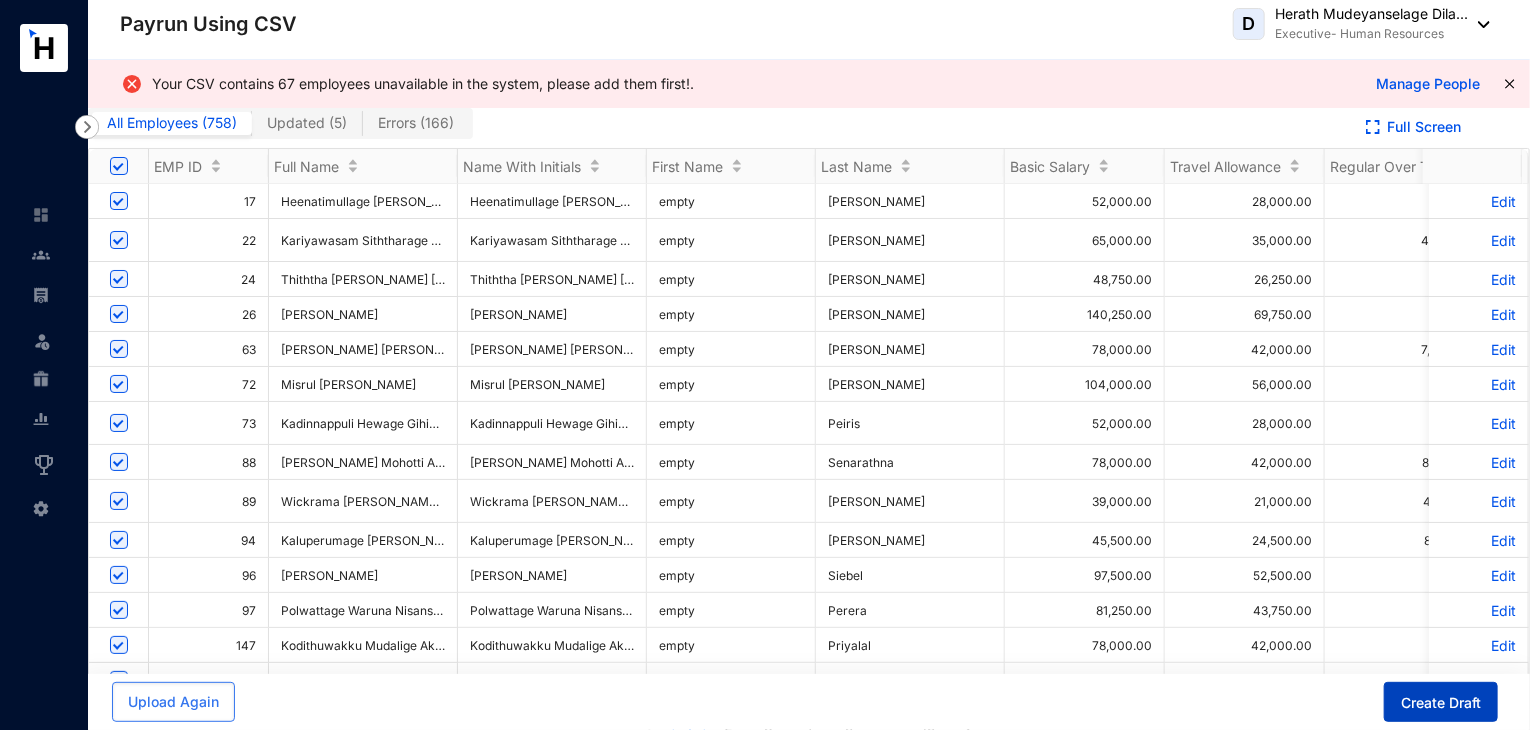 click on "Create Draft" at bounding box center (1441, 703) 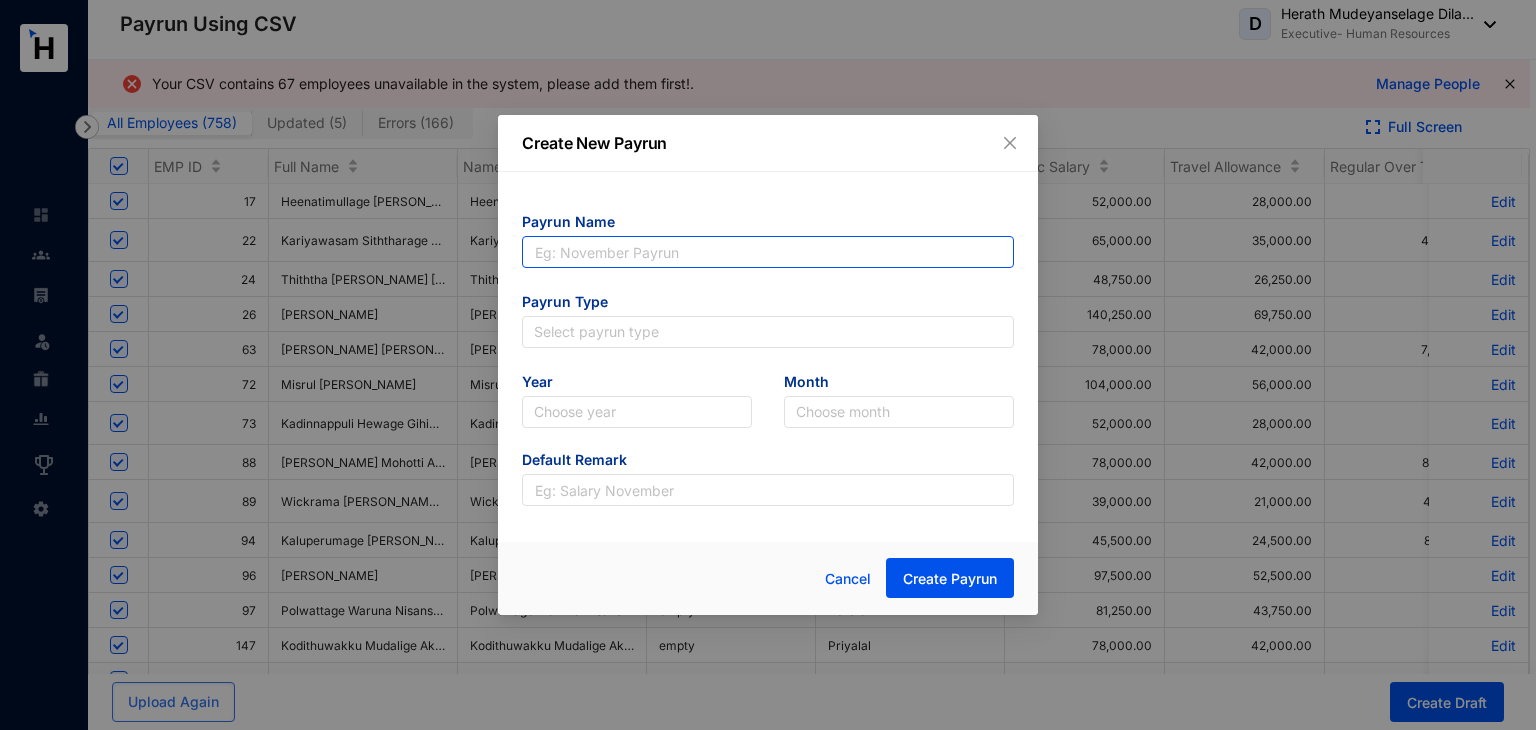 click at bounding box center [768, 252] 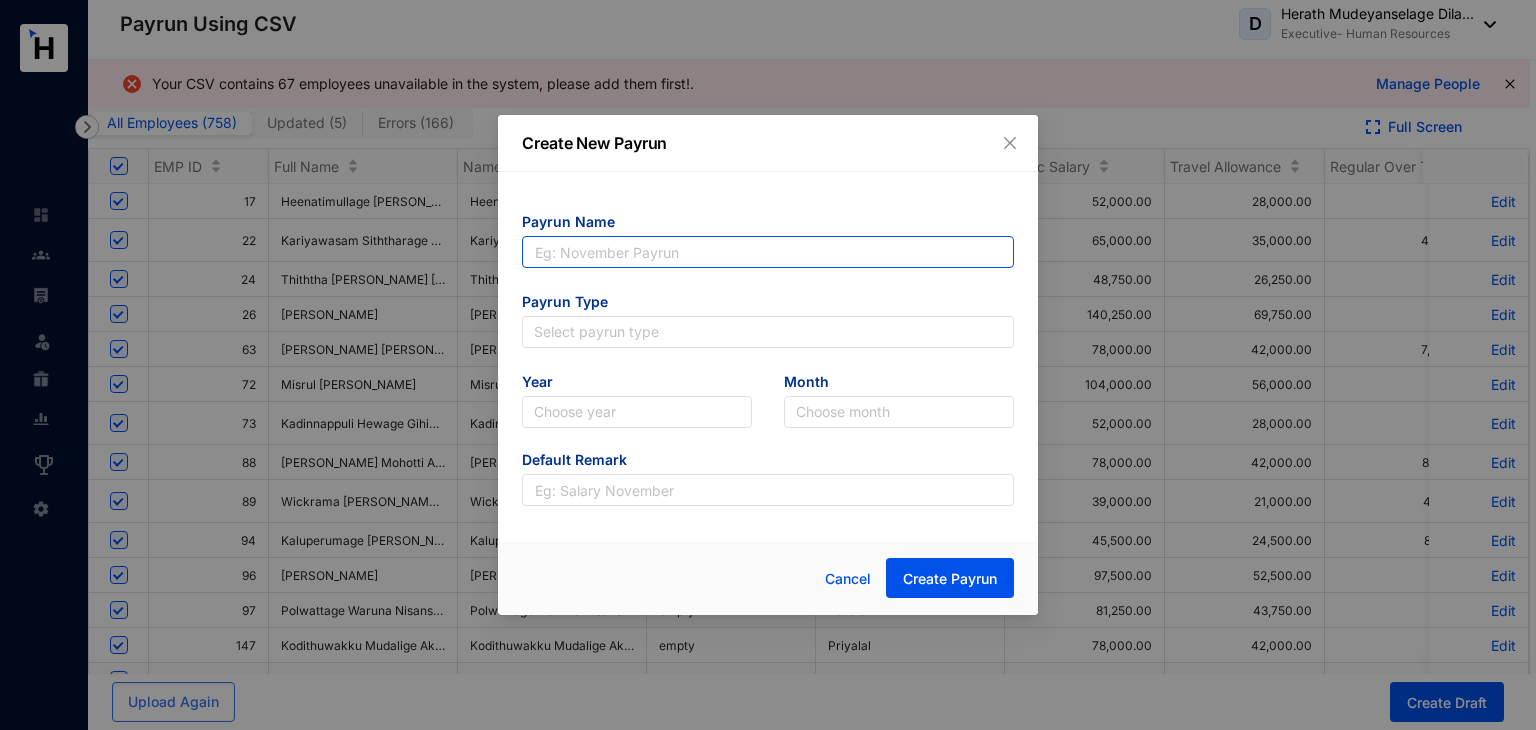 type on "April Payrun" 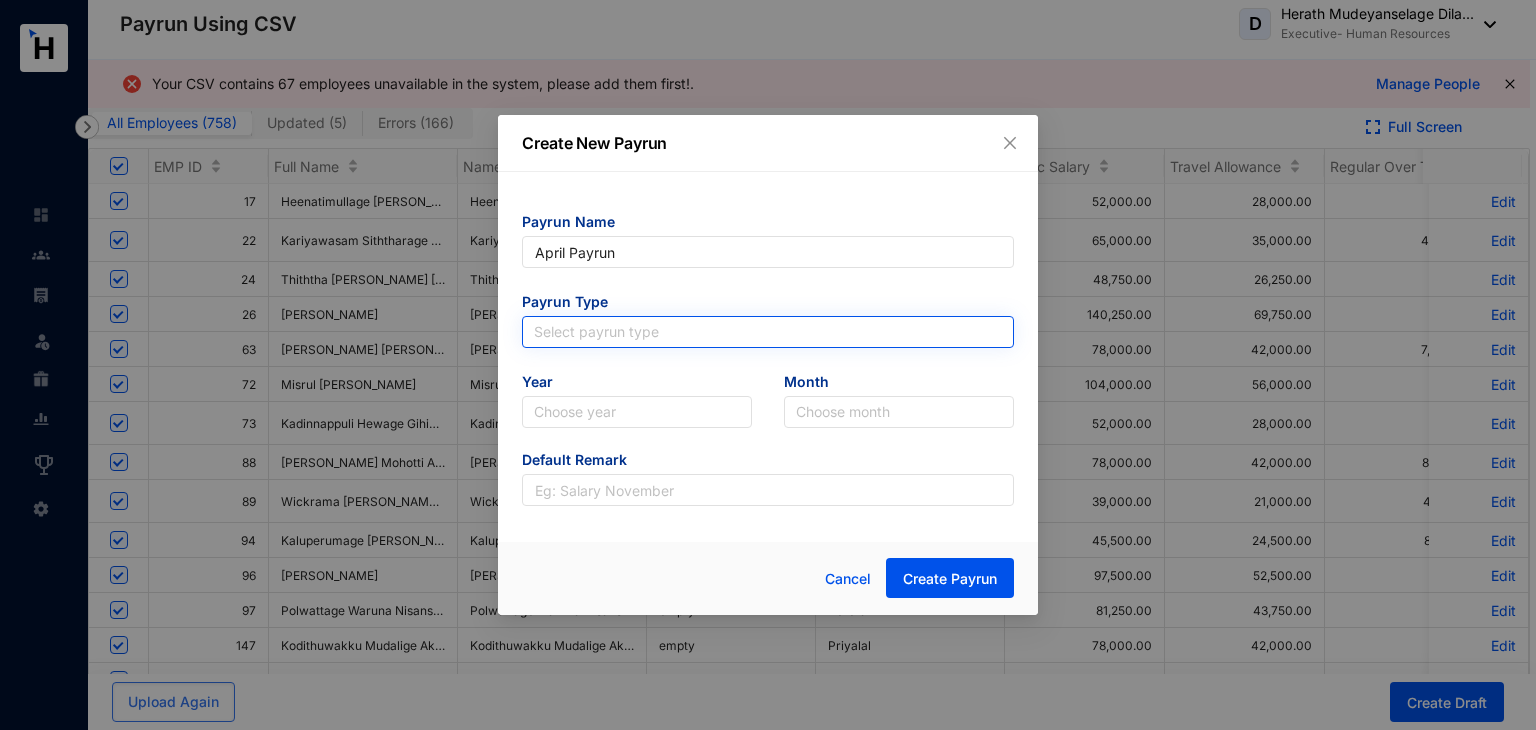 type on "April Payrun" 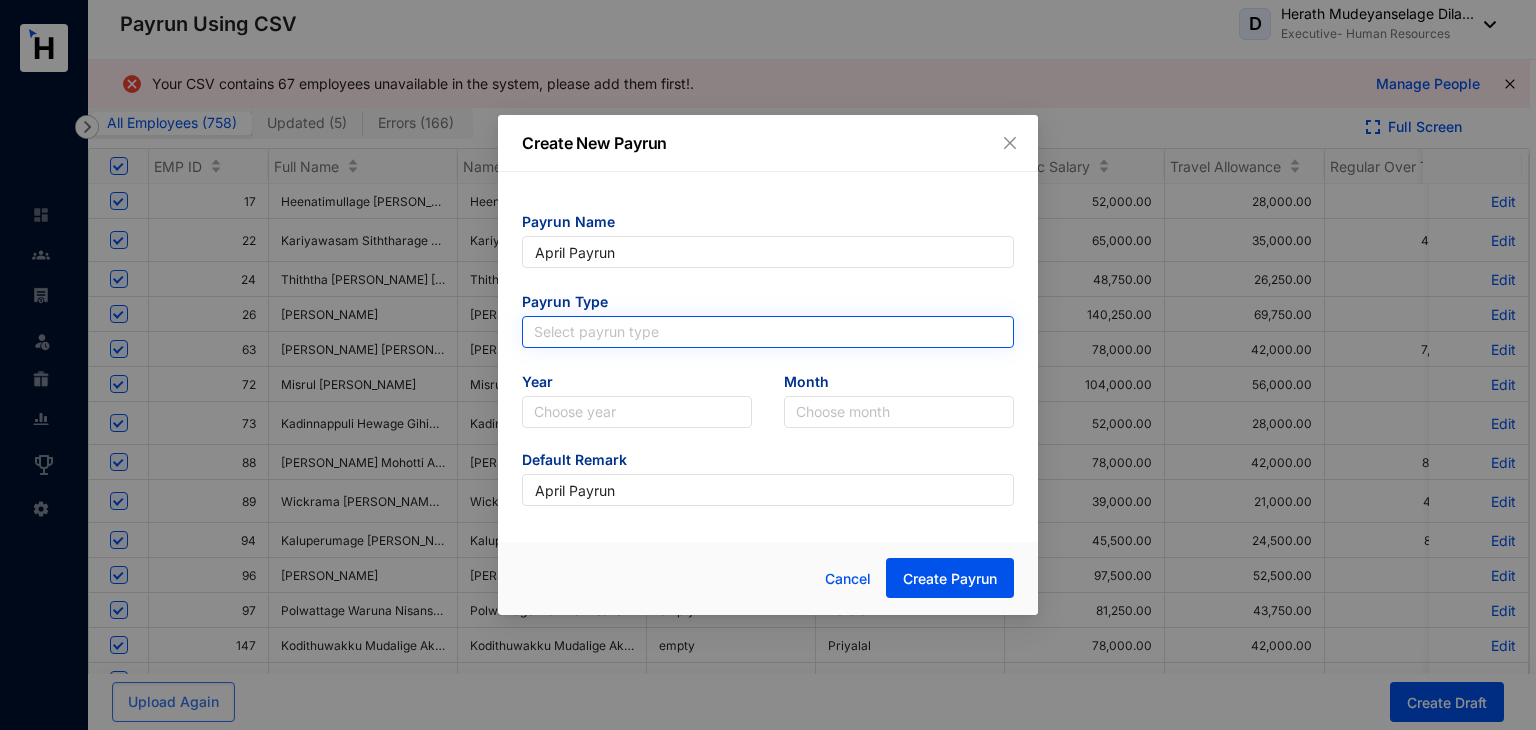 click at bounding box center [768, 332] 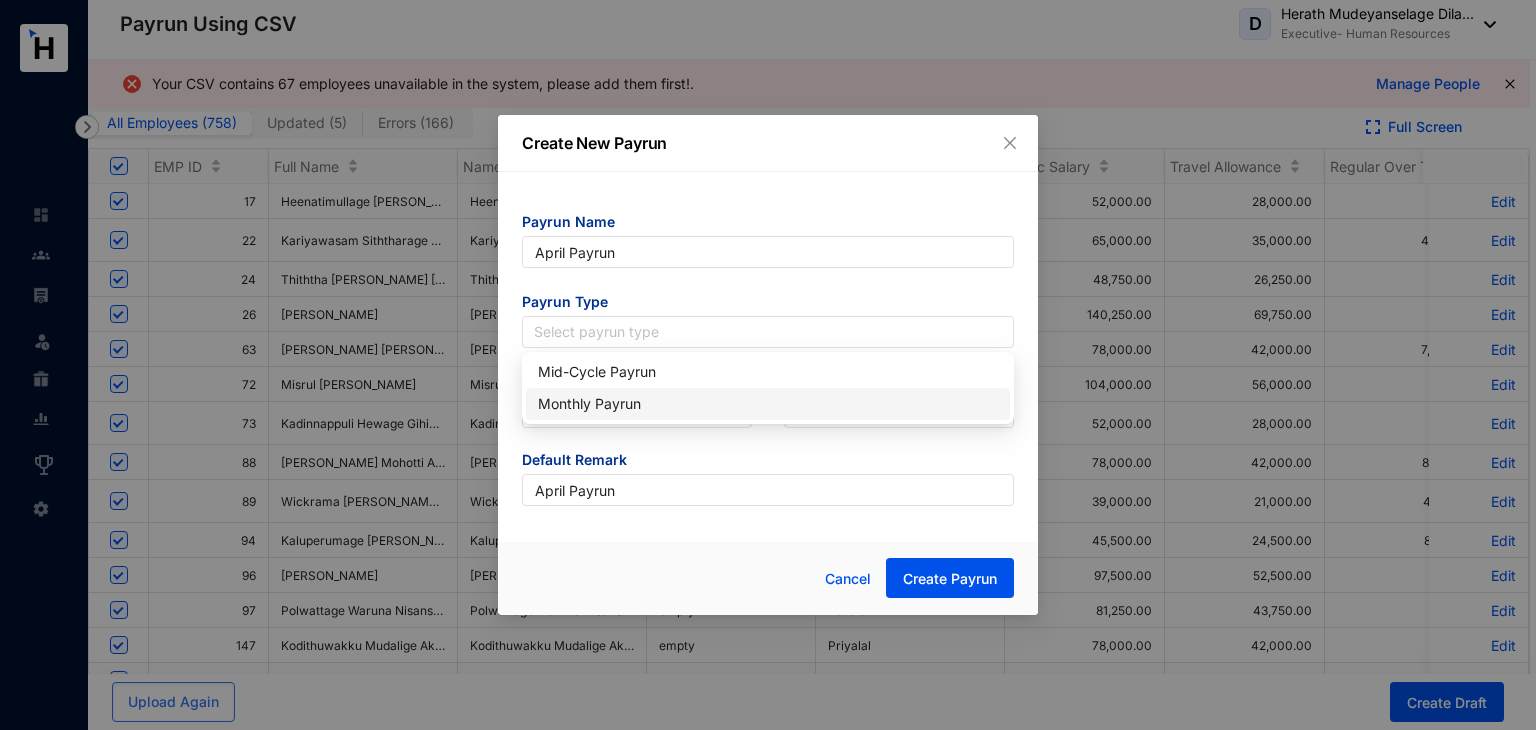 click on "Monthly Payrun" at bounding box center (768, 404) 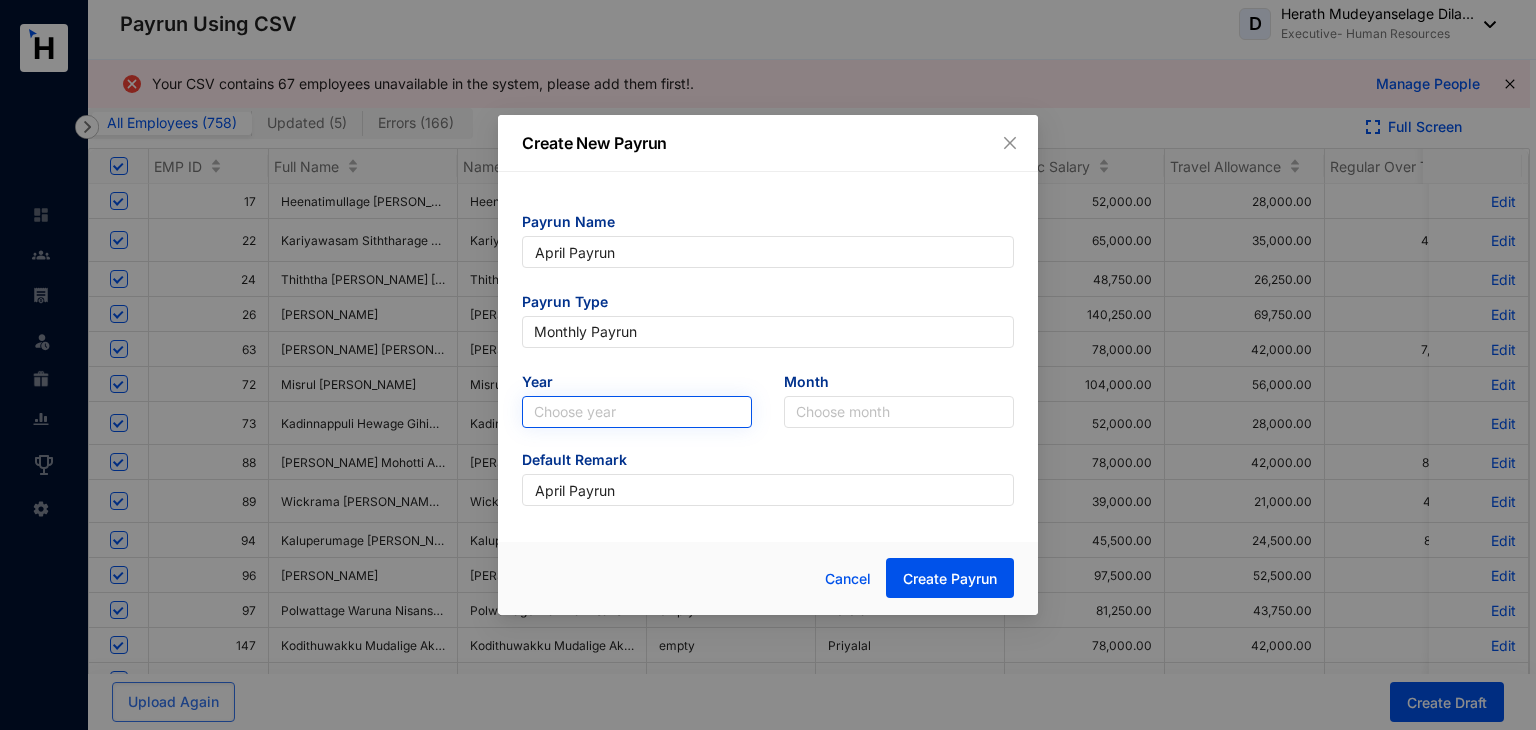 click at bounding box center [637, 412] 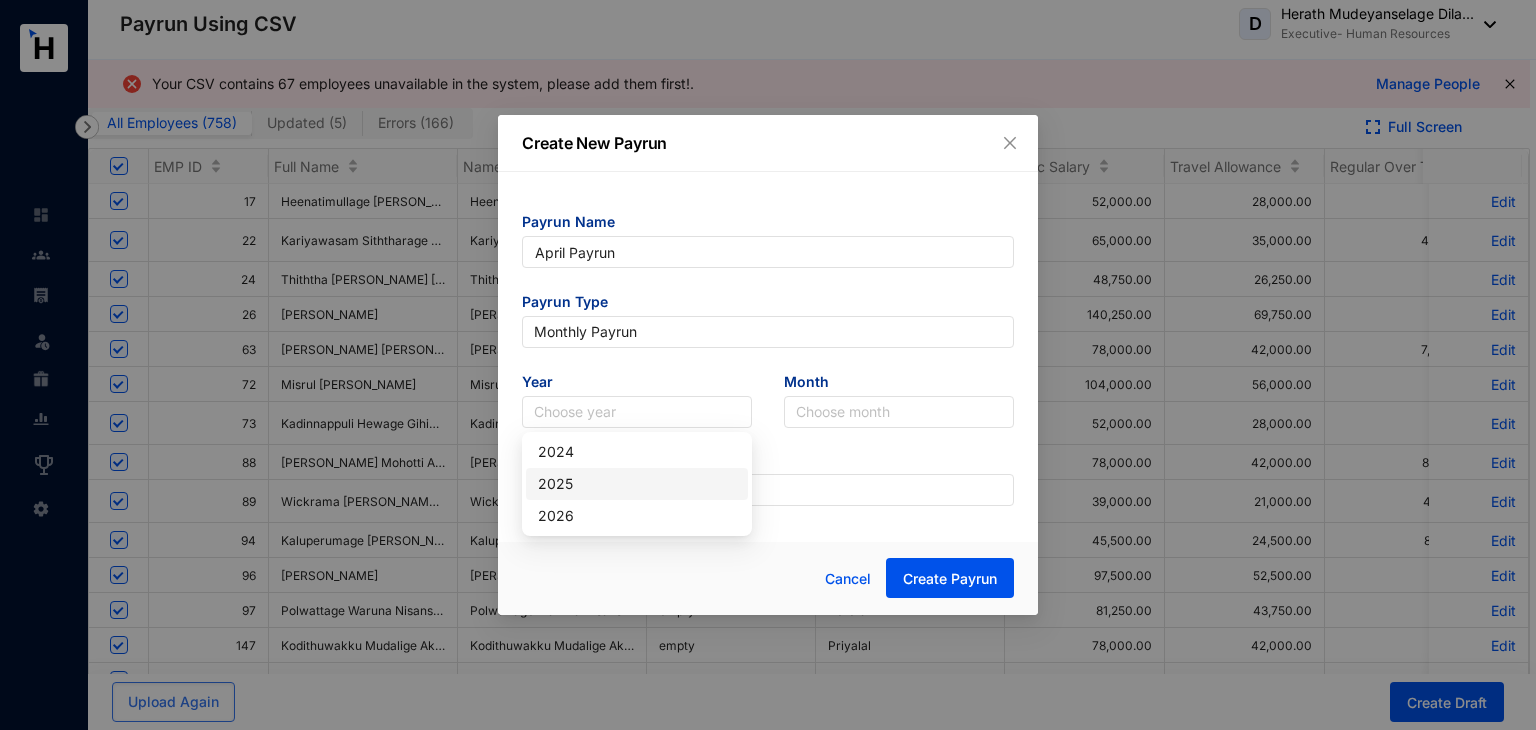 click on "2025" at bounding box center [637, 484] 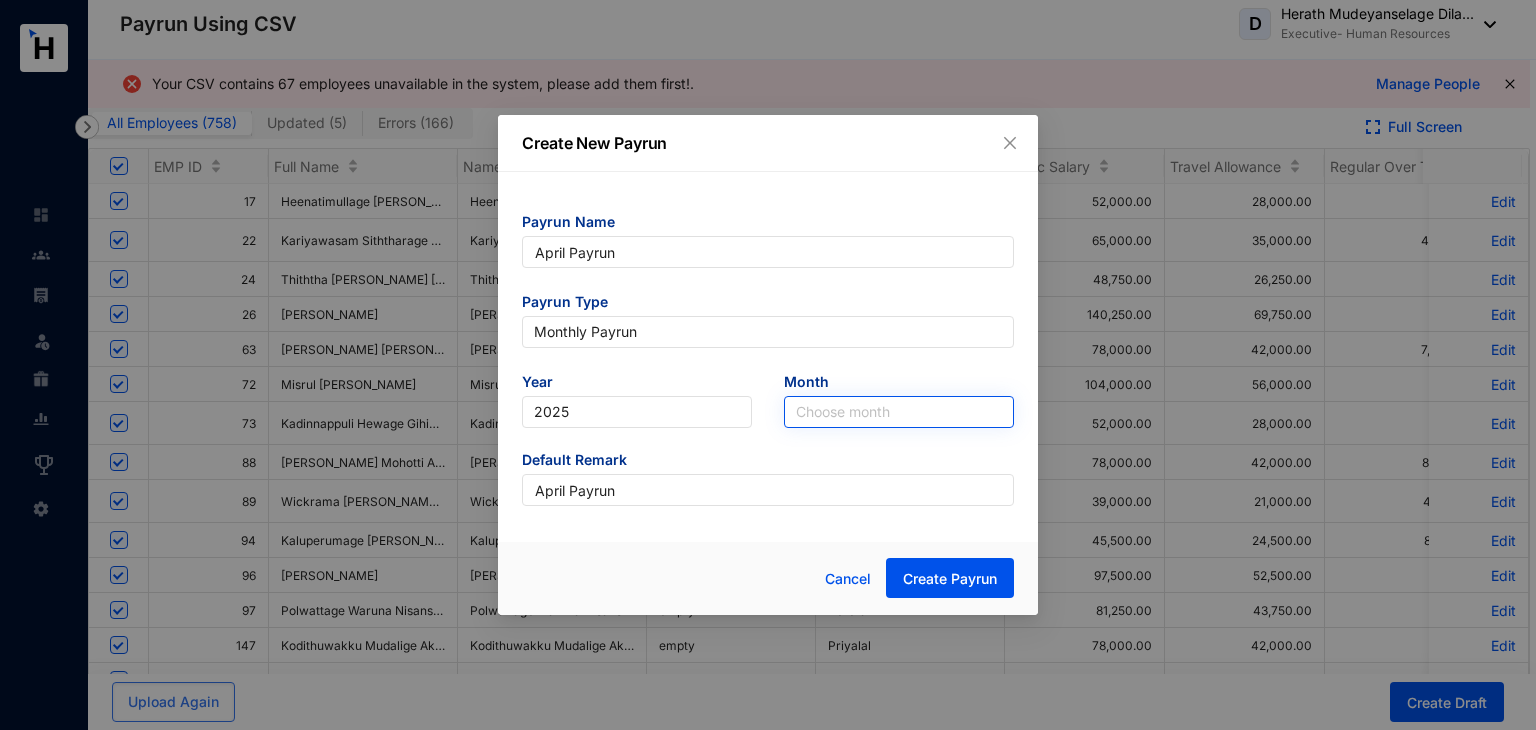 click at bounding box center [899, 412] 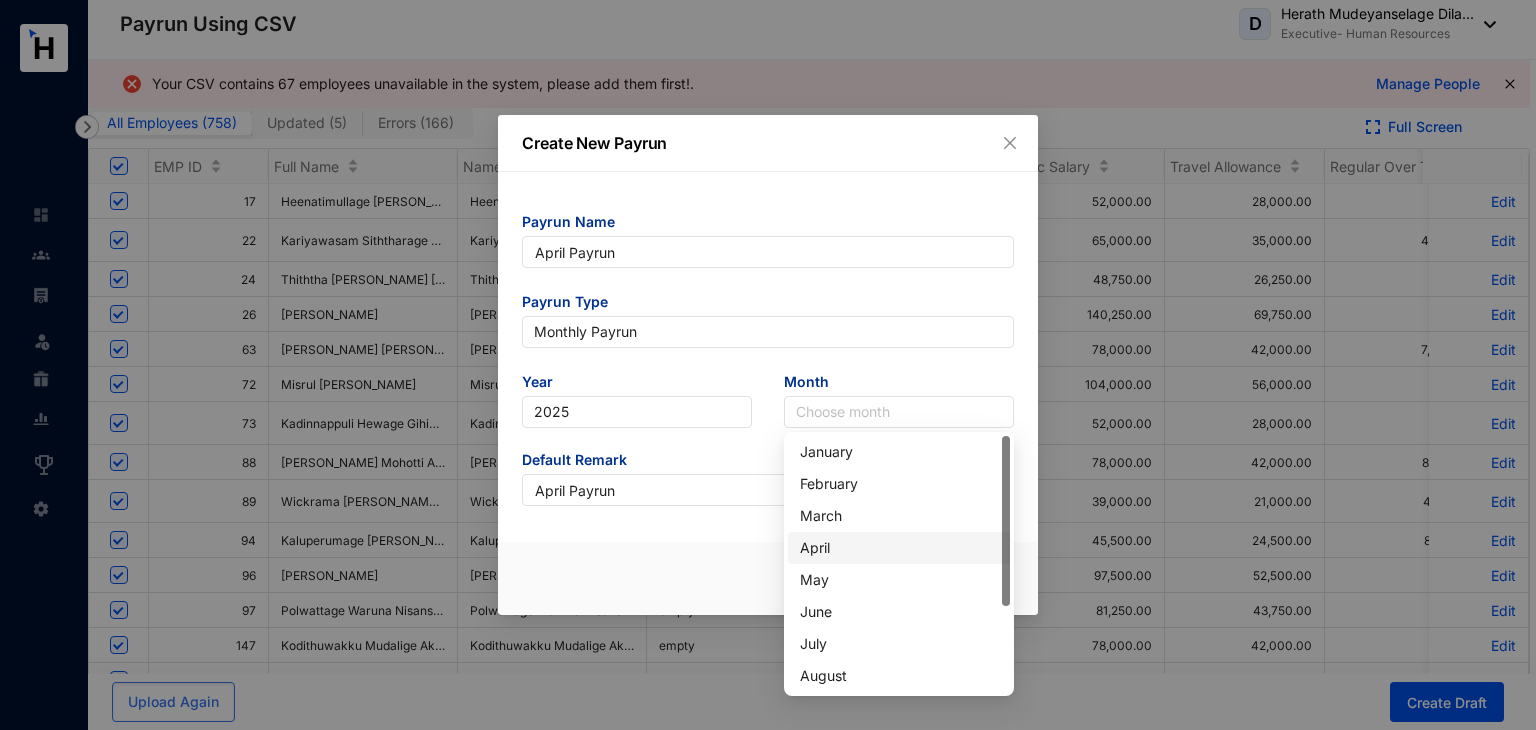 click on "April" at bounding box center [899, 548] 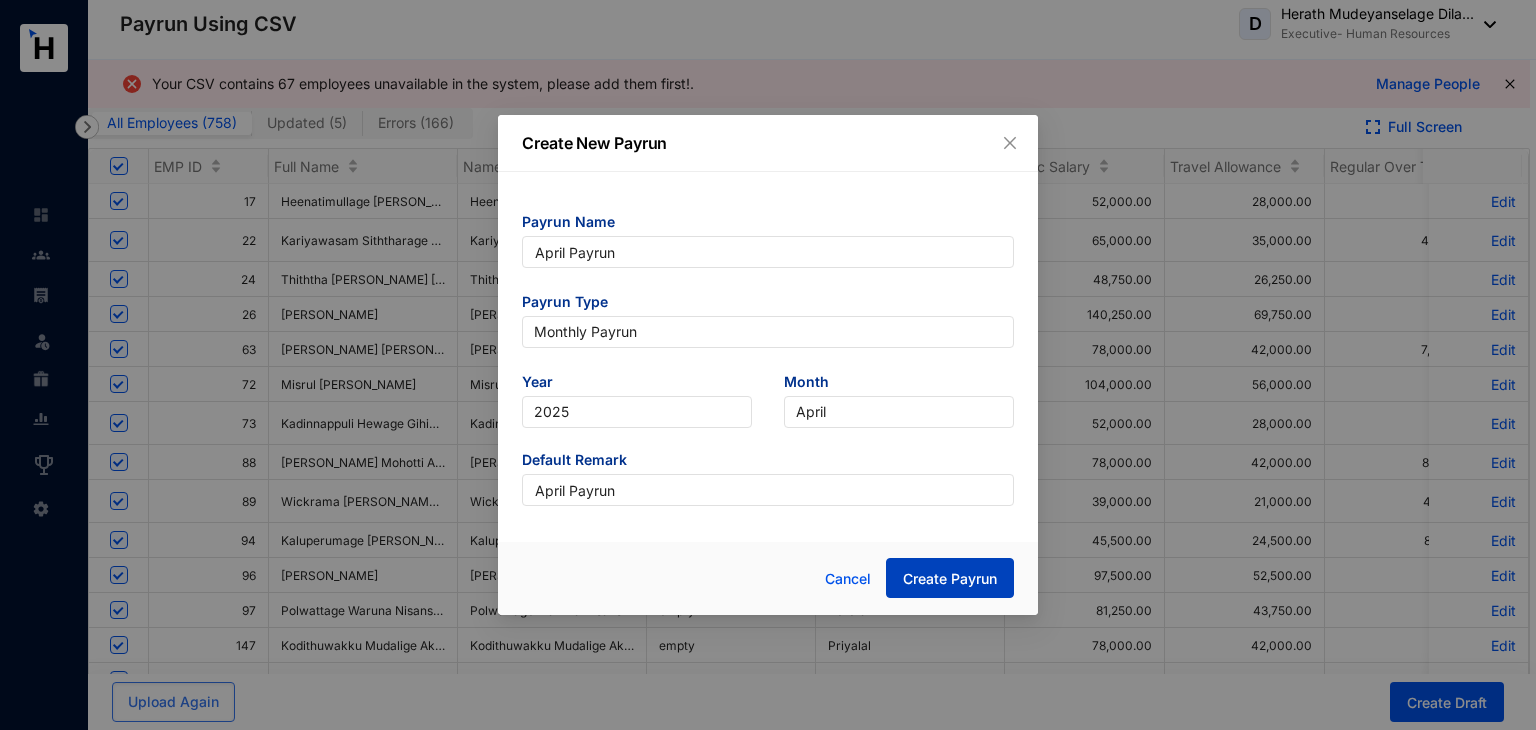 click on "Create Payrun" at bounding box center (950, 579) 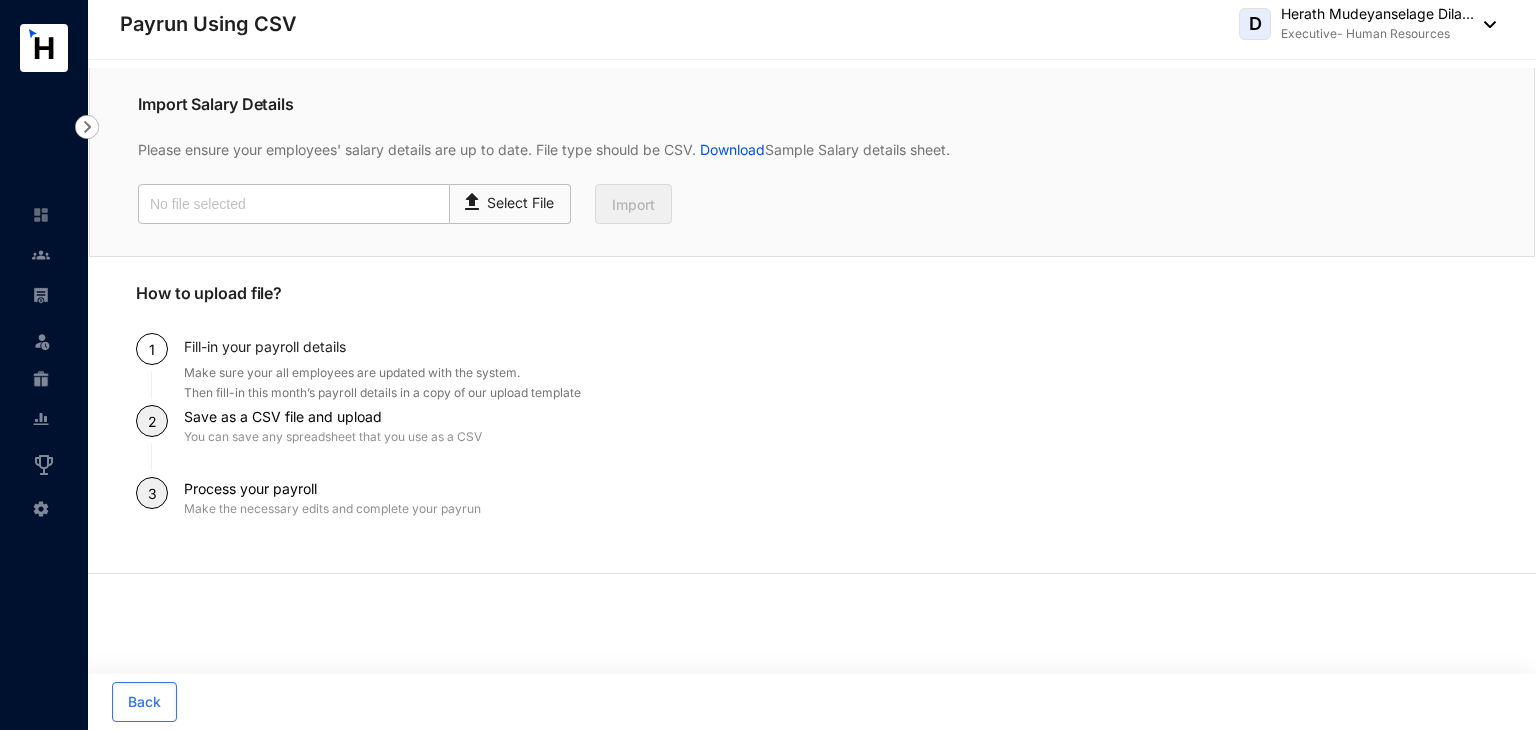 click on "Fill-in your payroll details  Make sure your all employees are updated with the system. Then fill-in this month’s payroll details in a copy of our upload template" at bounding box center (836, 369) 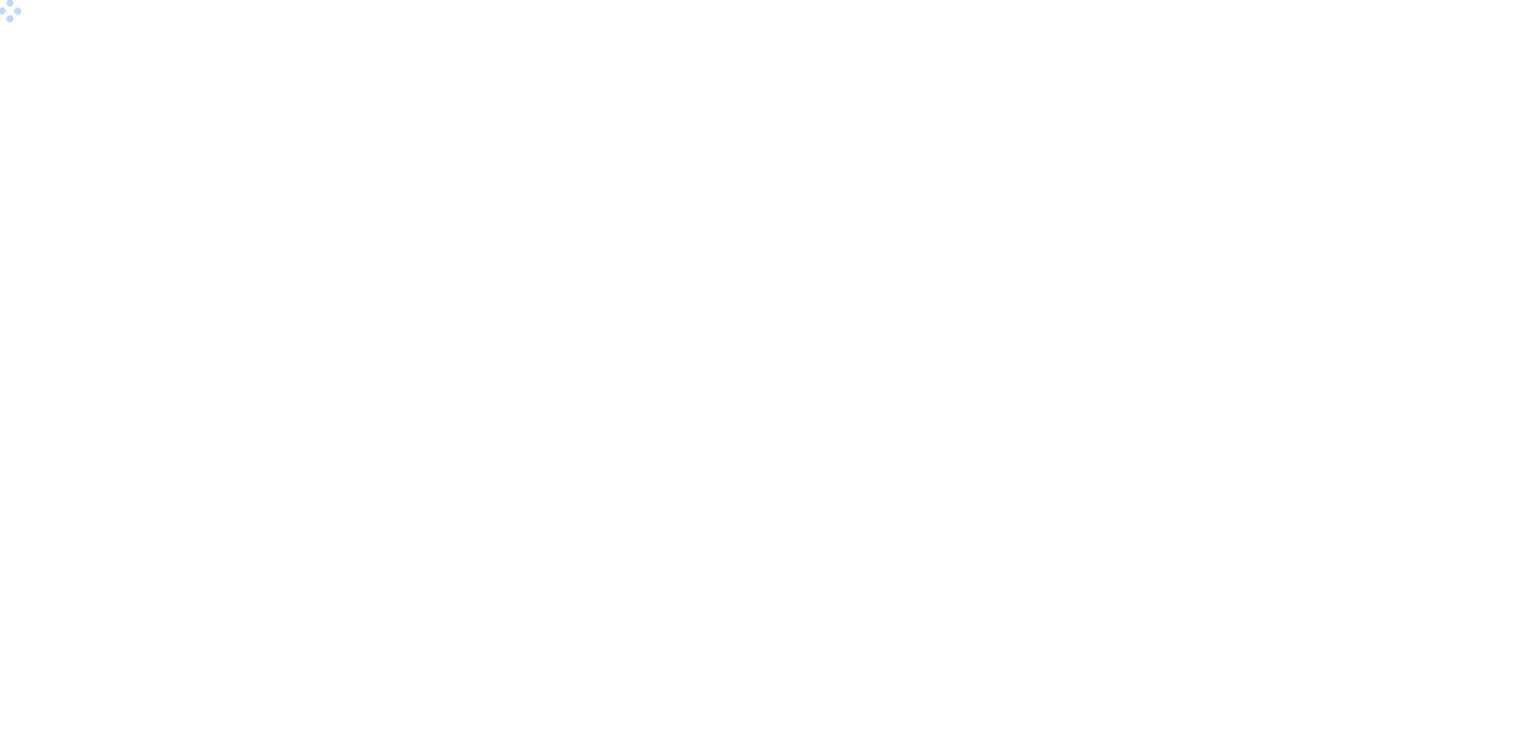 scroll, scrollTop: 0, scrollLeft: 0, axis: both 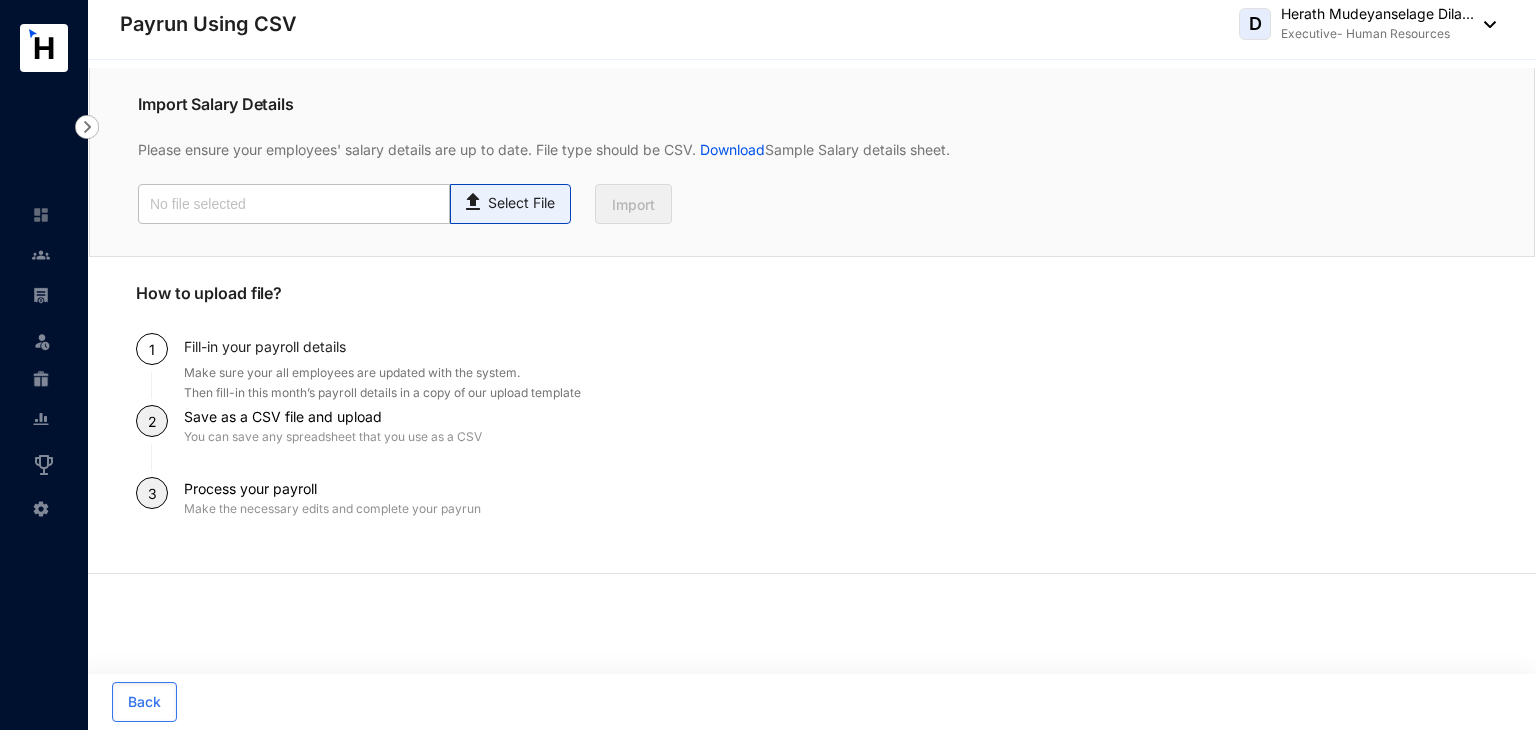 click on "Select File" at bounding box center [521, 203] 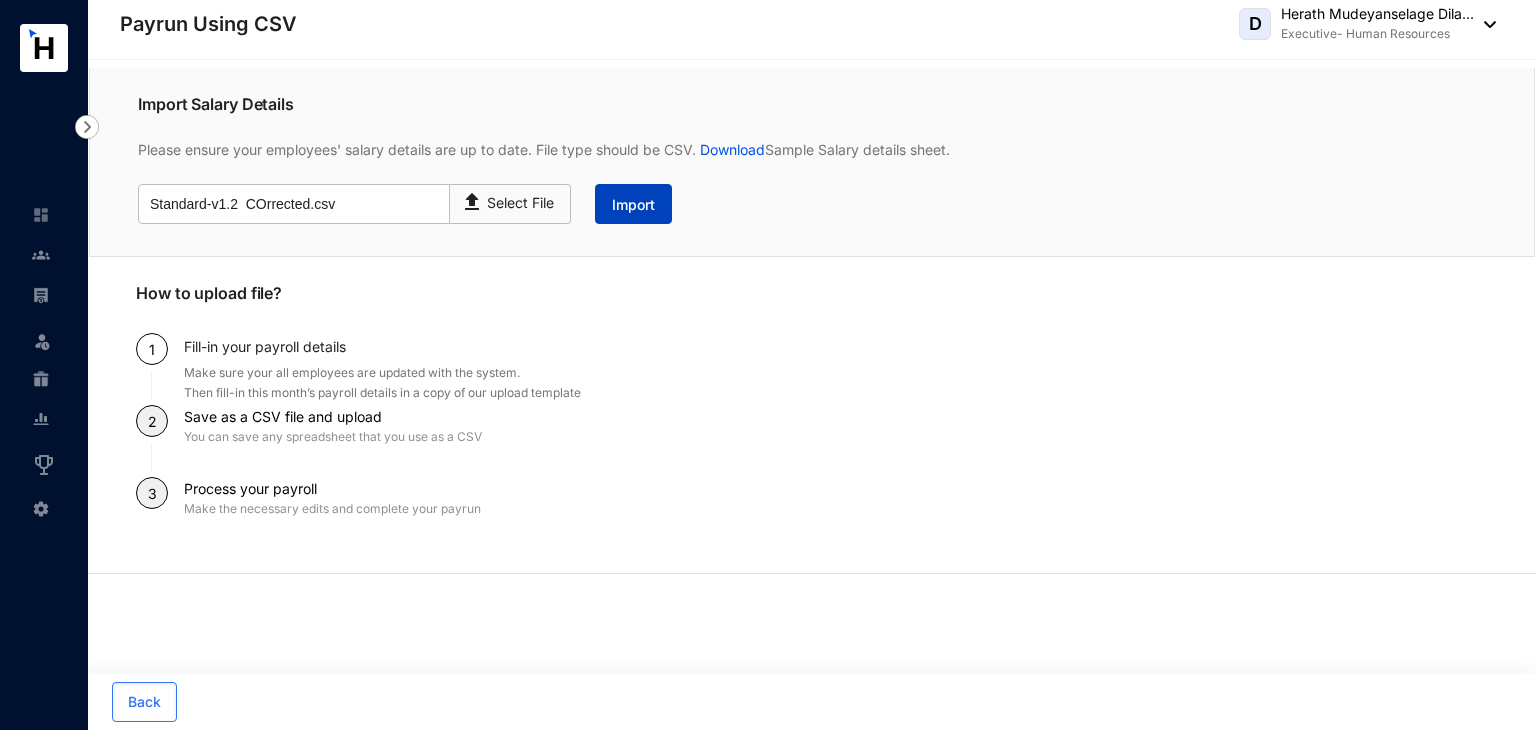 click on "Import" at bounding box center [633, 205] 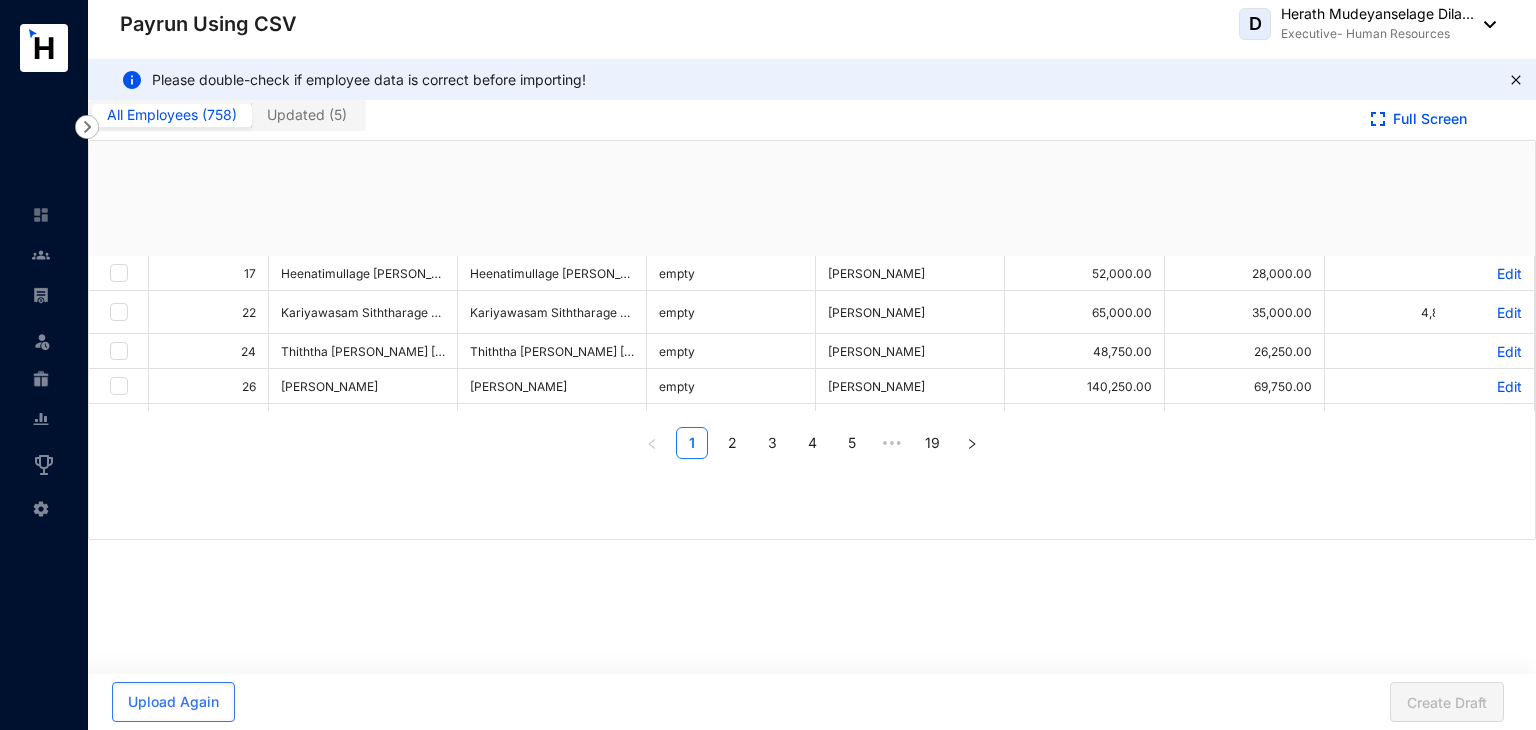checkbox on "true" 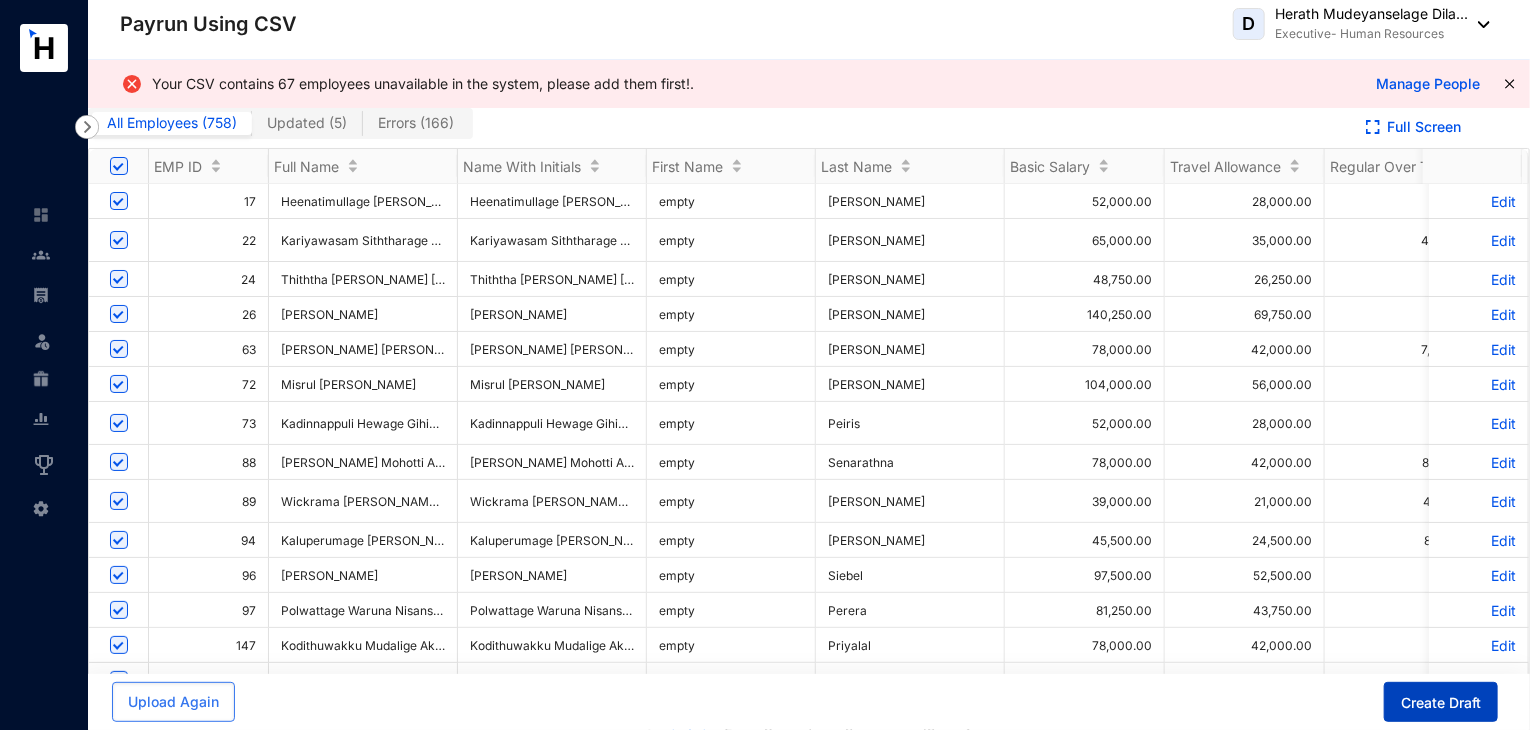 click on "Create Draft" at bounding box center (1441, 703) 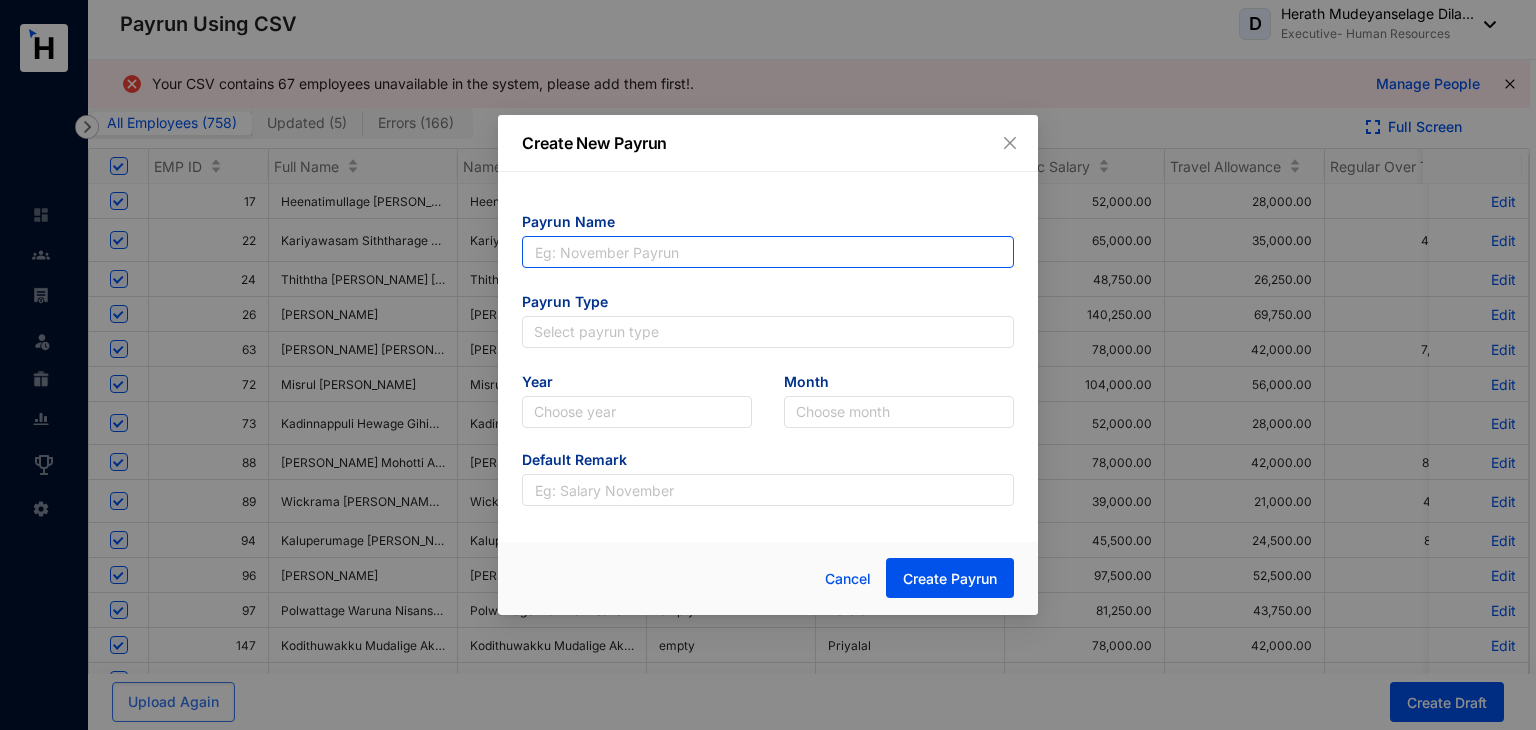 click at bounding box center [768, 252] 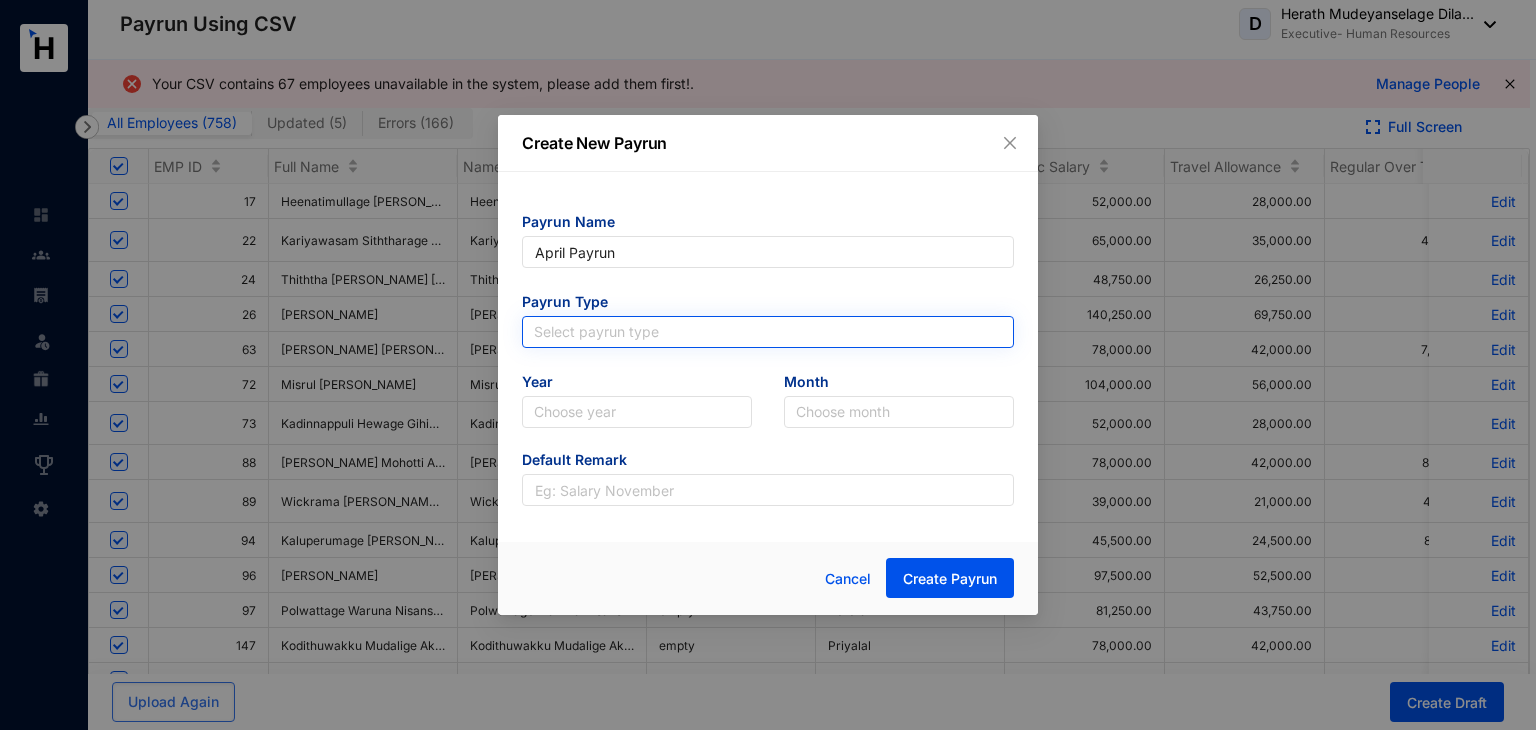 type on "April Payrun" 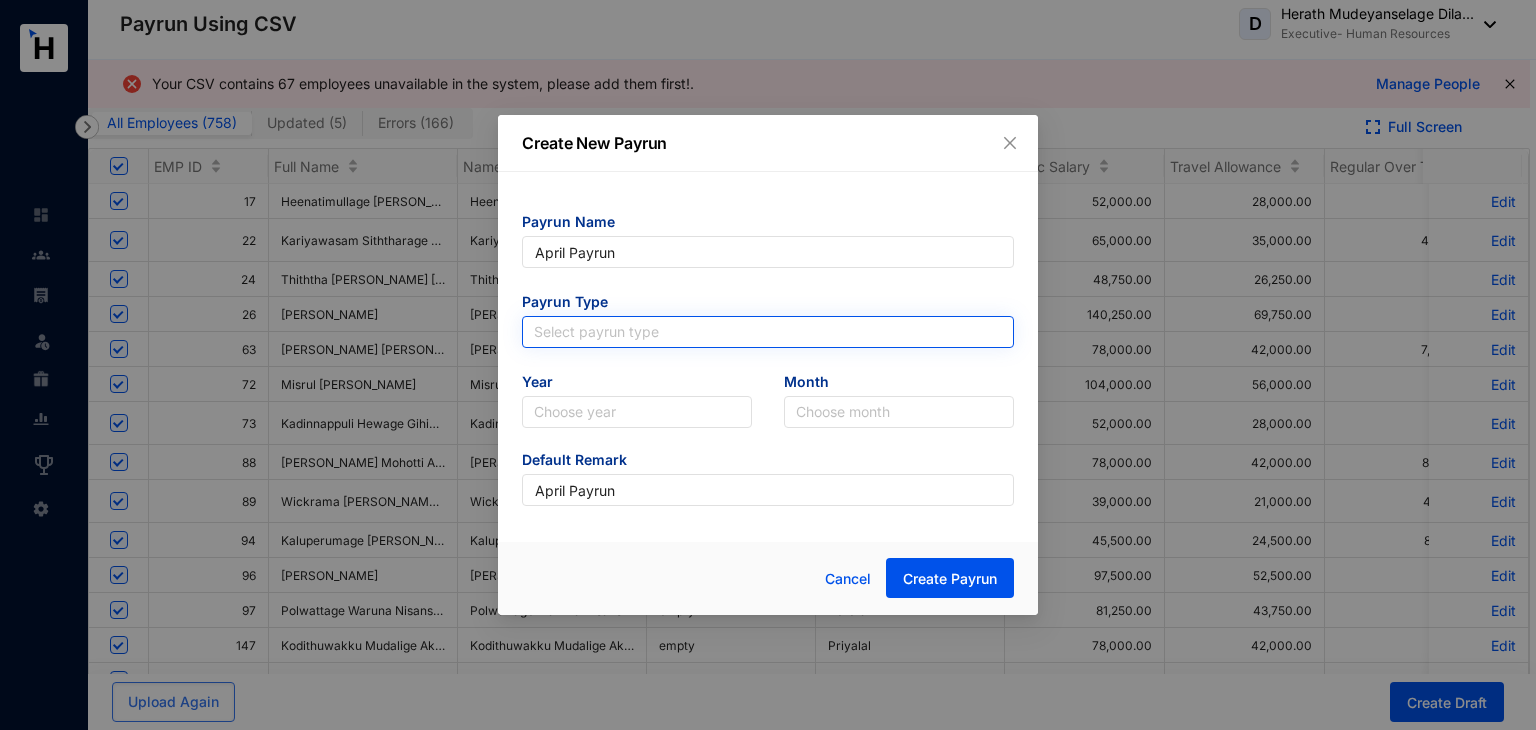 click at bounding box center (768, 332) 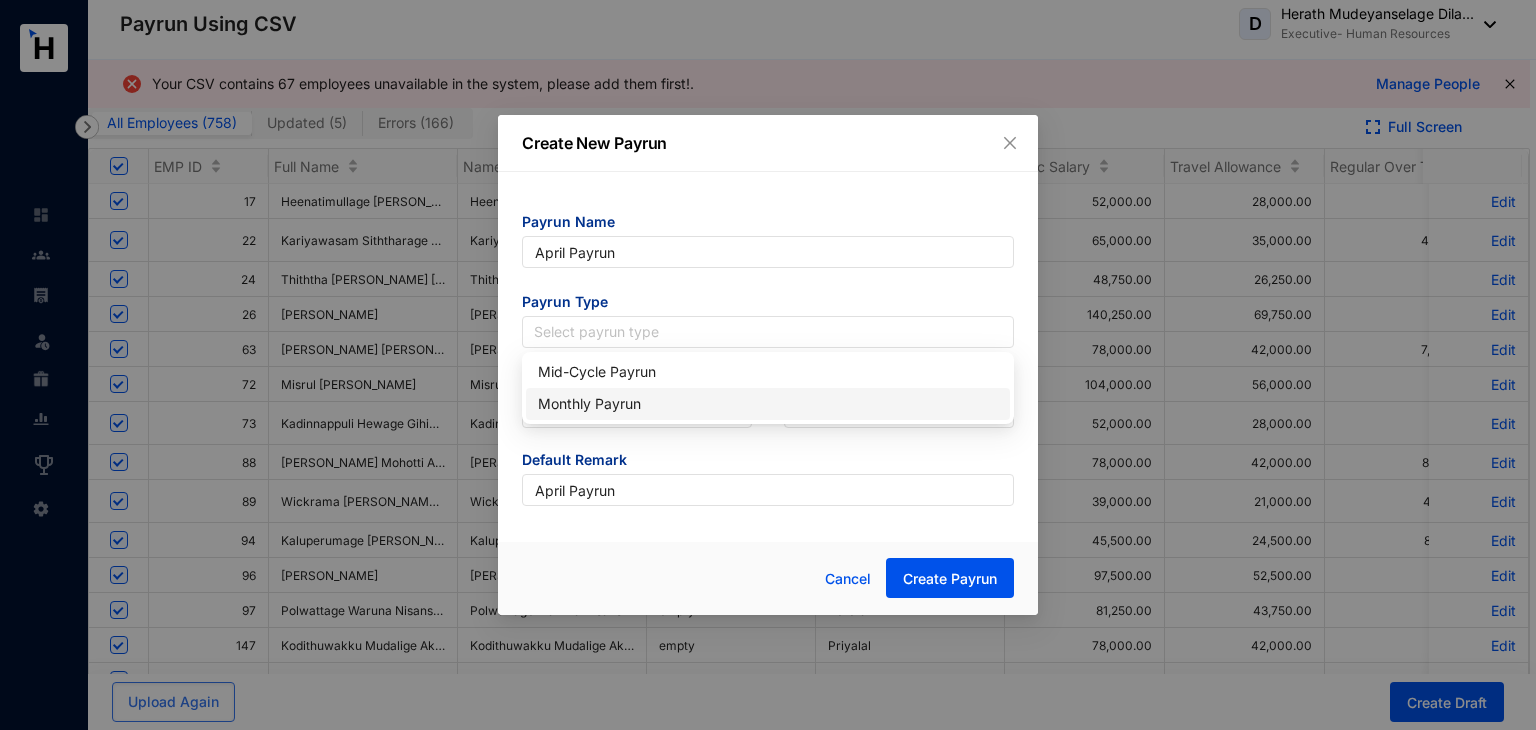 click on "Monthly Payrun" at bounding box center (768, 404) 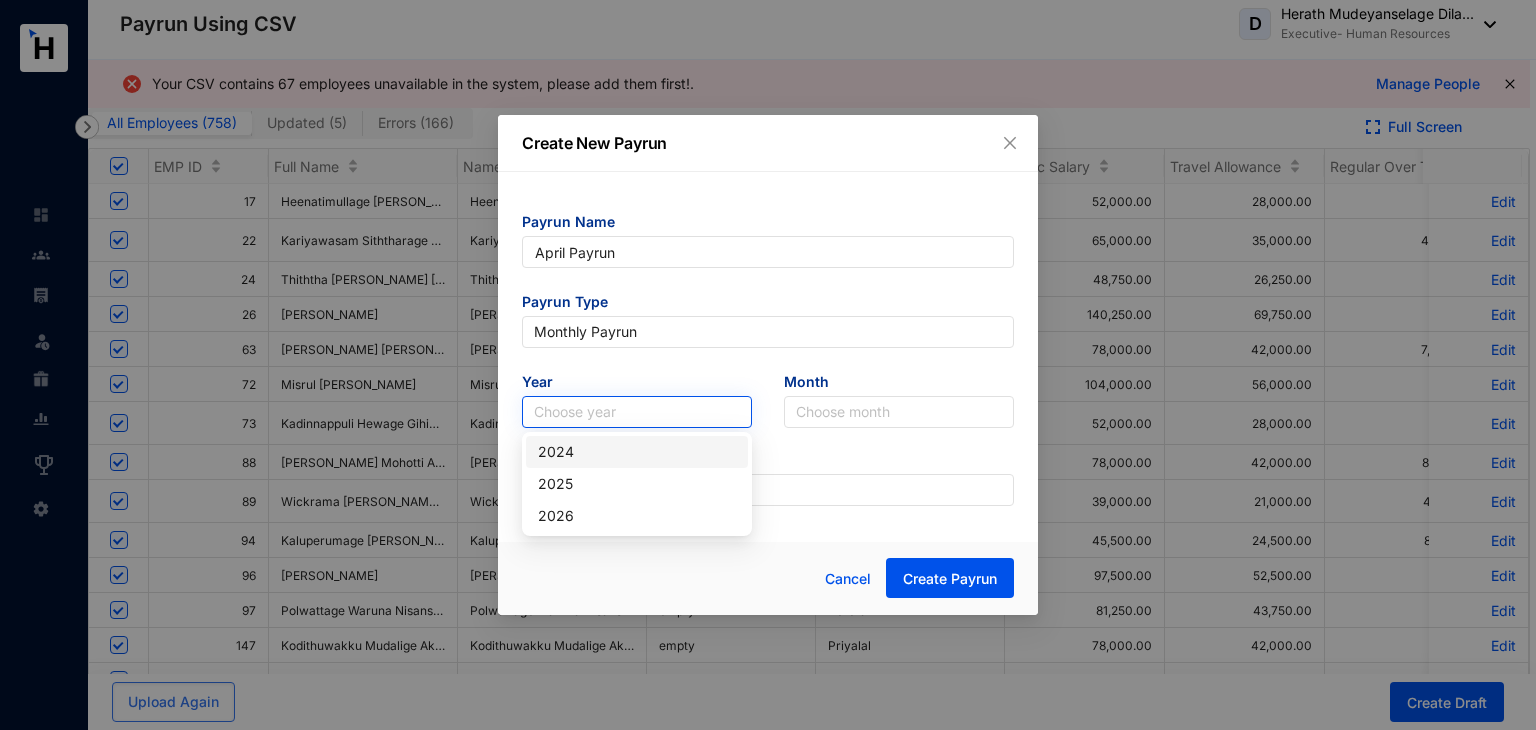 click at bounding box center (637, 412) 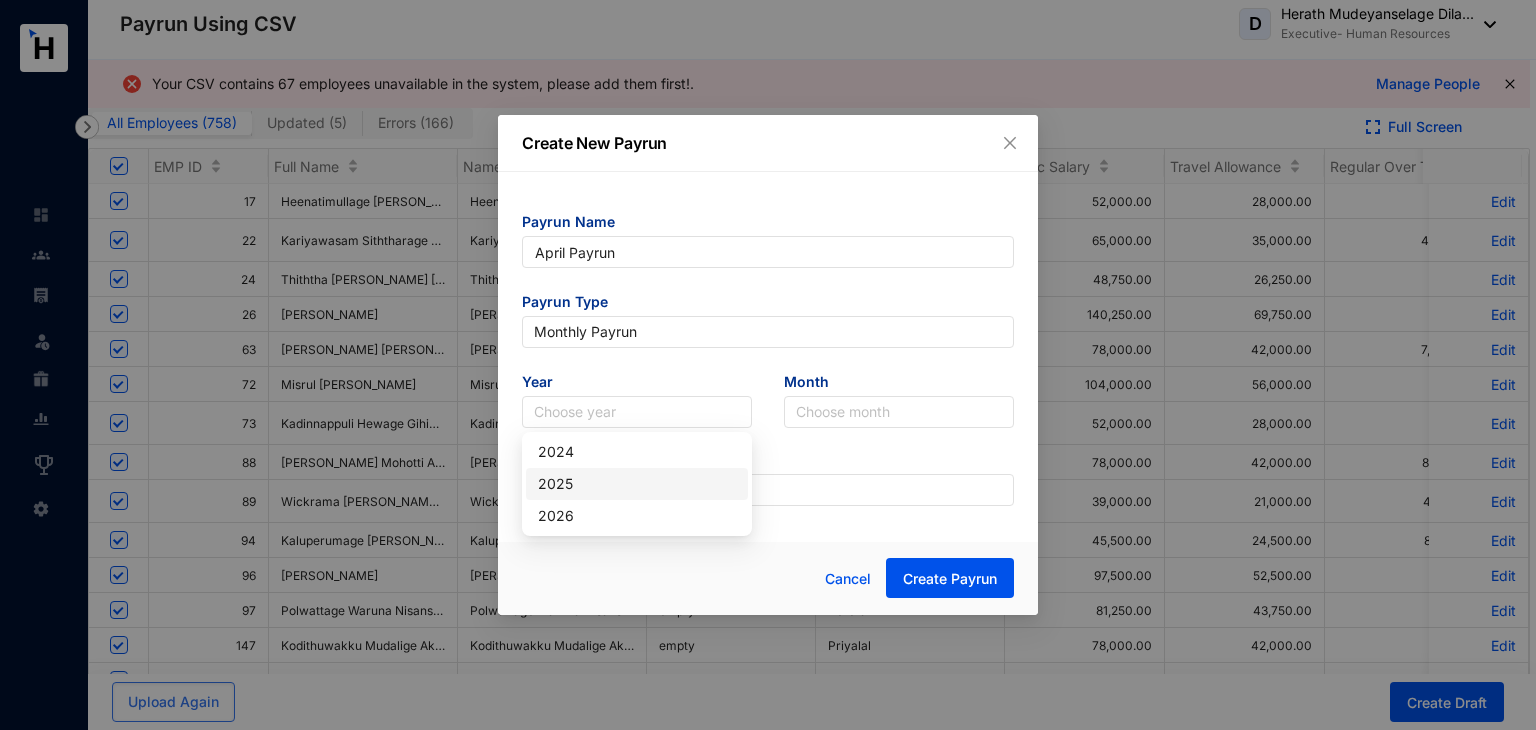 click on "2025" at bounding box center (637, 484) 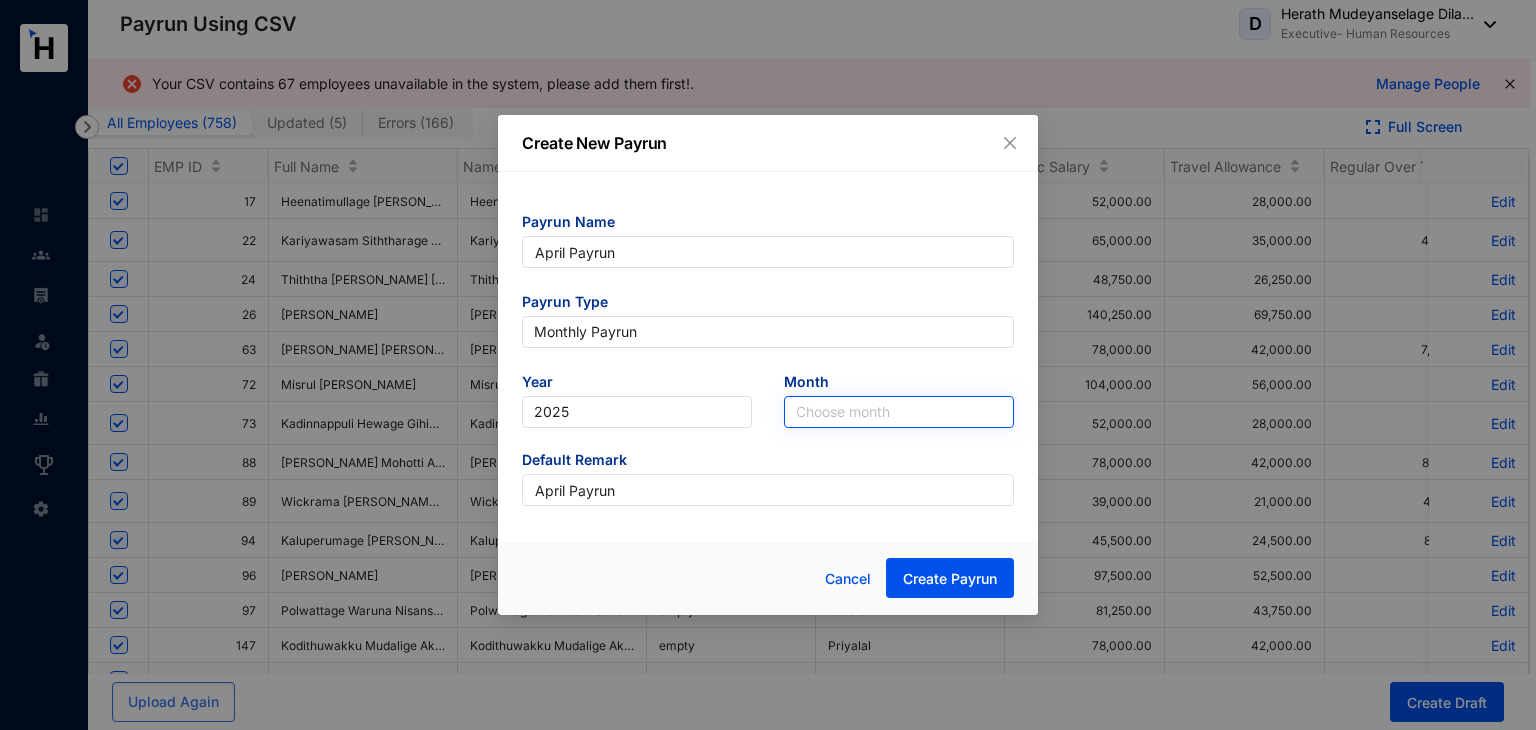 click at bounding box center [899, 412] 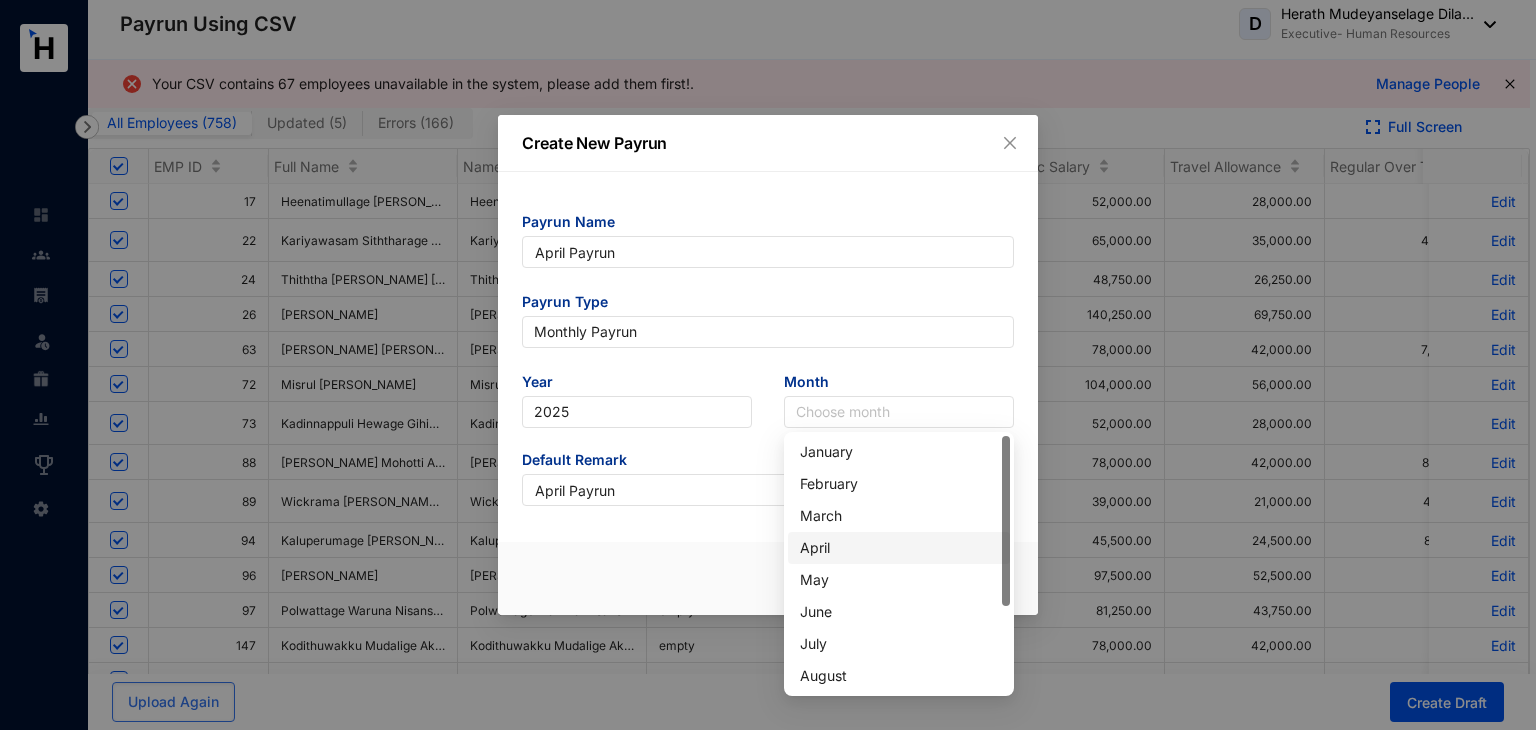 click on "April" at bounding box center [899, 548] 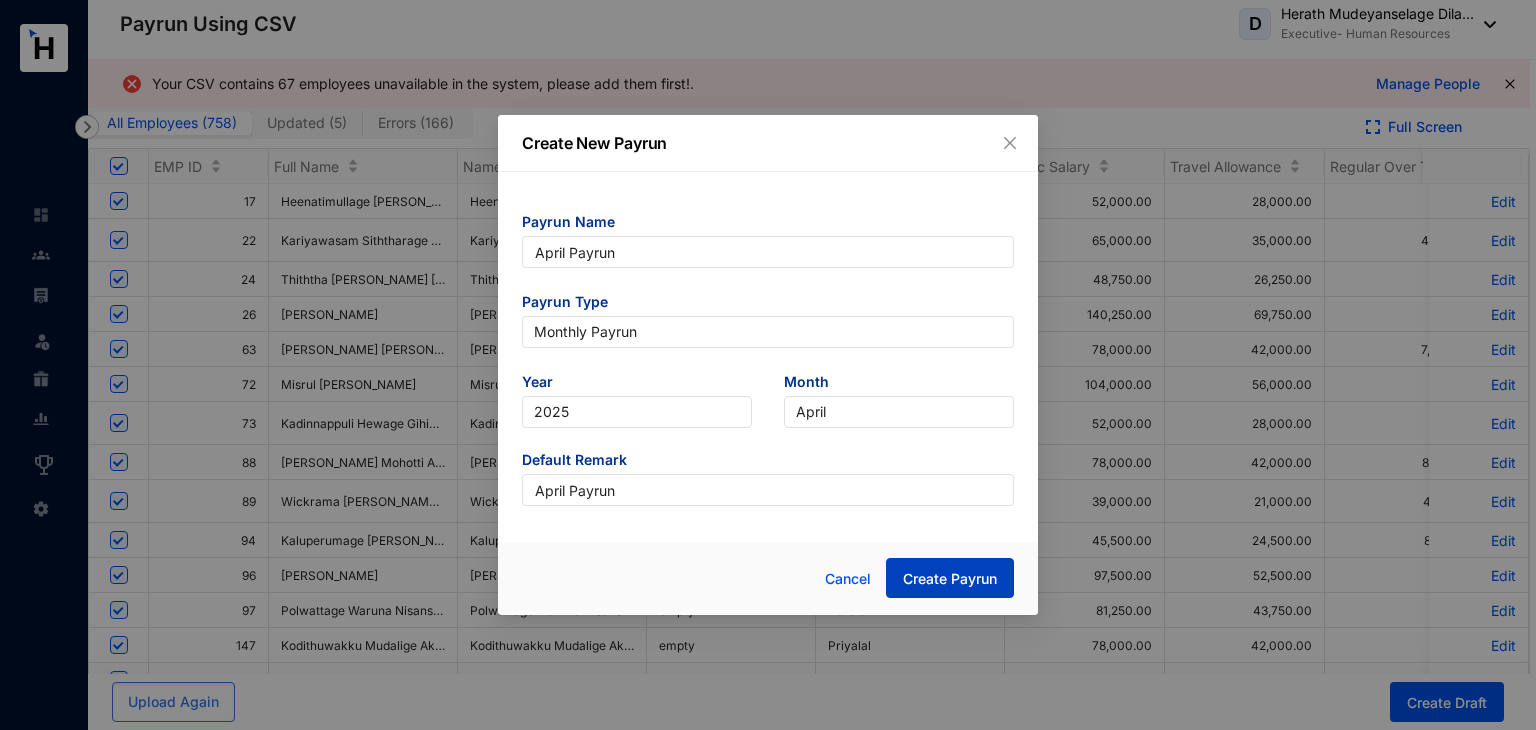 click on "Create Payrun" at bounding box center (950, 579) 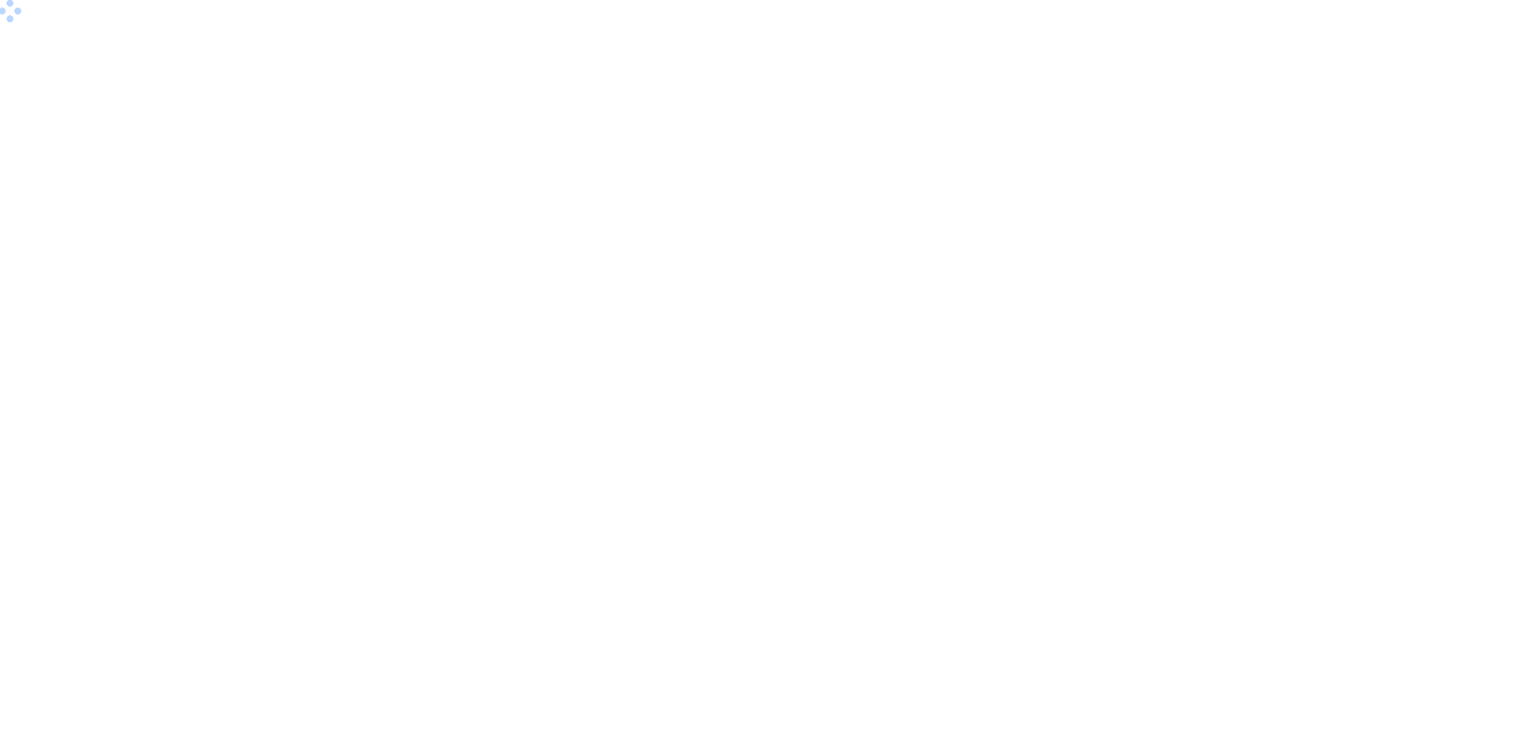 scroll, scrollTop: 0, scrollLeft: 0, axis: both 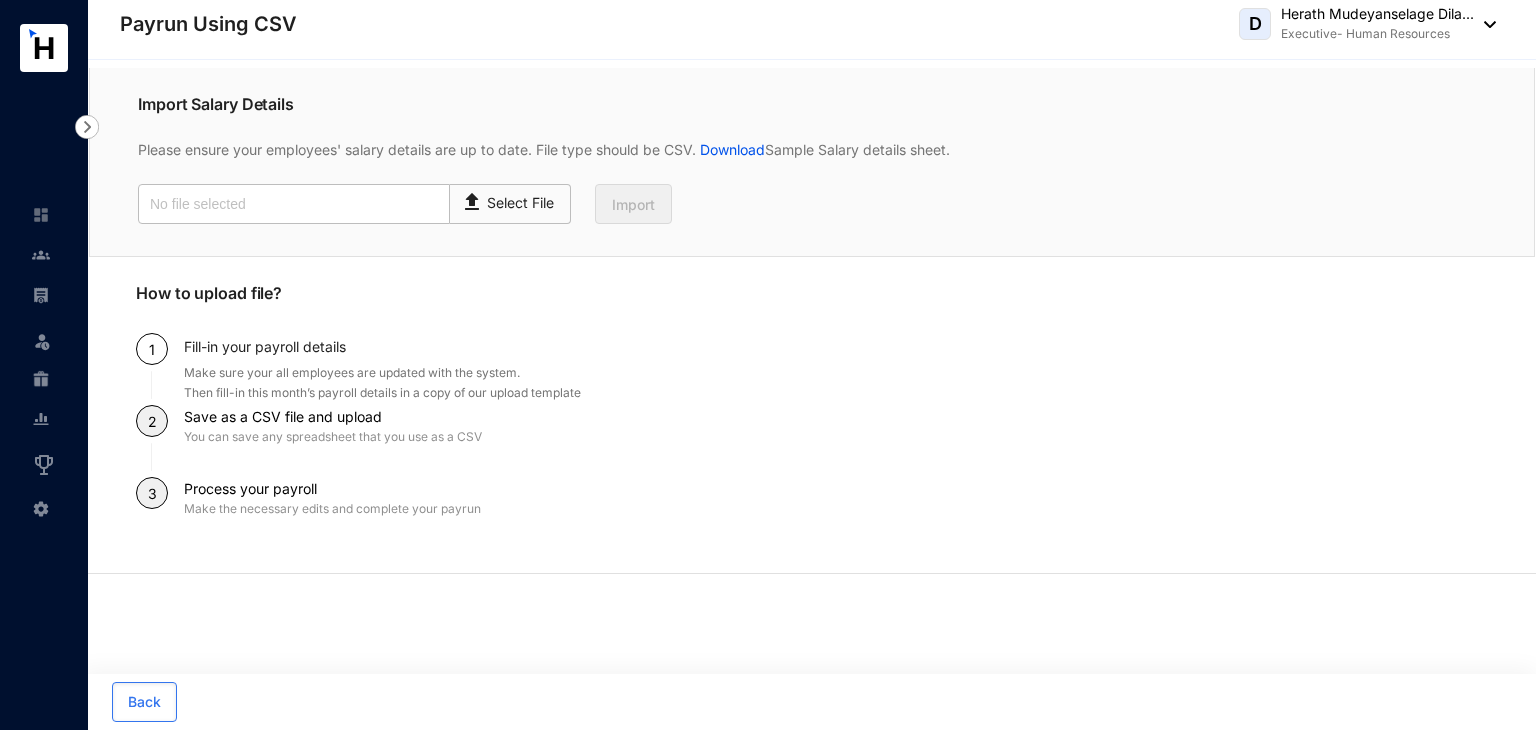 click at bounding box center (41, 295) 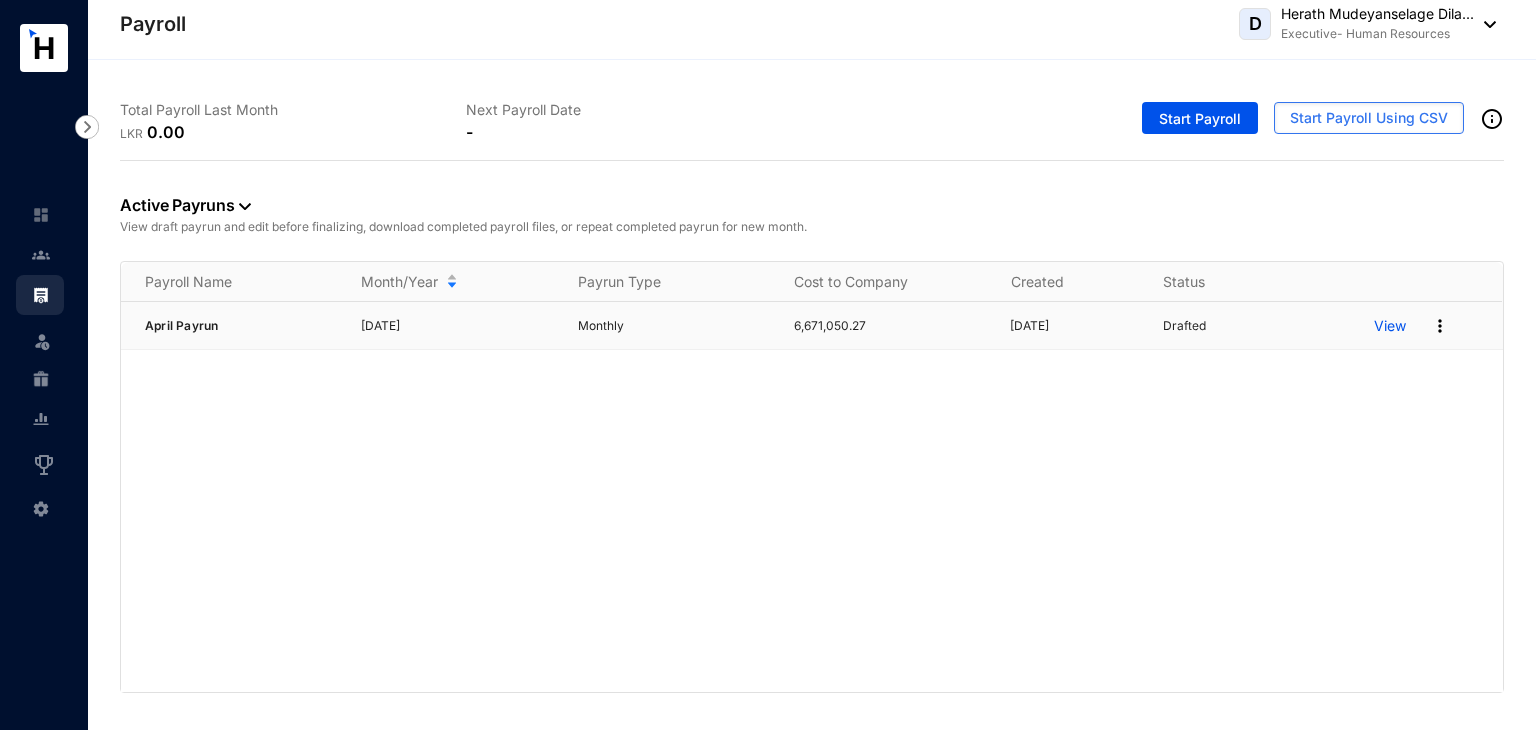 click on "View" at bounding box center [1390, 326] 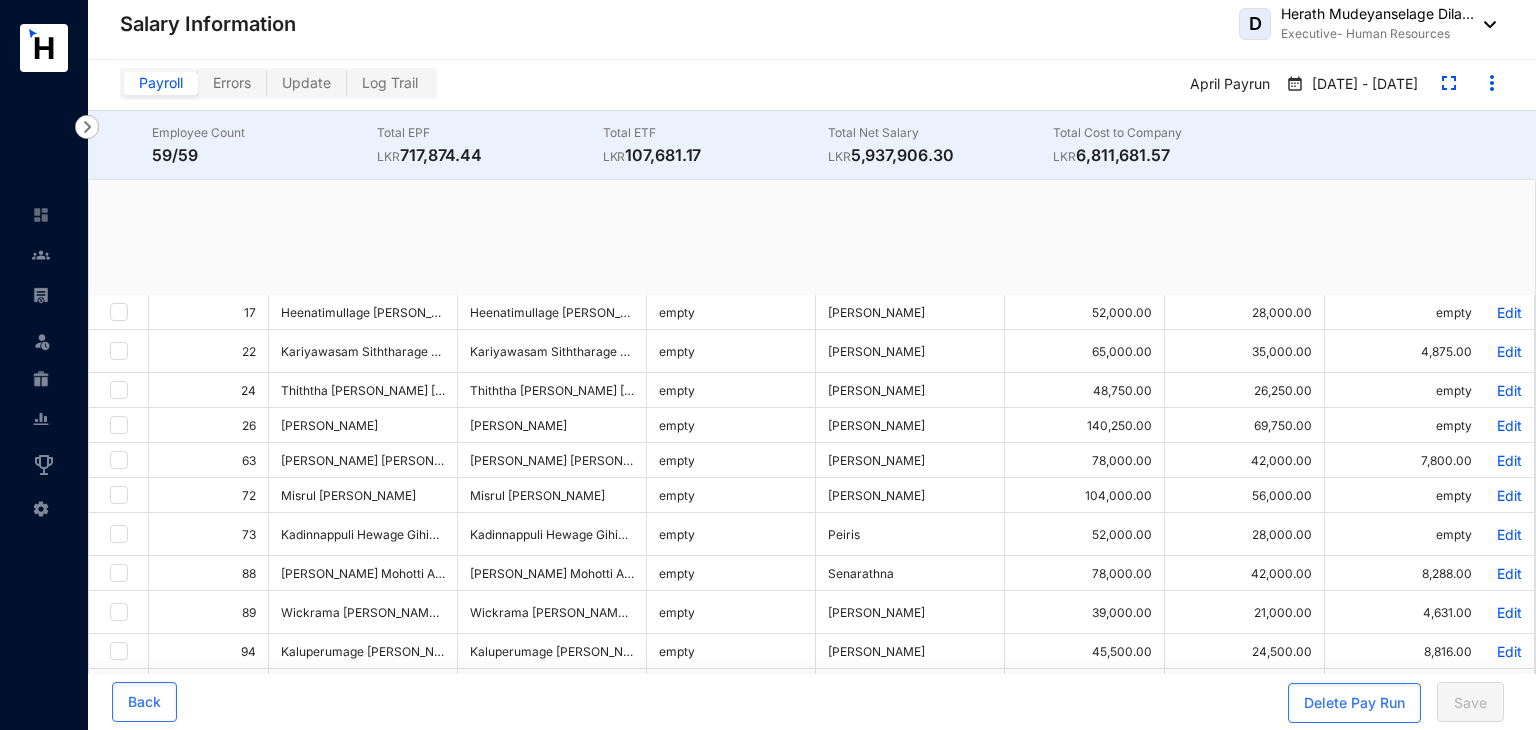 checkbox on "true" 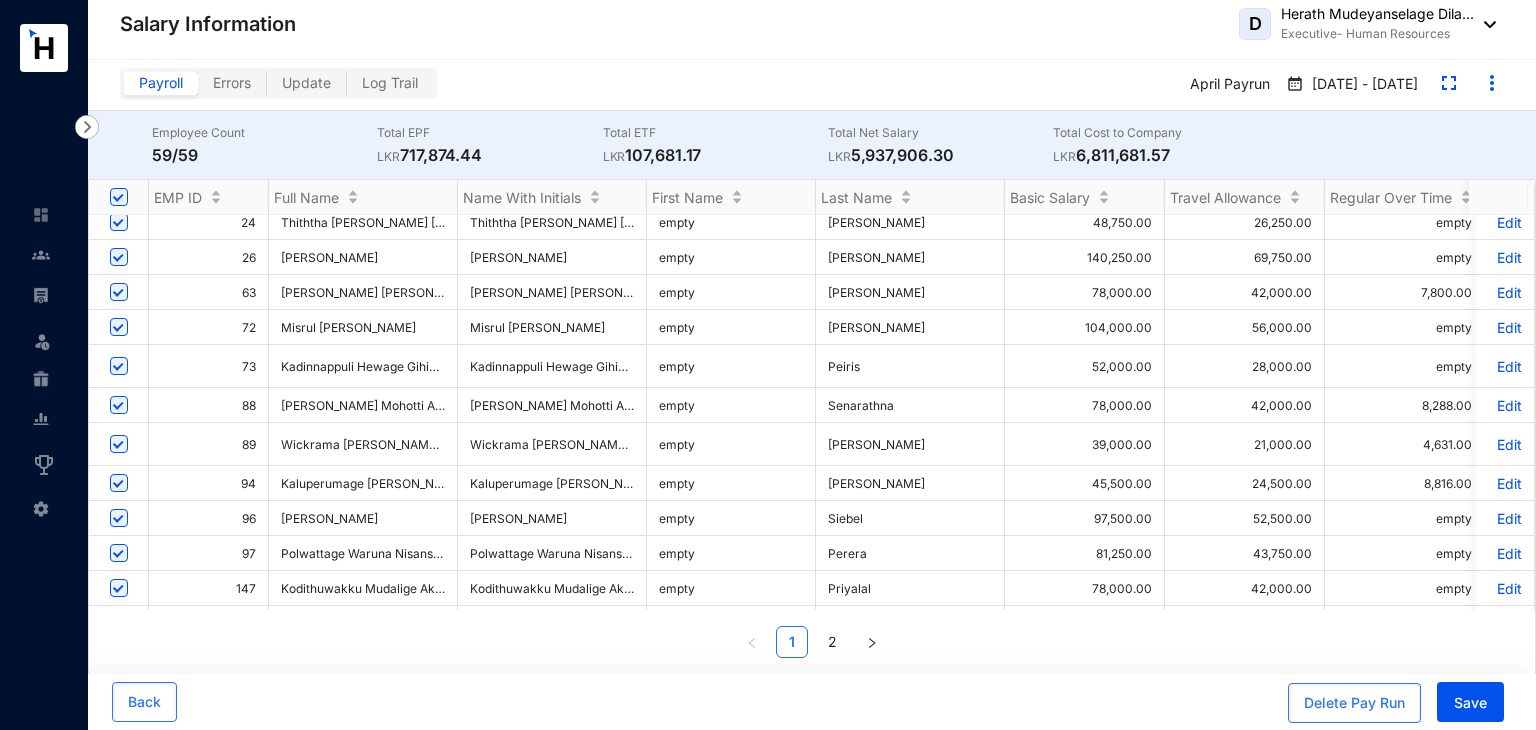 scroll, scrollTop: 0, scrollLeft: 0, axis: both 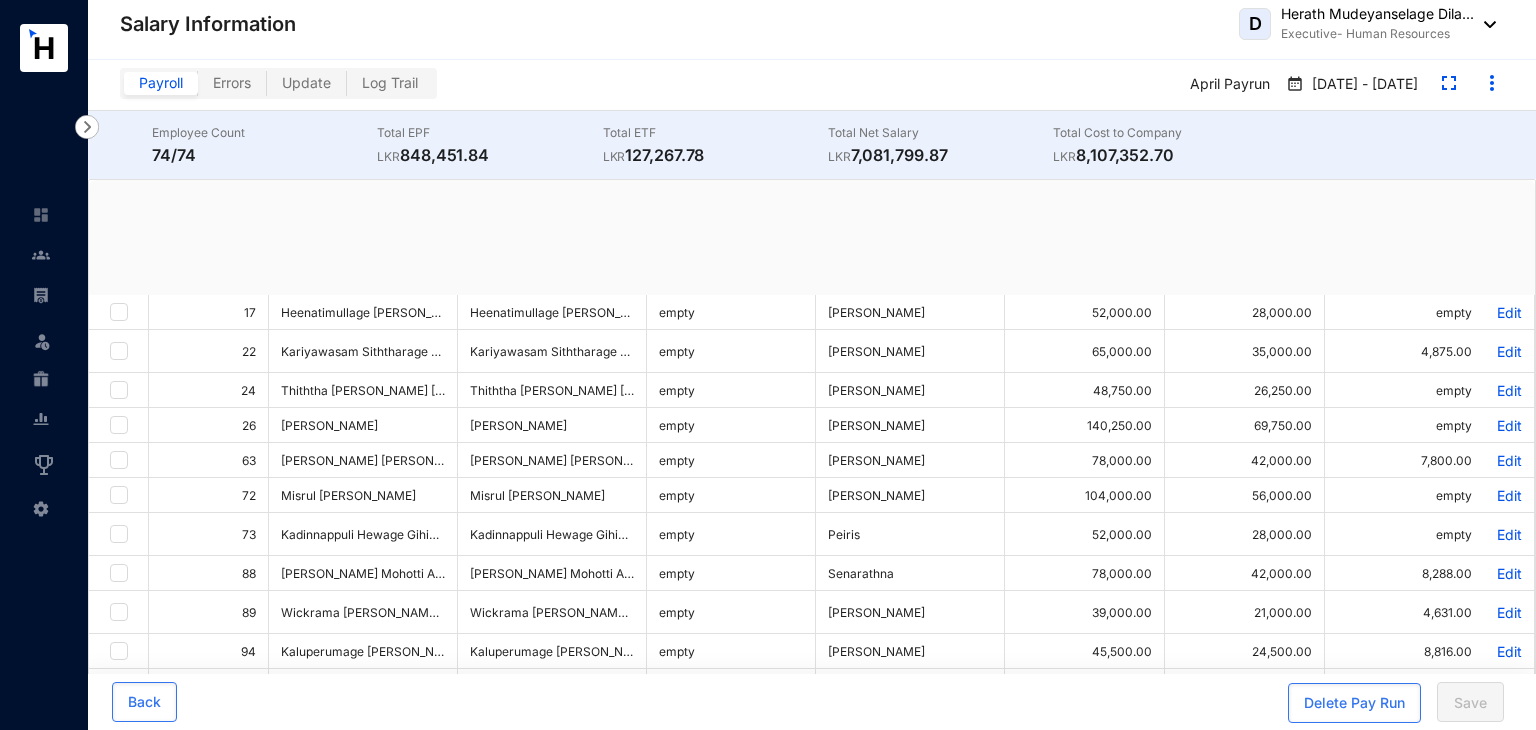 checkbox on "true" 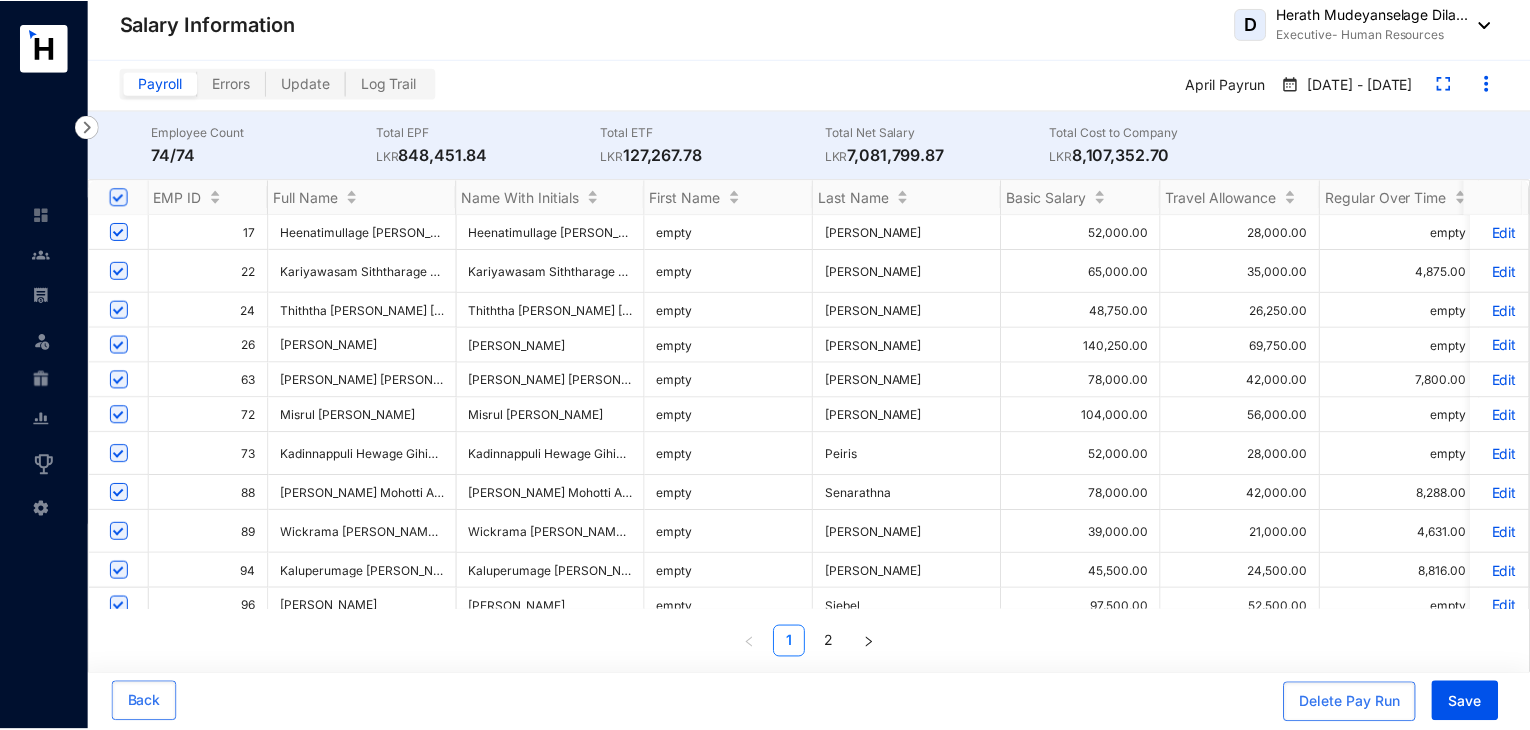scroll, scrollTop: 1536, scrollLeft: 0, axis: vertical 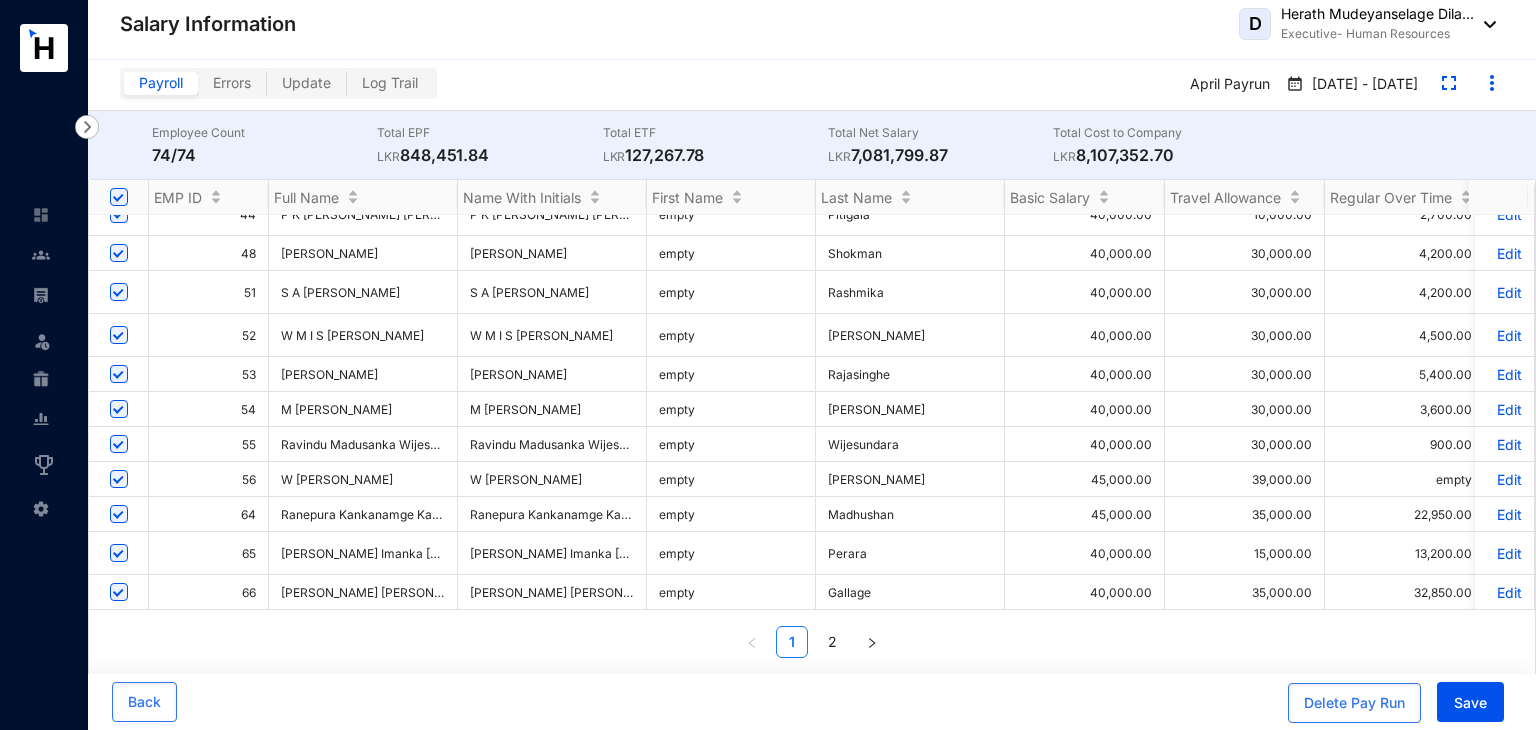 click at bounding box center (41, 295) 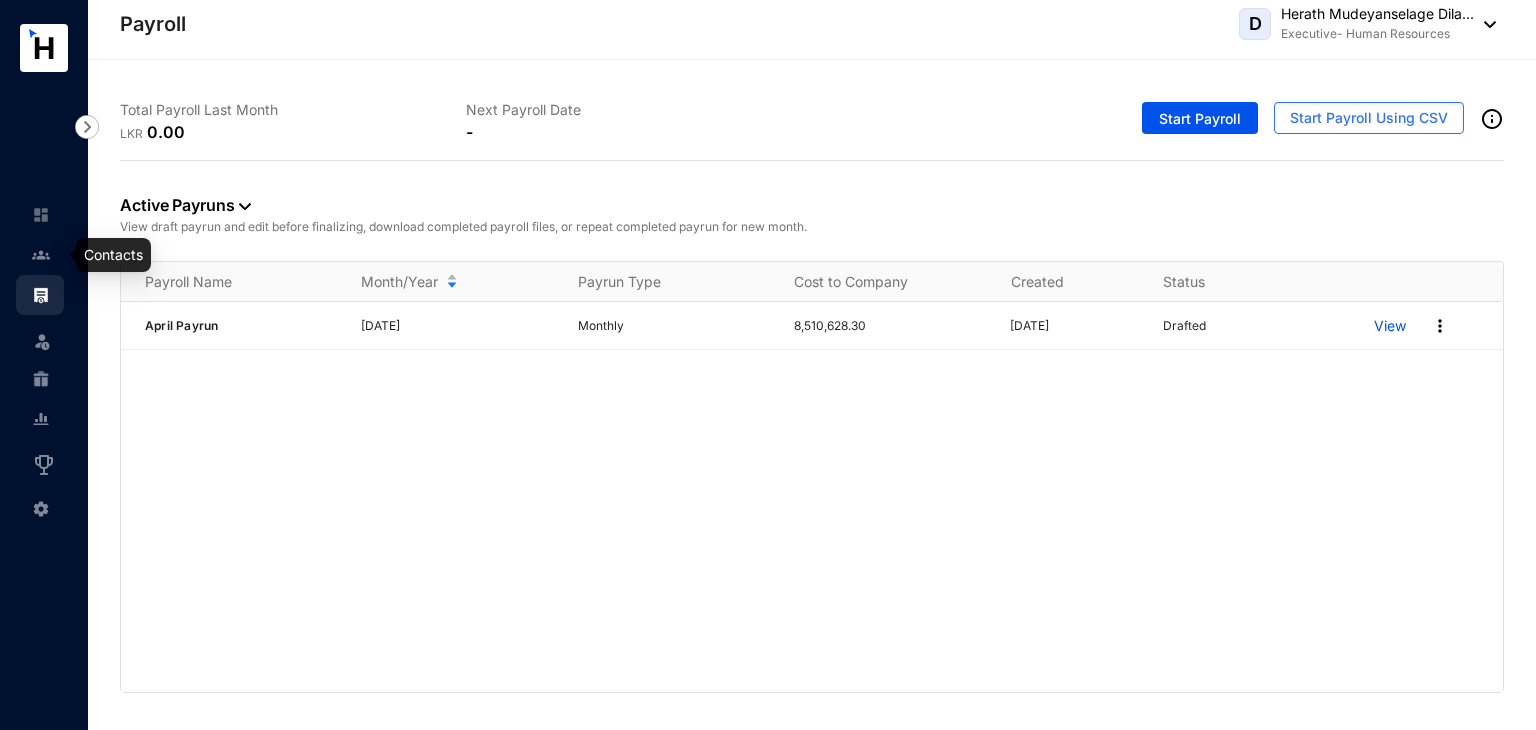 click at bounding box center [41, 255] 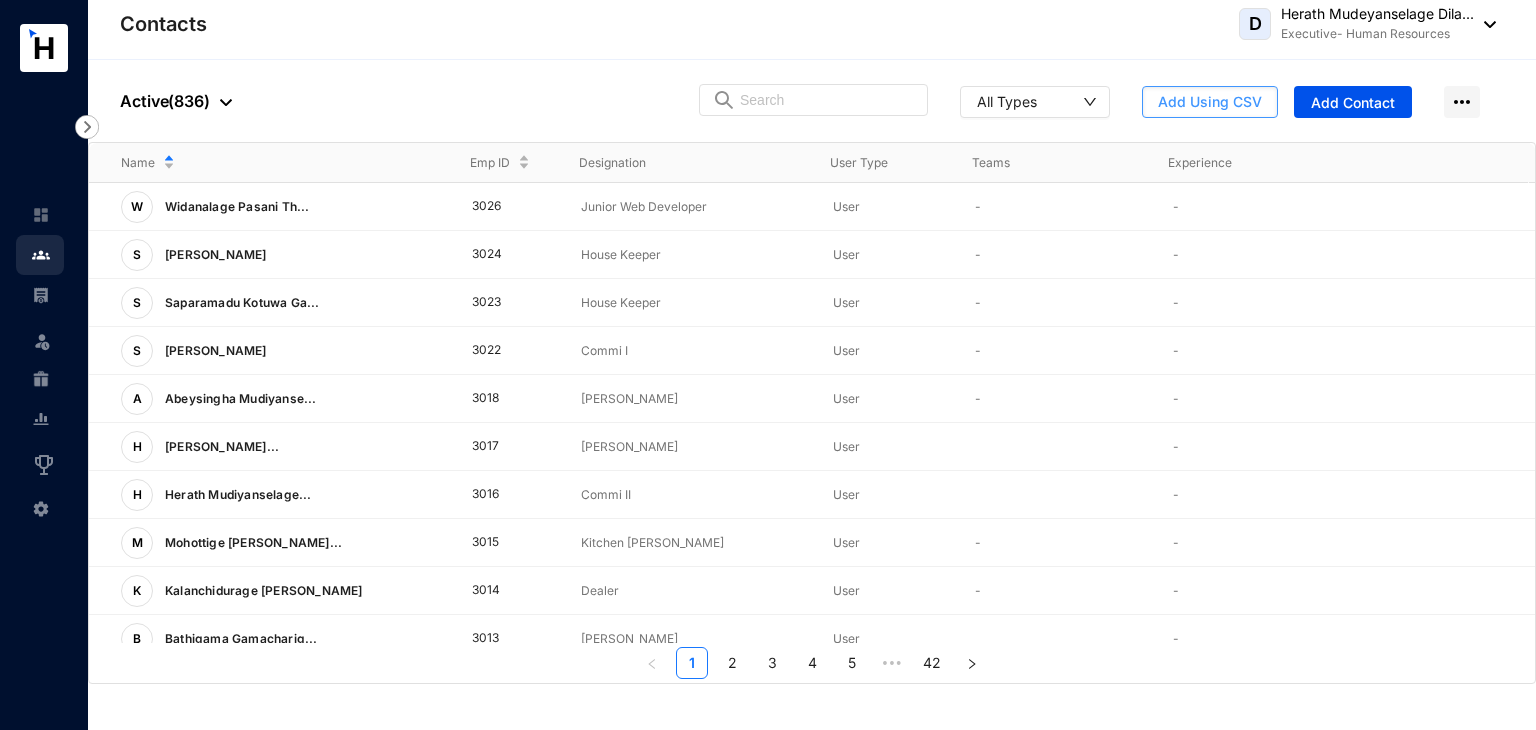 click on "Add Using CSV" at bounding box center (1210, 102) 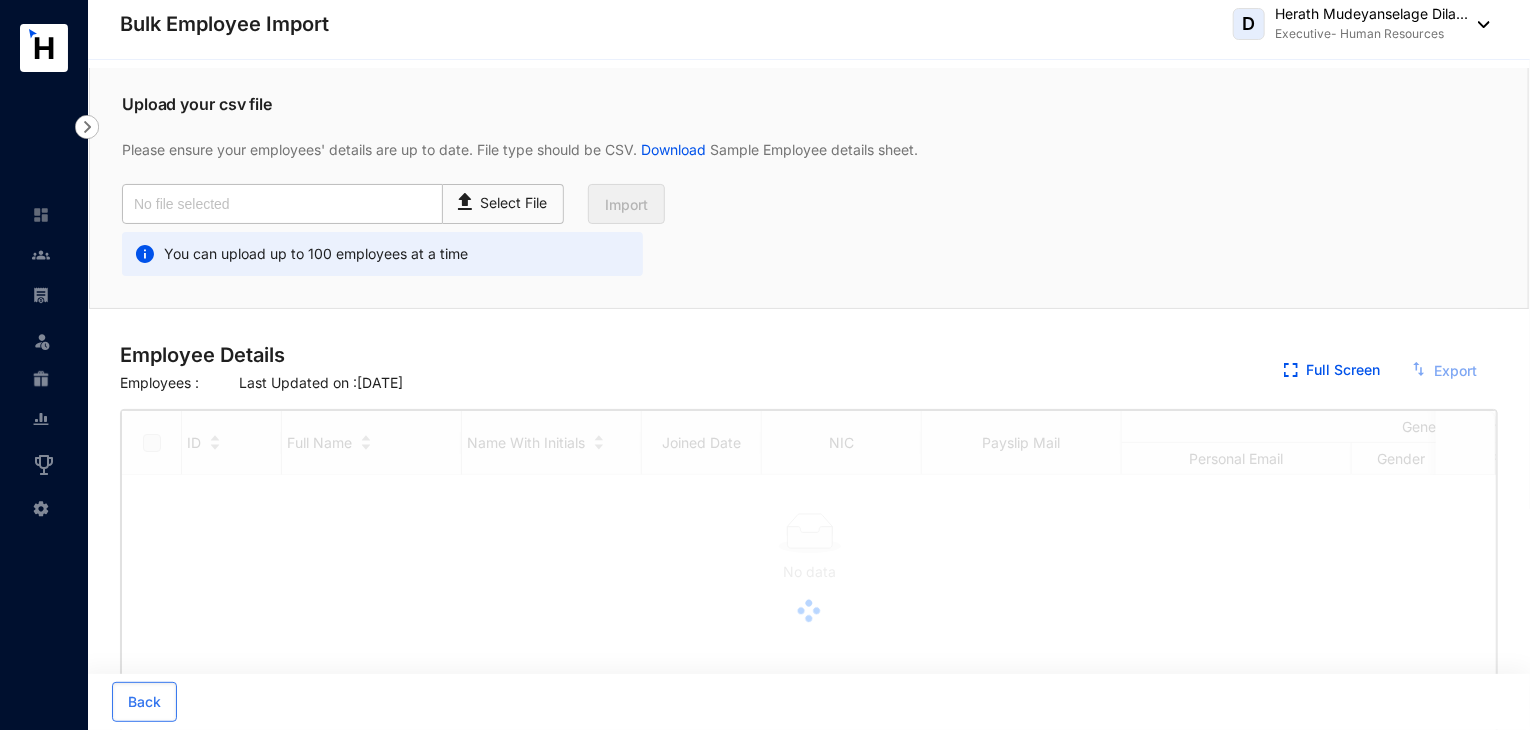checkbox on "true" 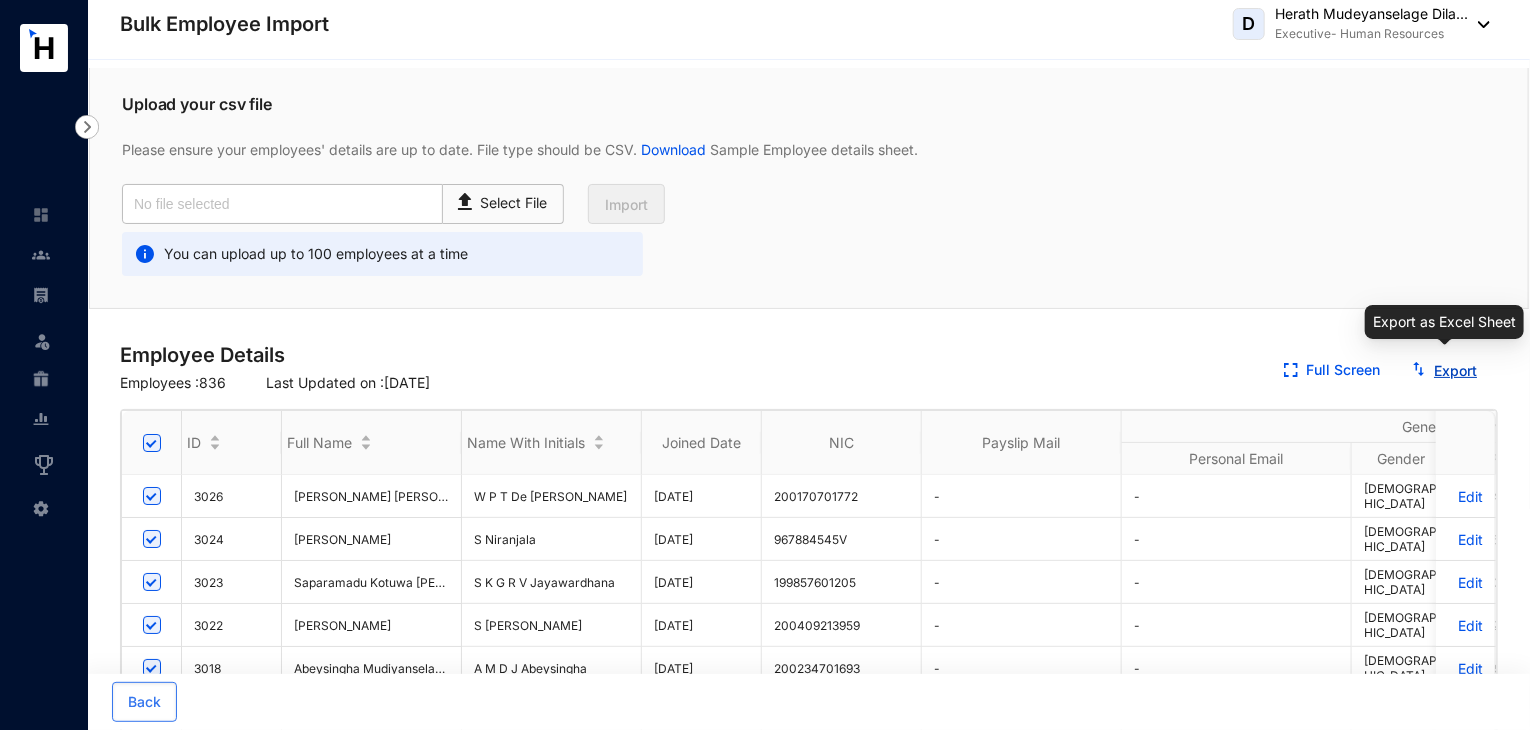 click on "Export" at bounding box center [1455, 370] 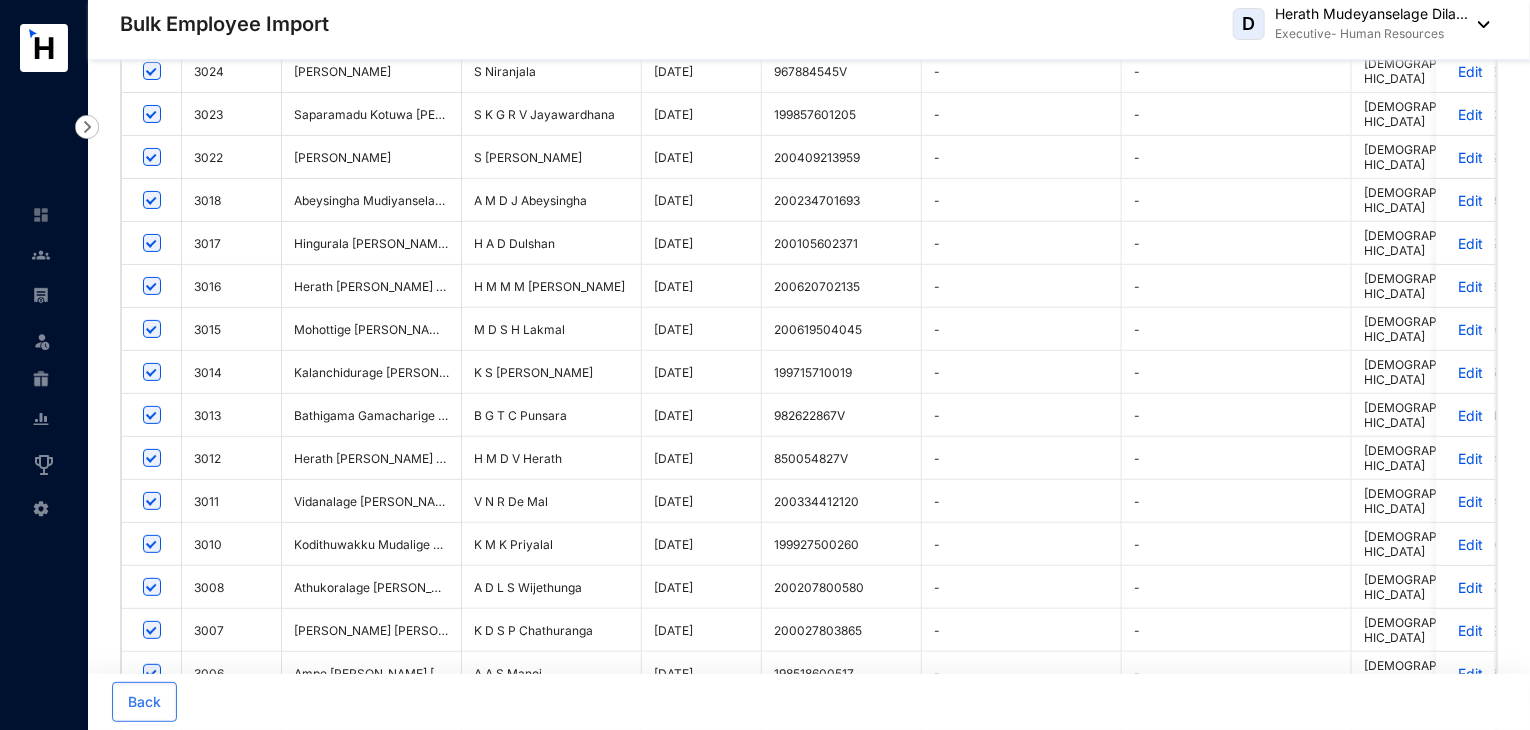 scroll, scrollTop: 500, scrollLeft: 0, axis: vertical 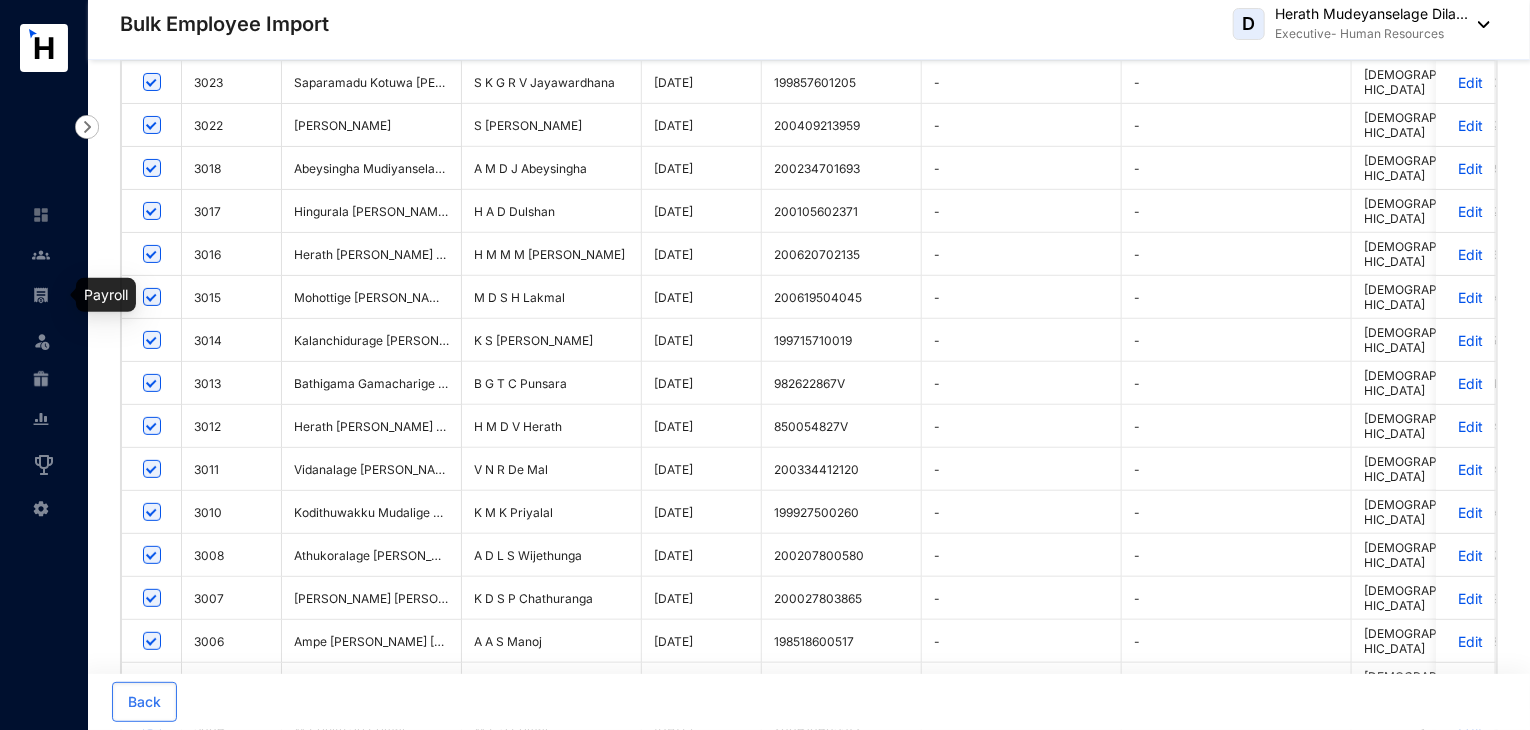 click at bounding box center (41, 295) 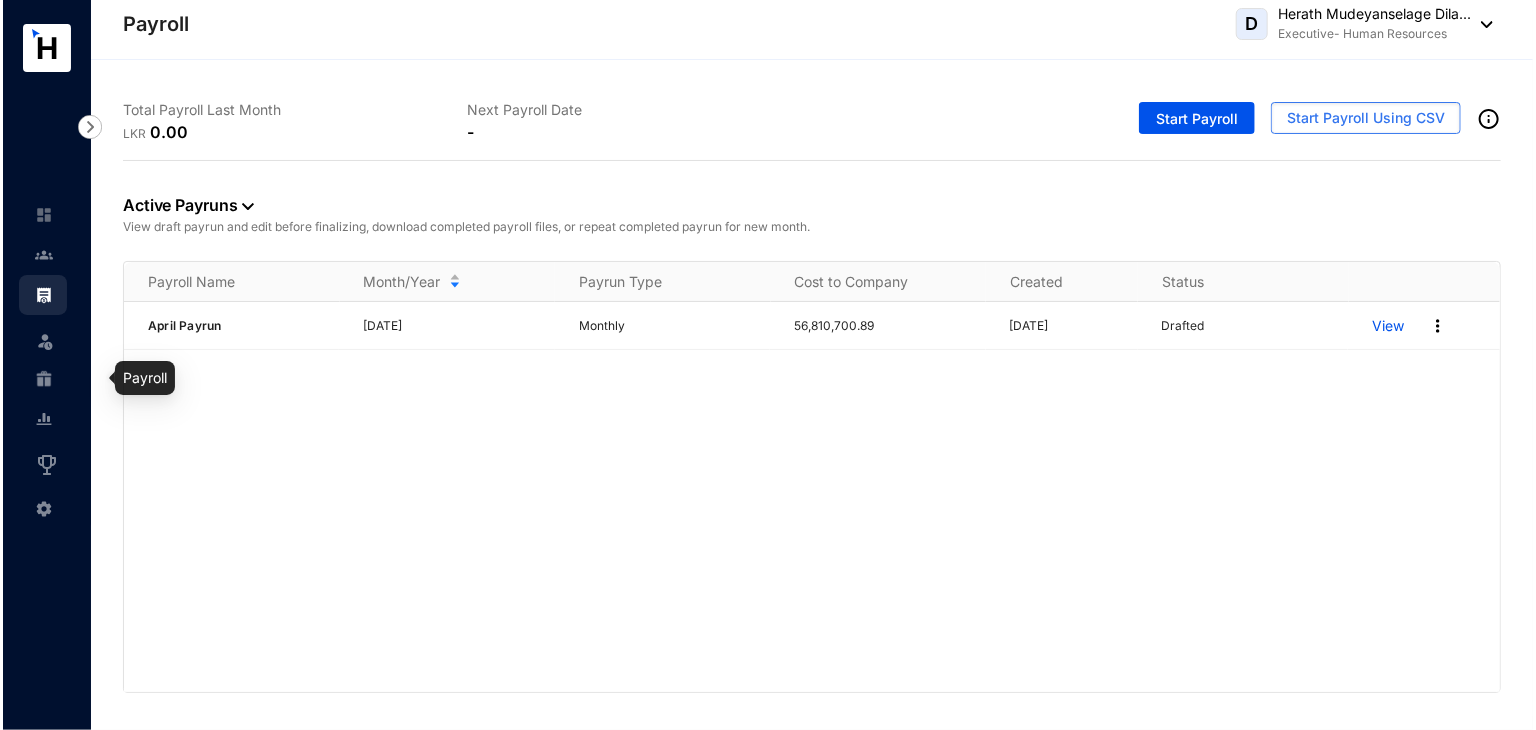 scroll, scrollTop: 0, scrollLeft: 0, axis: both 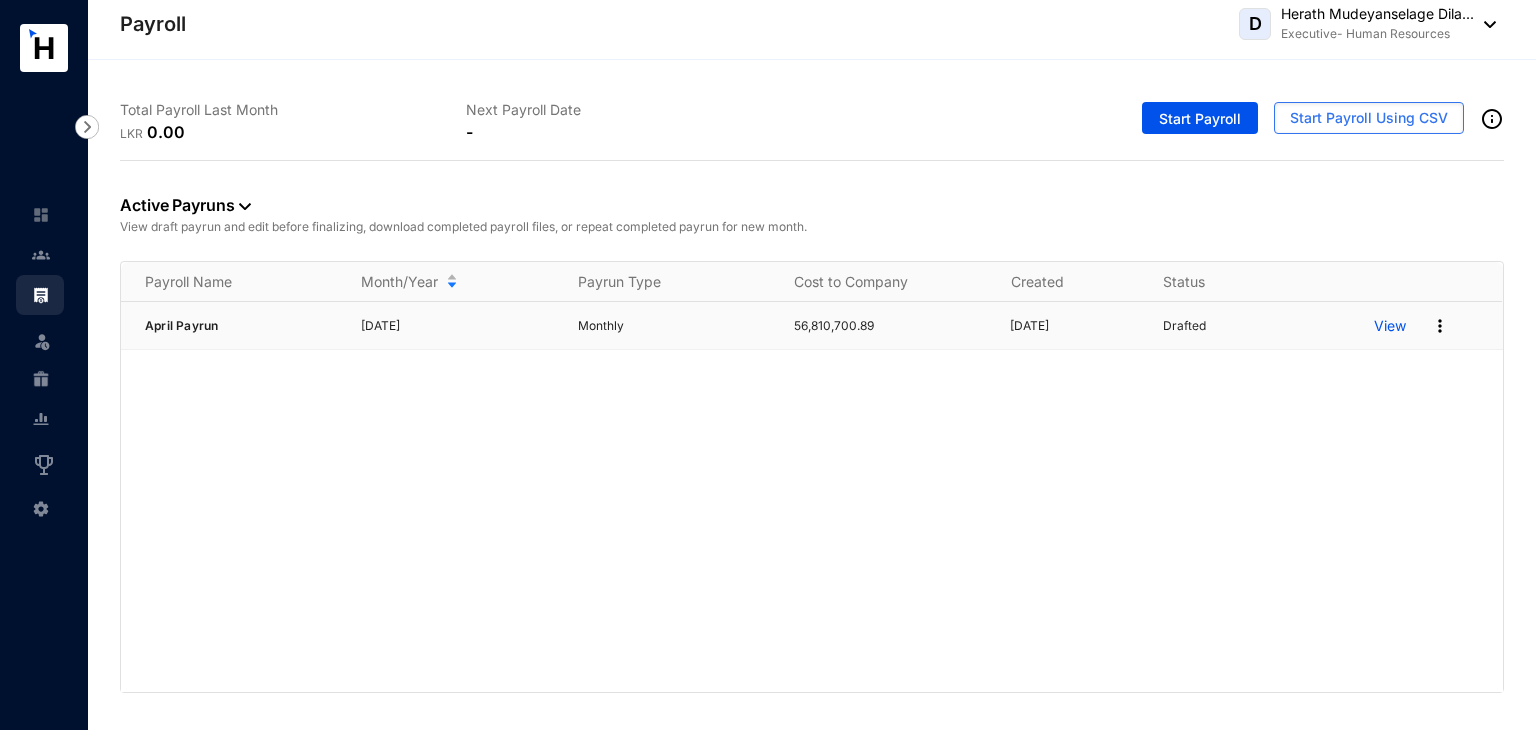 click on "View" at bounding box center [1390, 326] 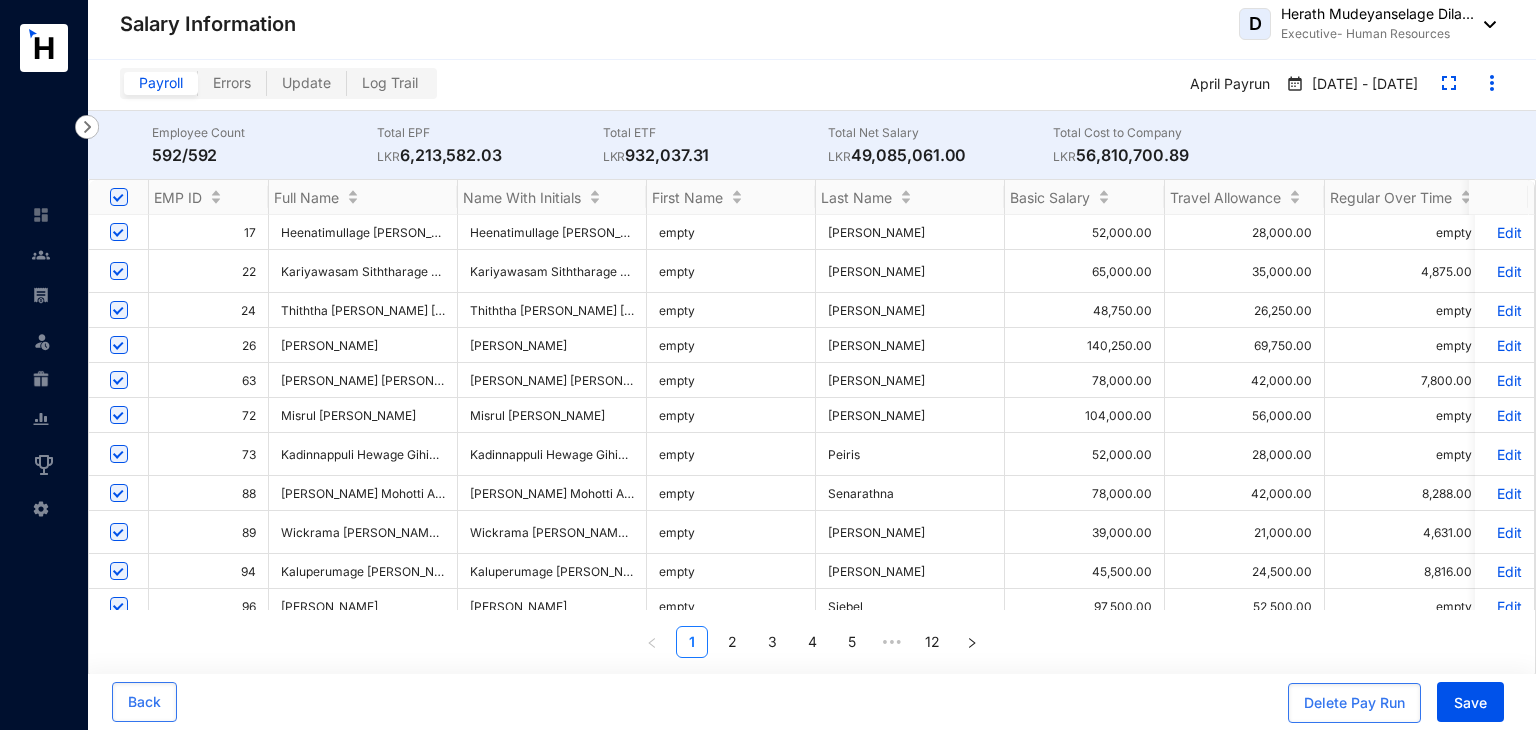 click at bounding box center [1485, 24] 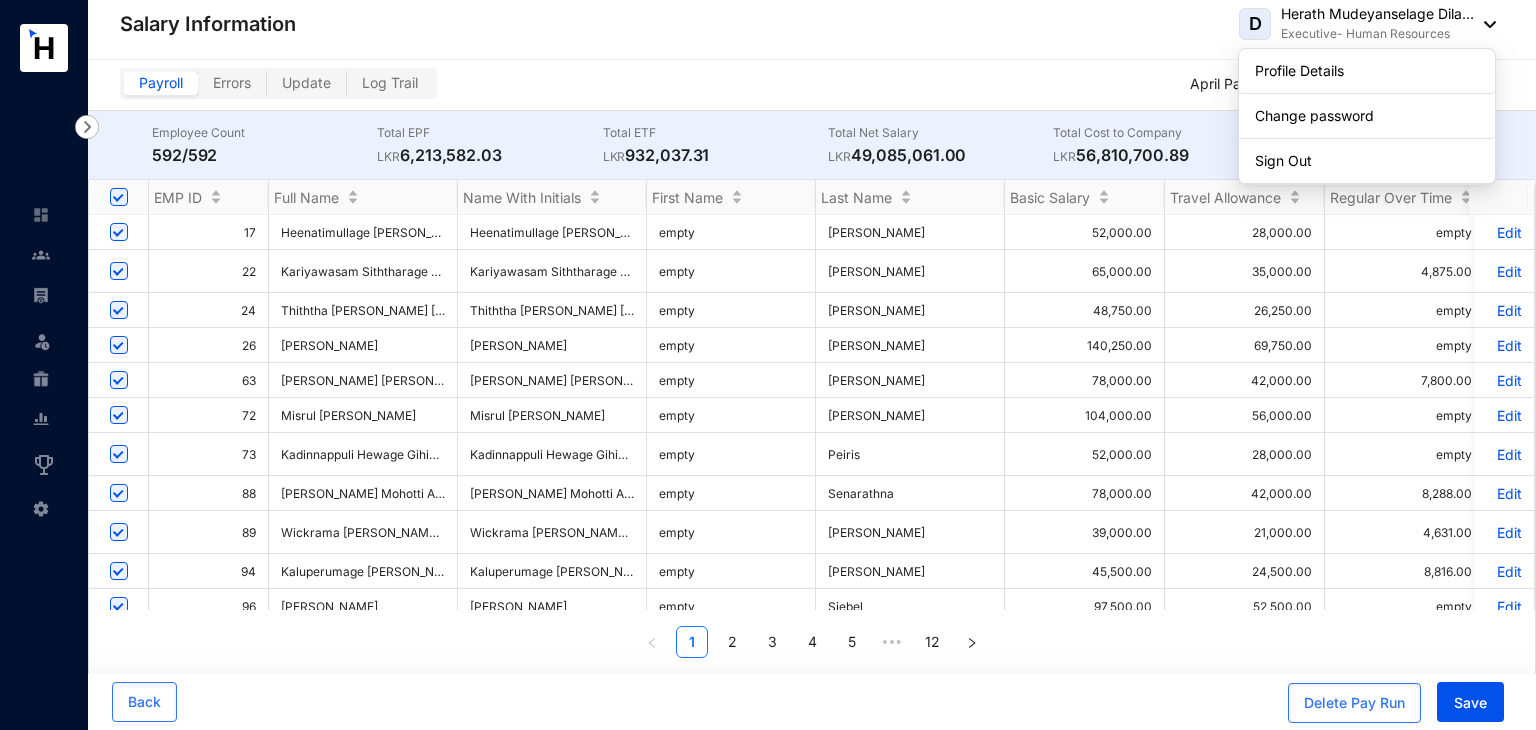 click on "Salary Information D Herath Mudeyanselage Dila... Executive- Human Resources" at bounding box center [808, 24] 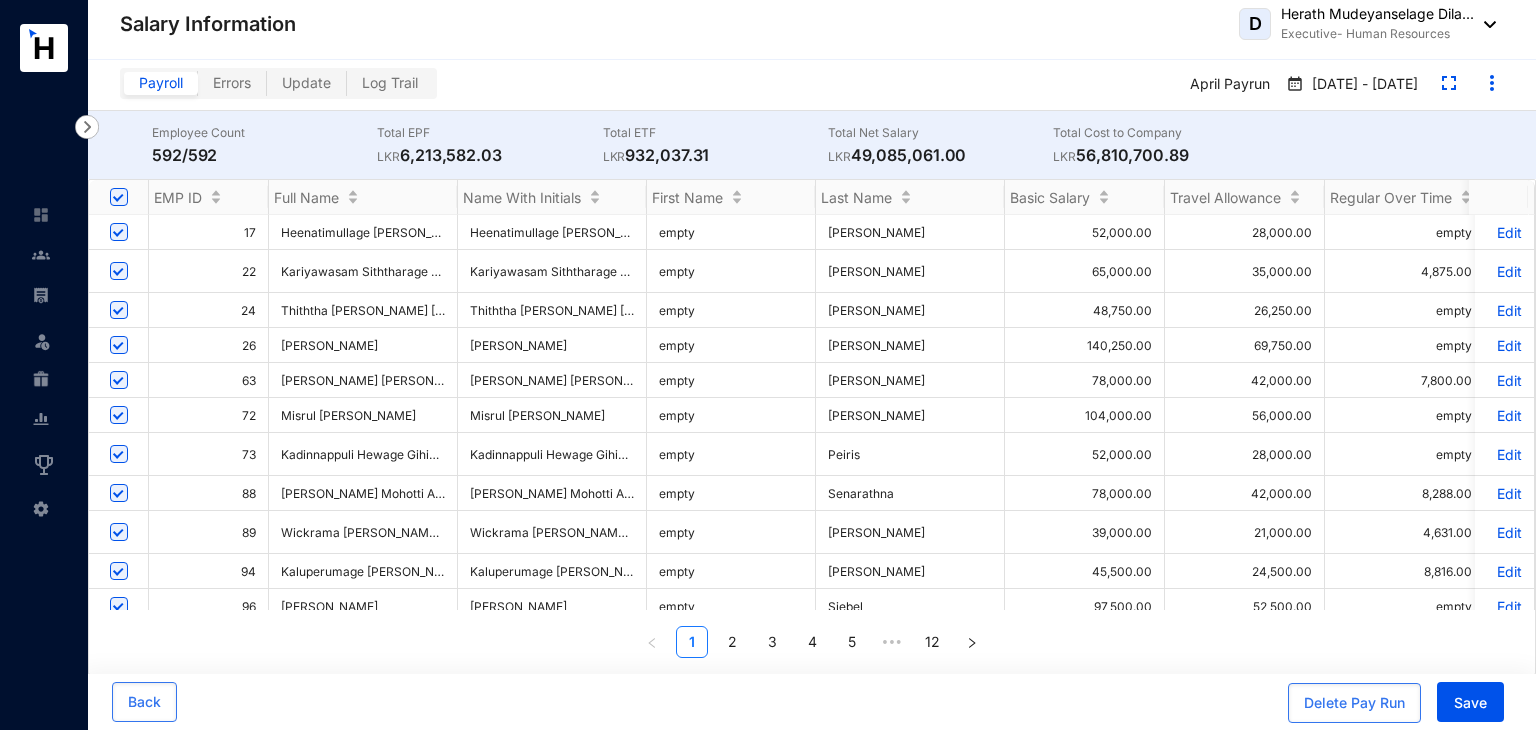 click at bounding box center (1485, 24) 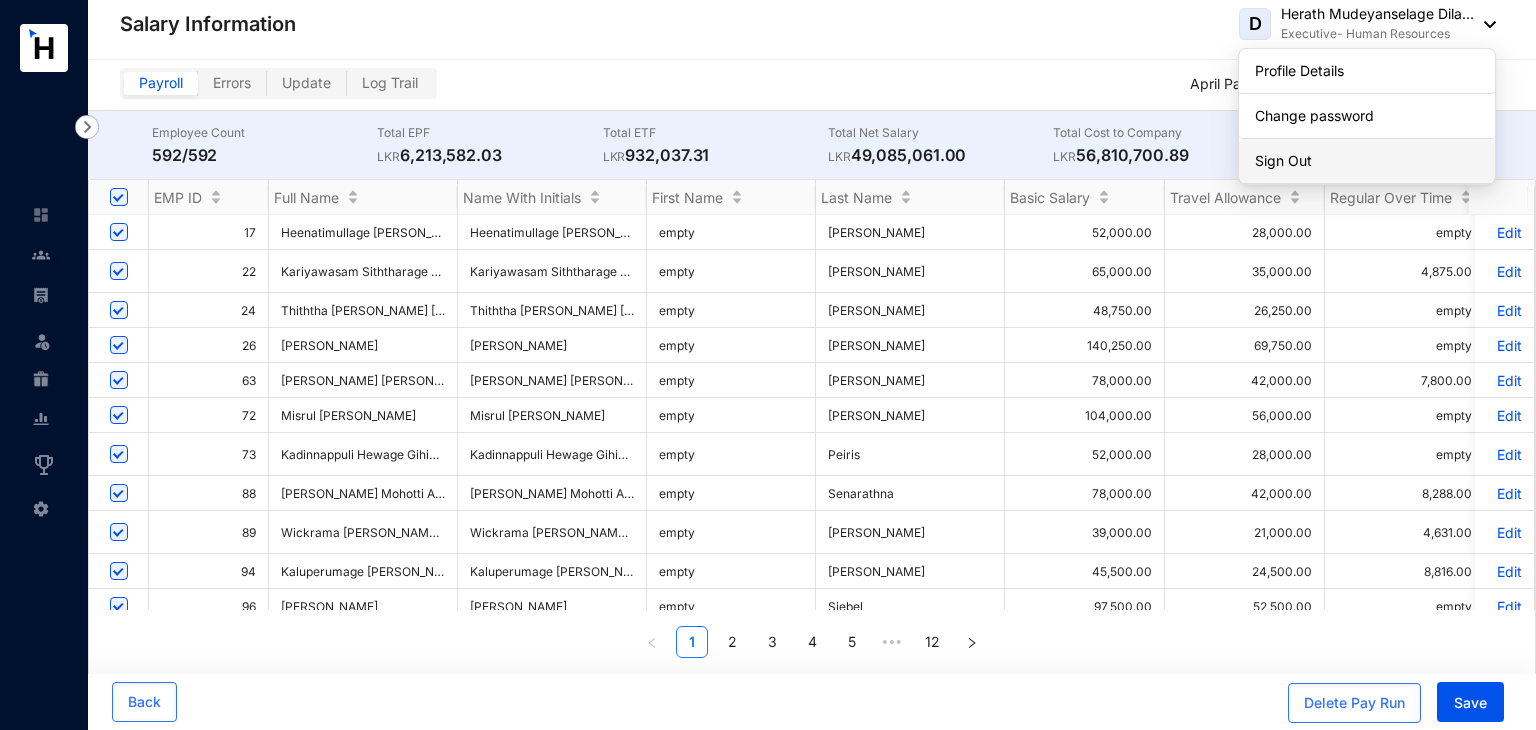 click on "Sign Out" at bounding box center [1367, 161] 